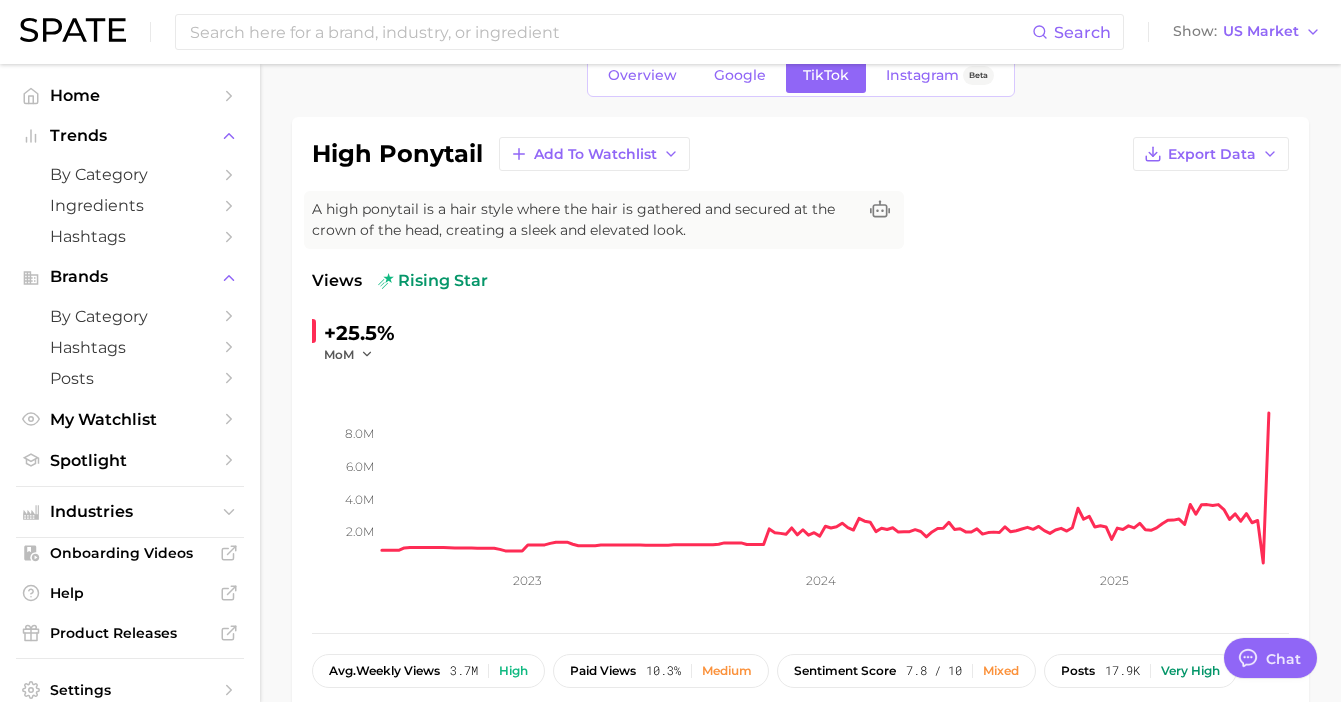 scroll, scrollTop: 0, scrollLeft: 0, axis: both 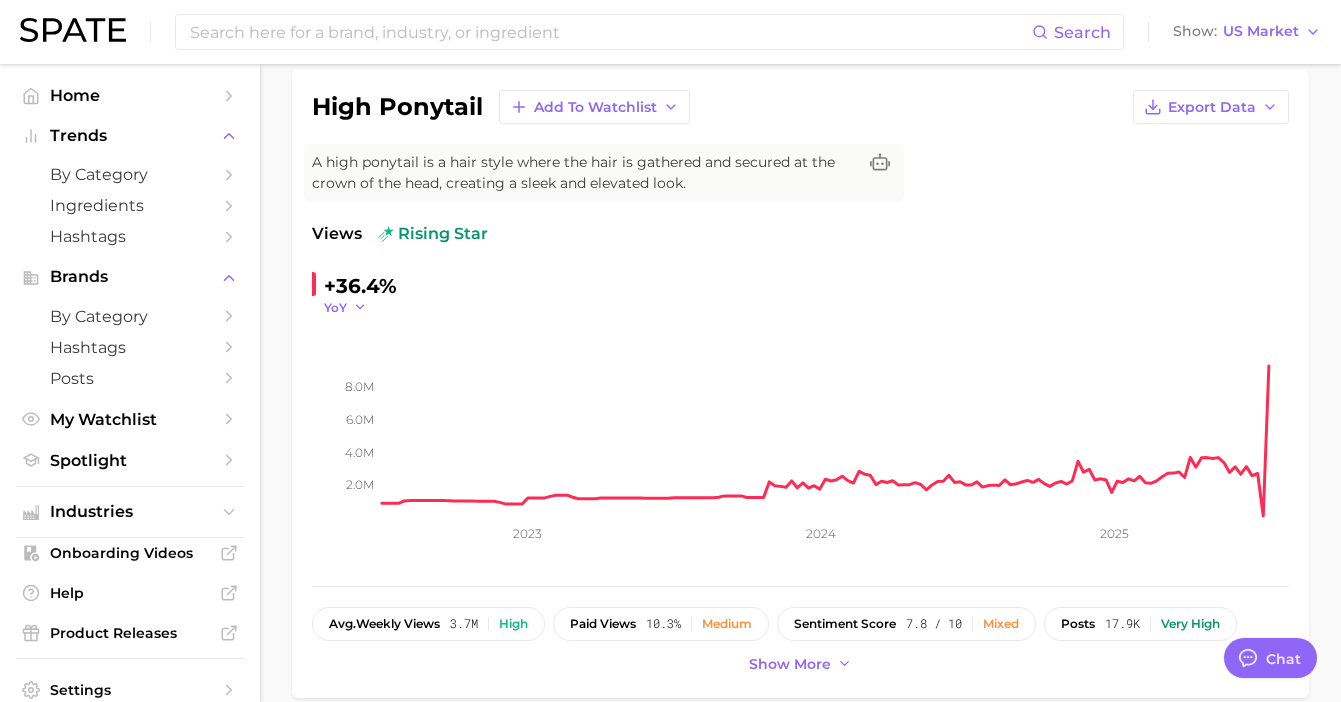 click on "YoY" at bounding box center (335, 307) 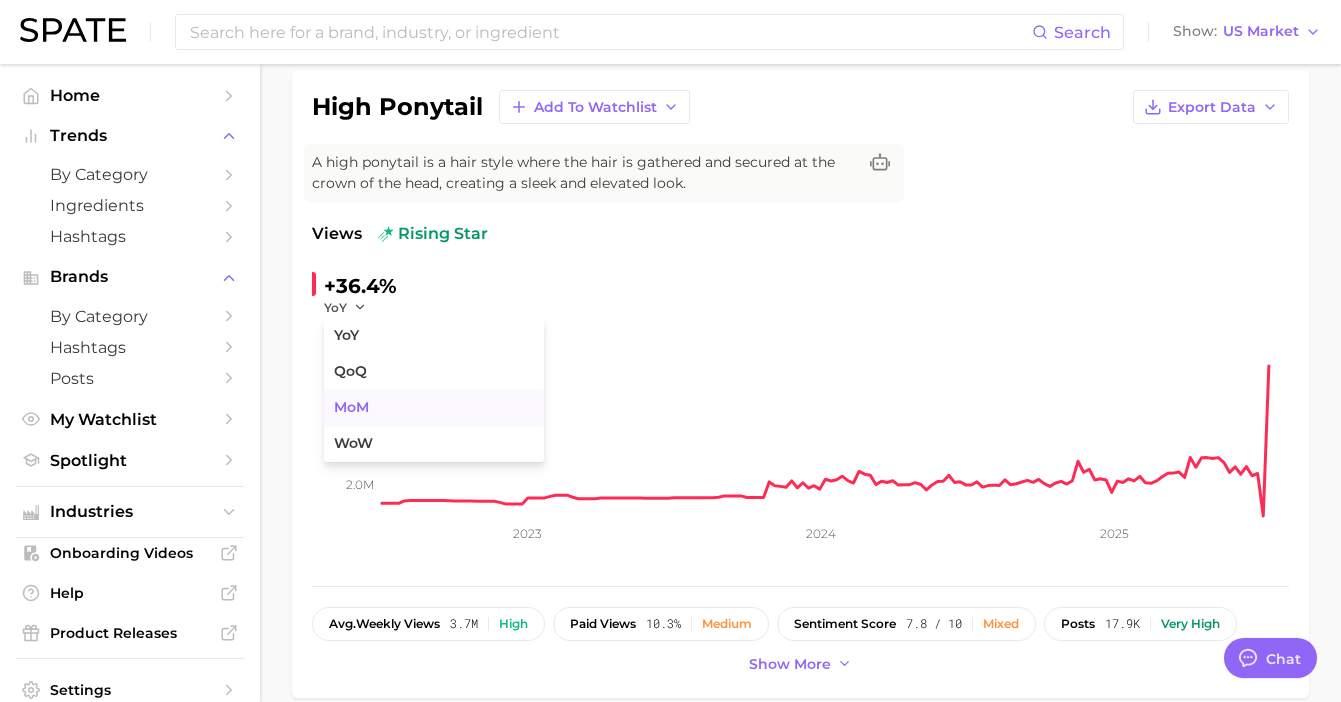 click on "MoM" at bounding box center [351, 407] 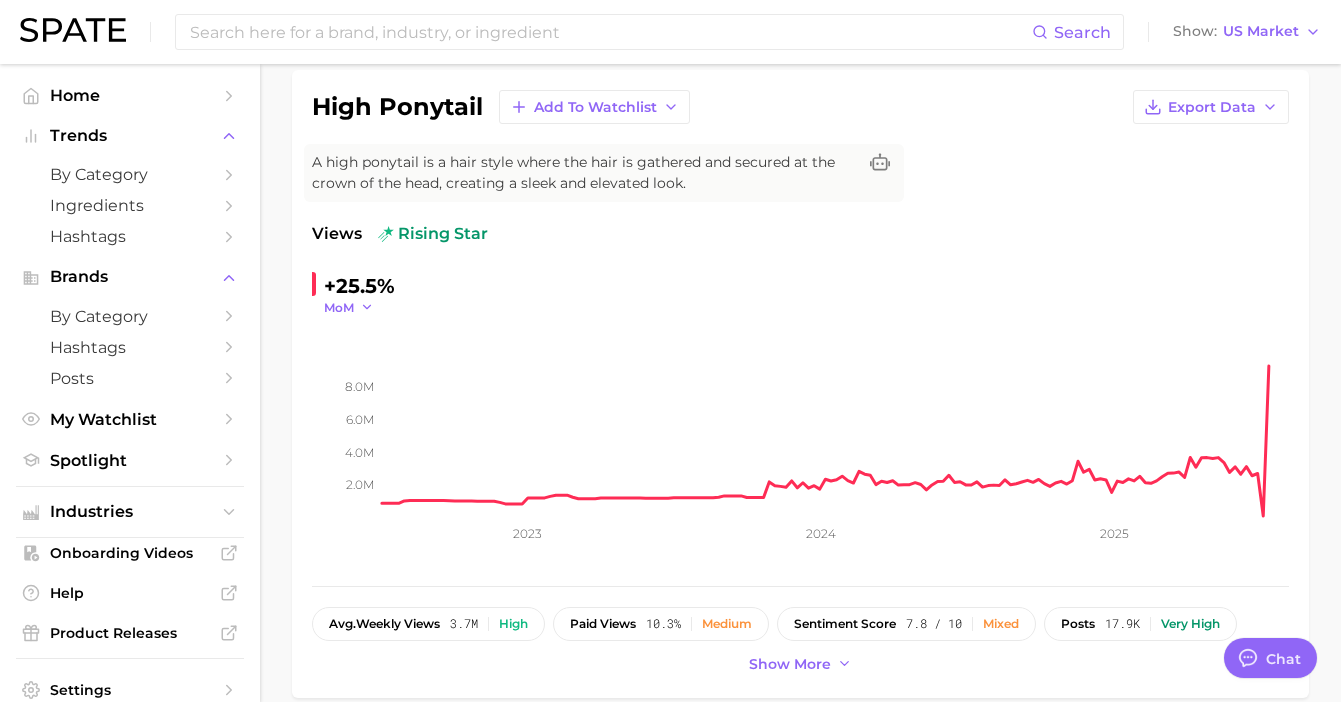 click on "MoM" at bounding box center (339, 307) 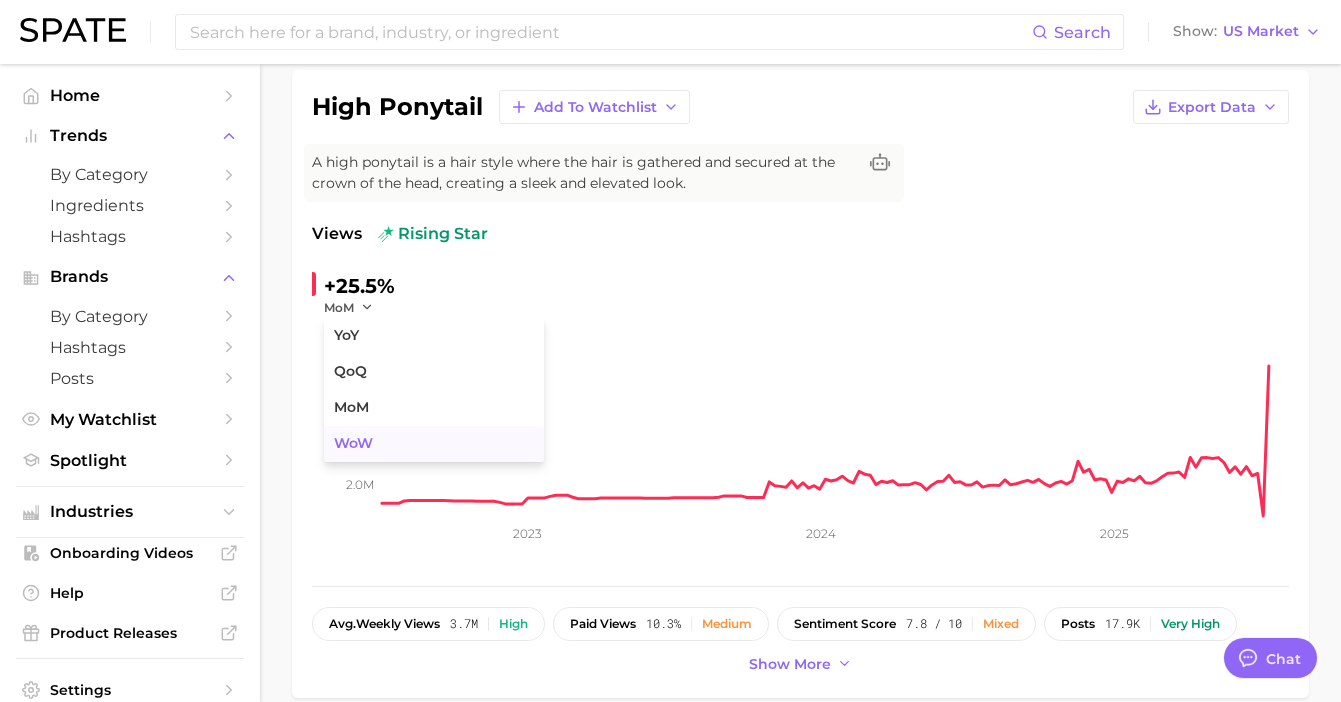 click on "WoW" at bounding box center [434, 444] 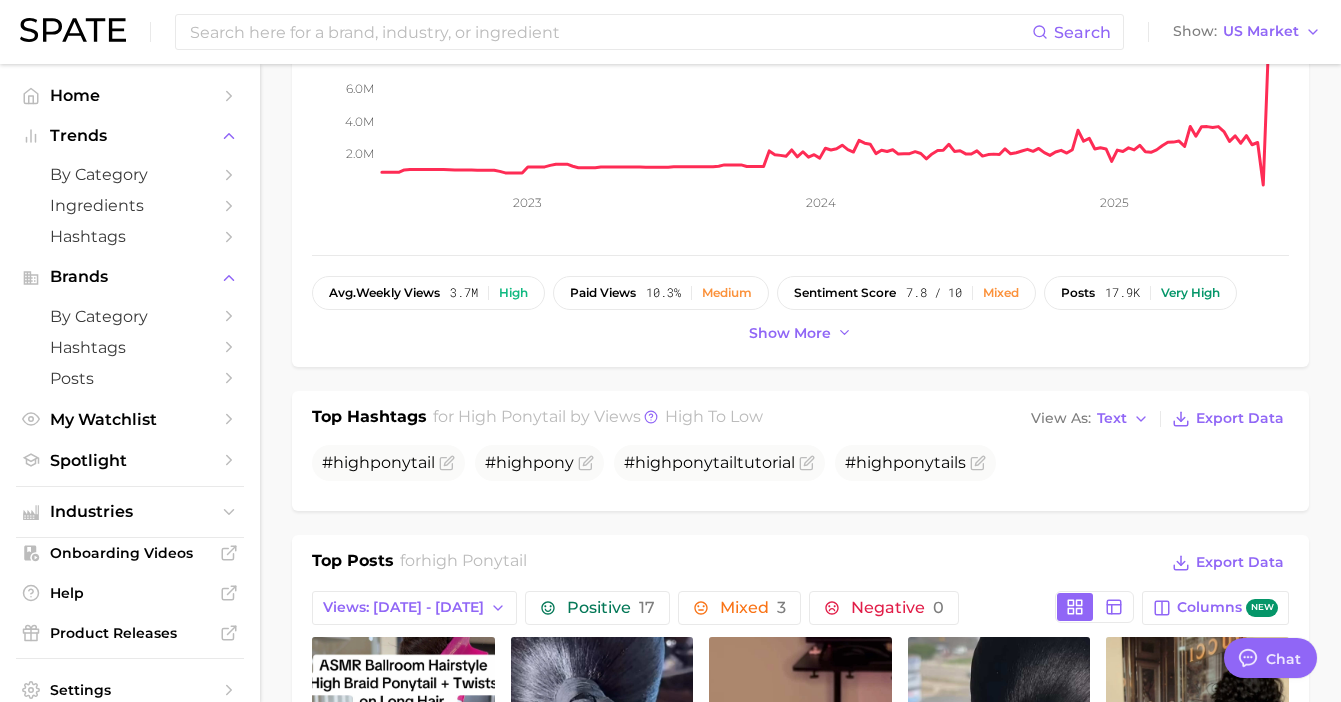 scroll, scrollTop: 521, scrollLeft: 0, axis: vertical 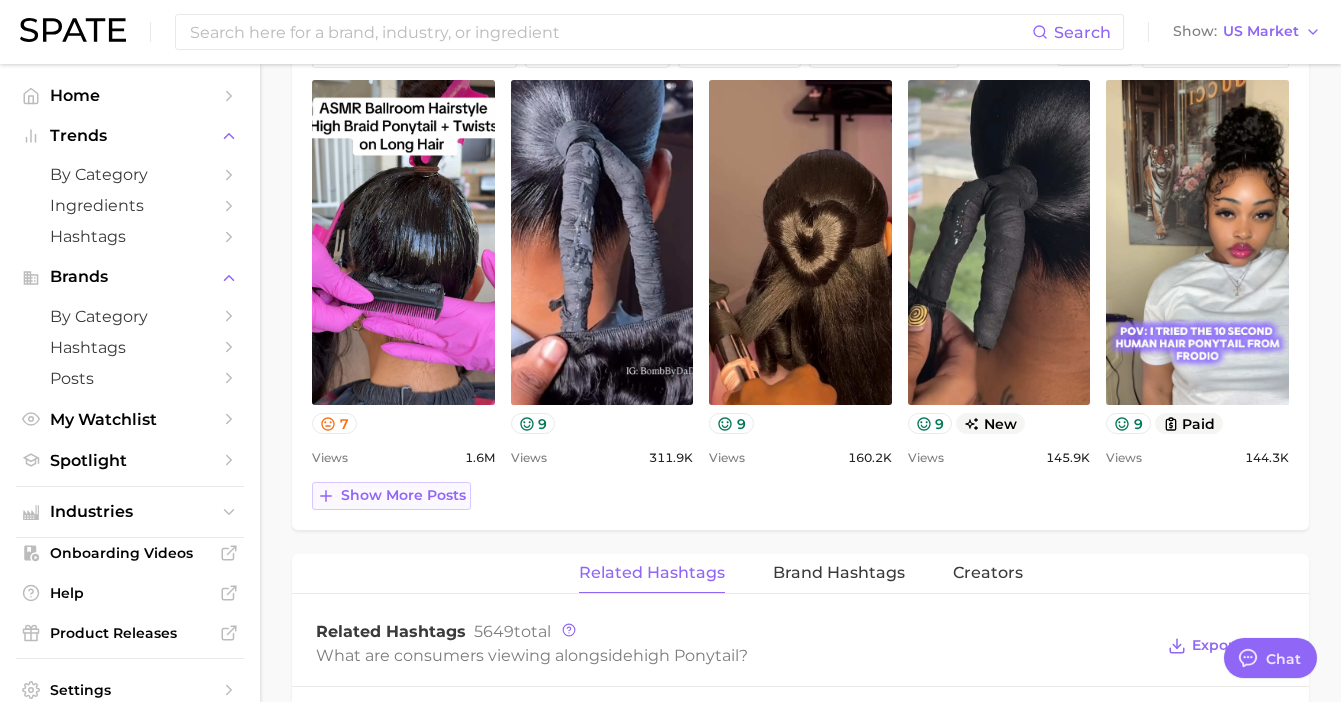 click on "Show more posts" at bounding box center [403, 495] 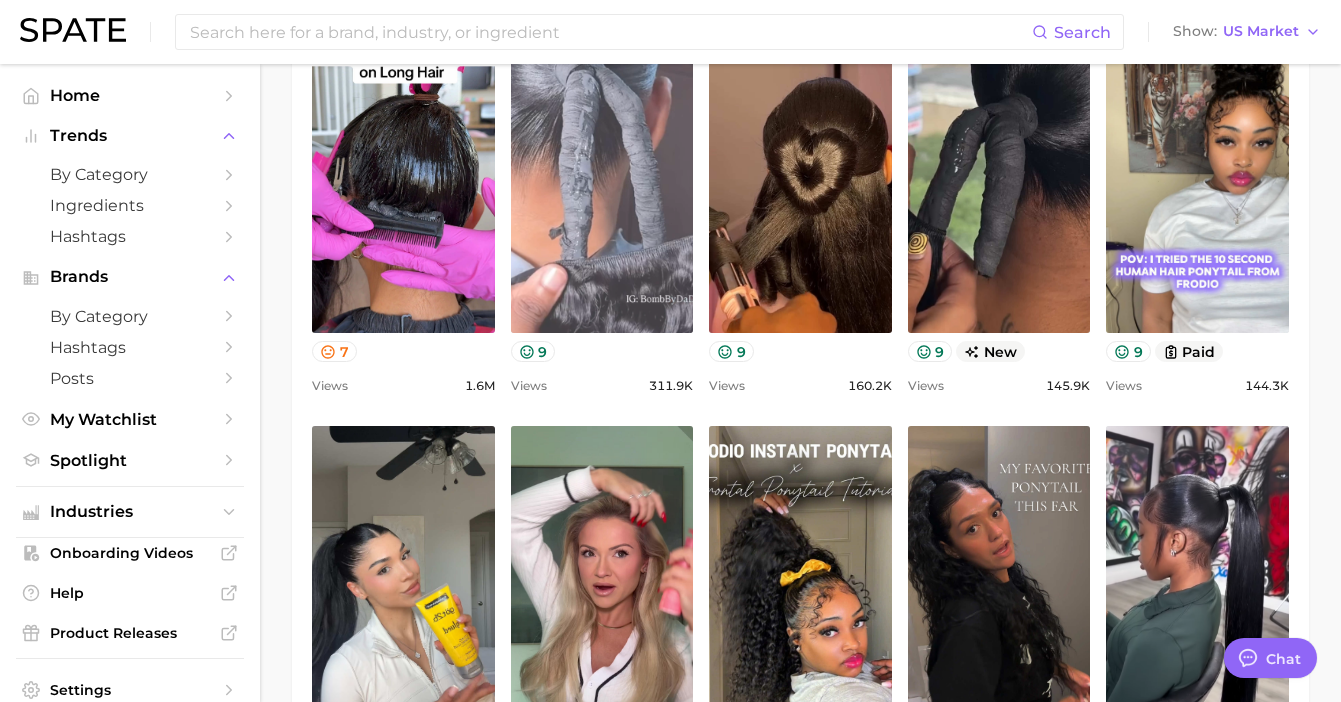 scroll, scrollTop: 1102, scrollLeft: 0, axis: vertical 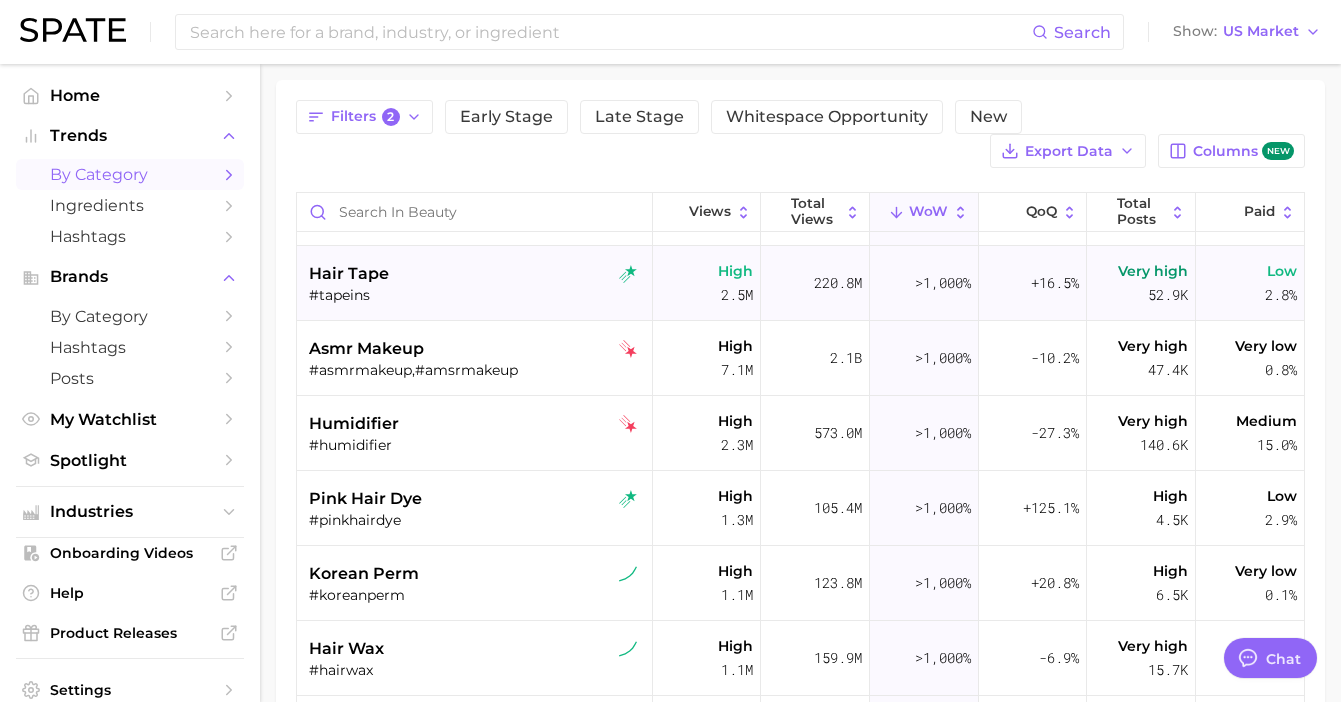 click on "hair tape" at bounding box center (477, 274) 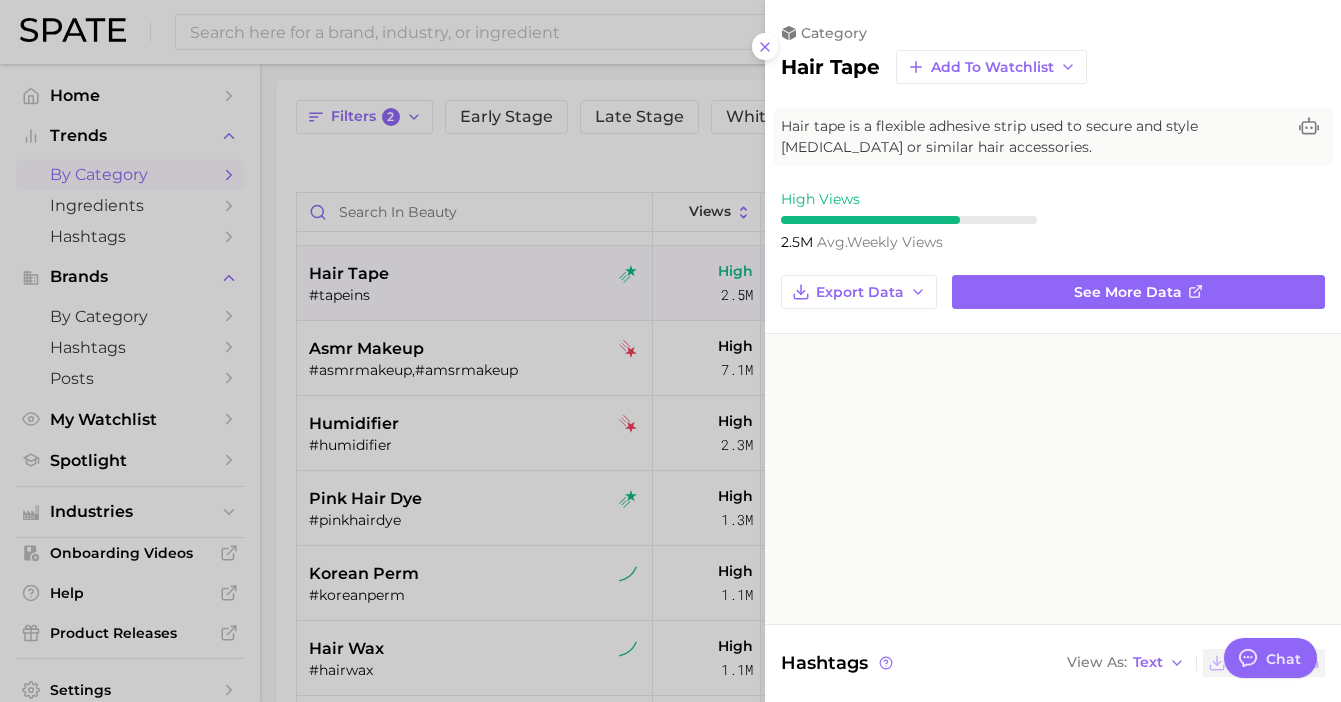 type on "x" 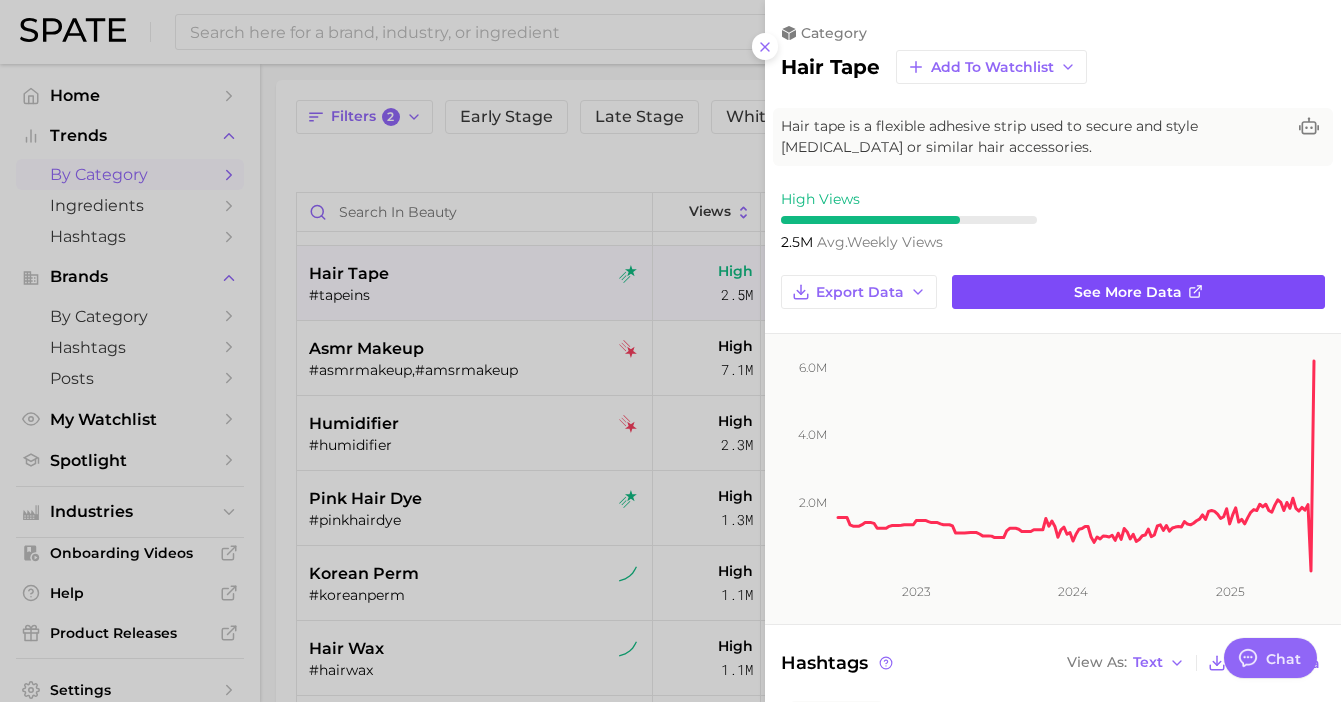 scroll, scrollTop: 0, scrollLeft: 0, axis: both 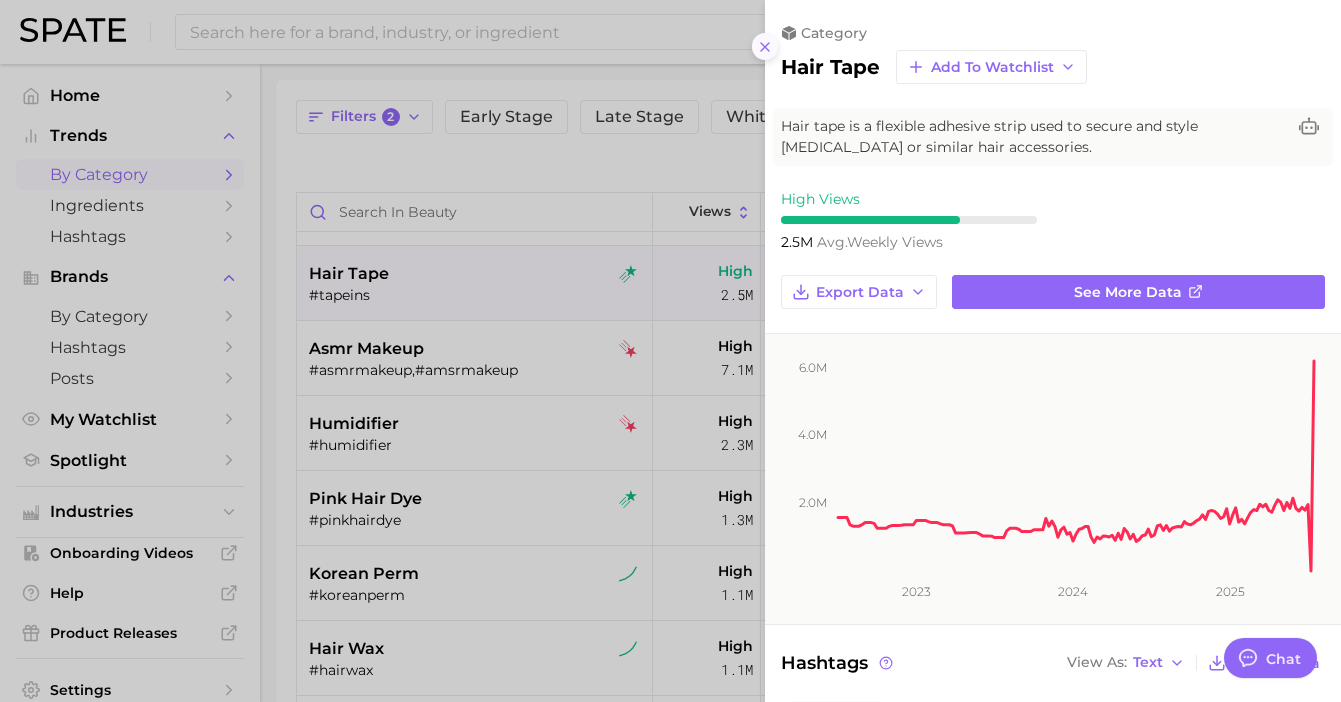 click 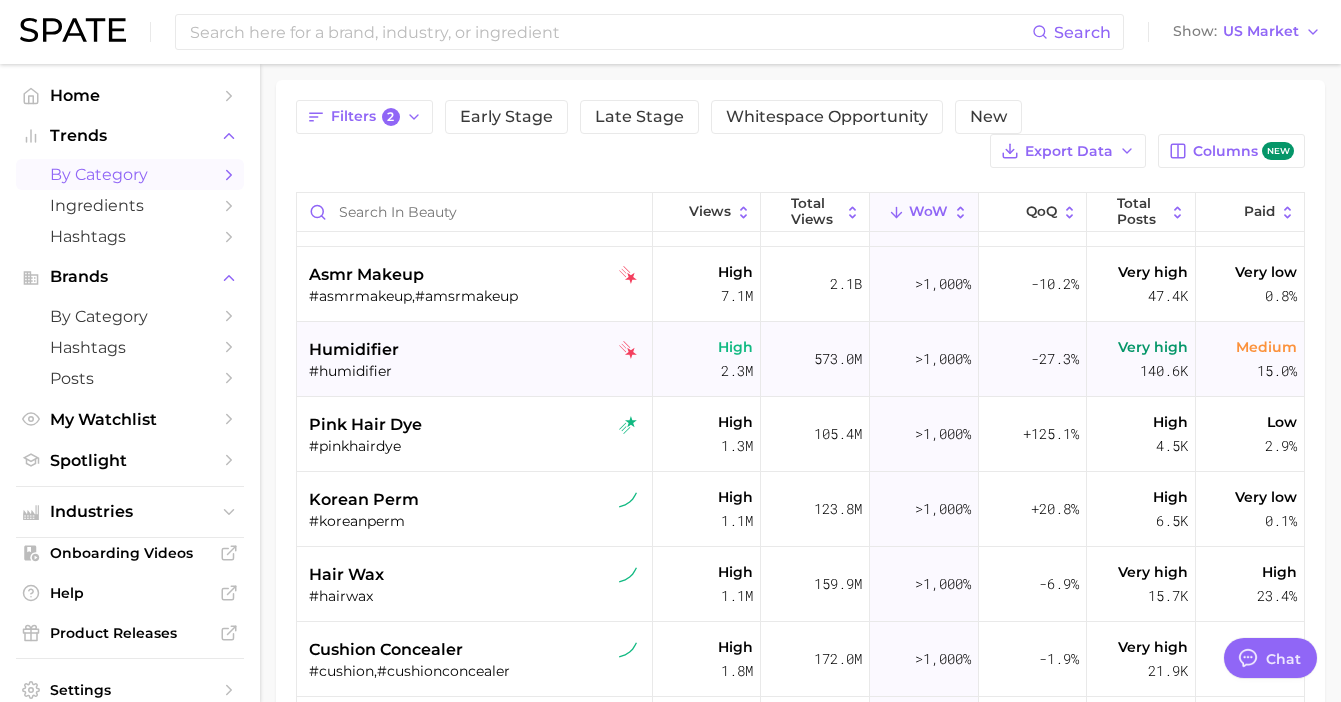 scroll, scrollTop: 140, scrollLeft: 0, axis: vertical 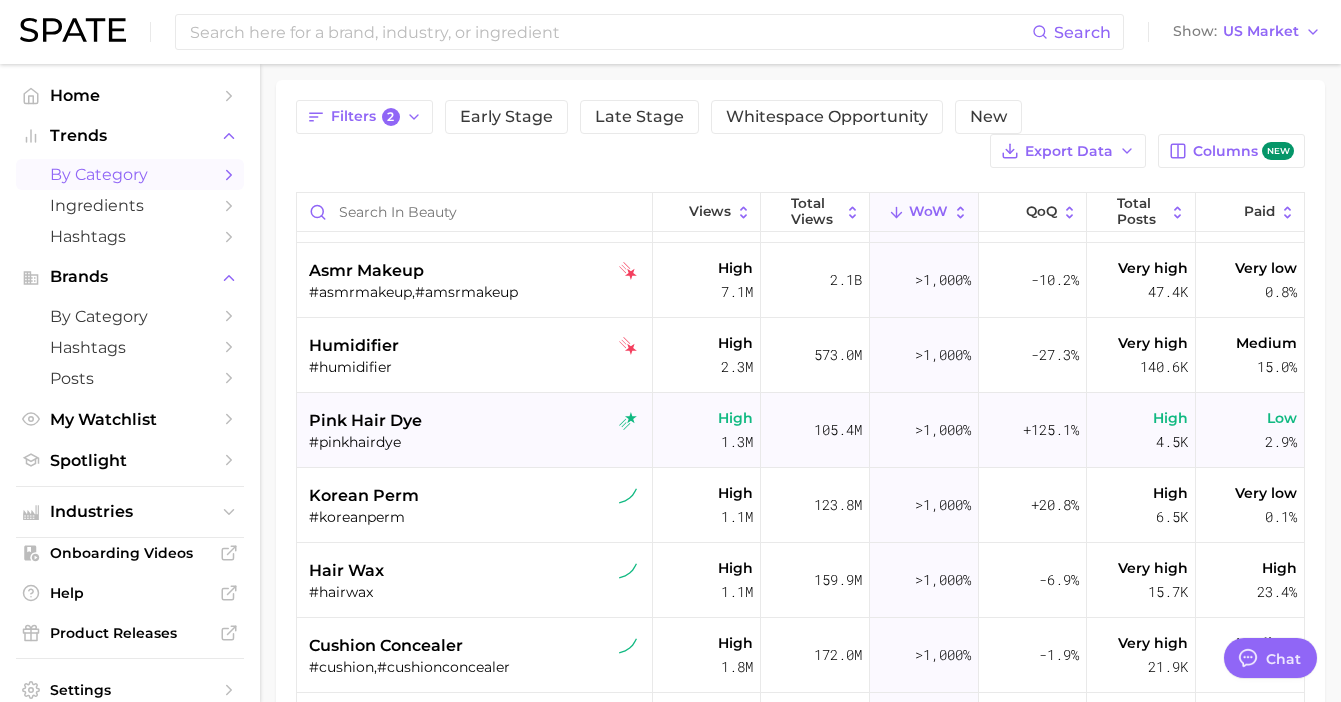 click on "#pinkhairdye" at bounding box center (477, 442) 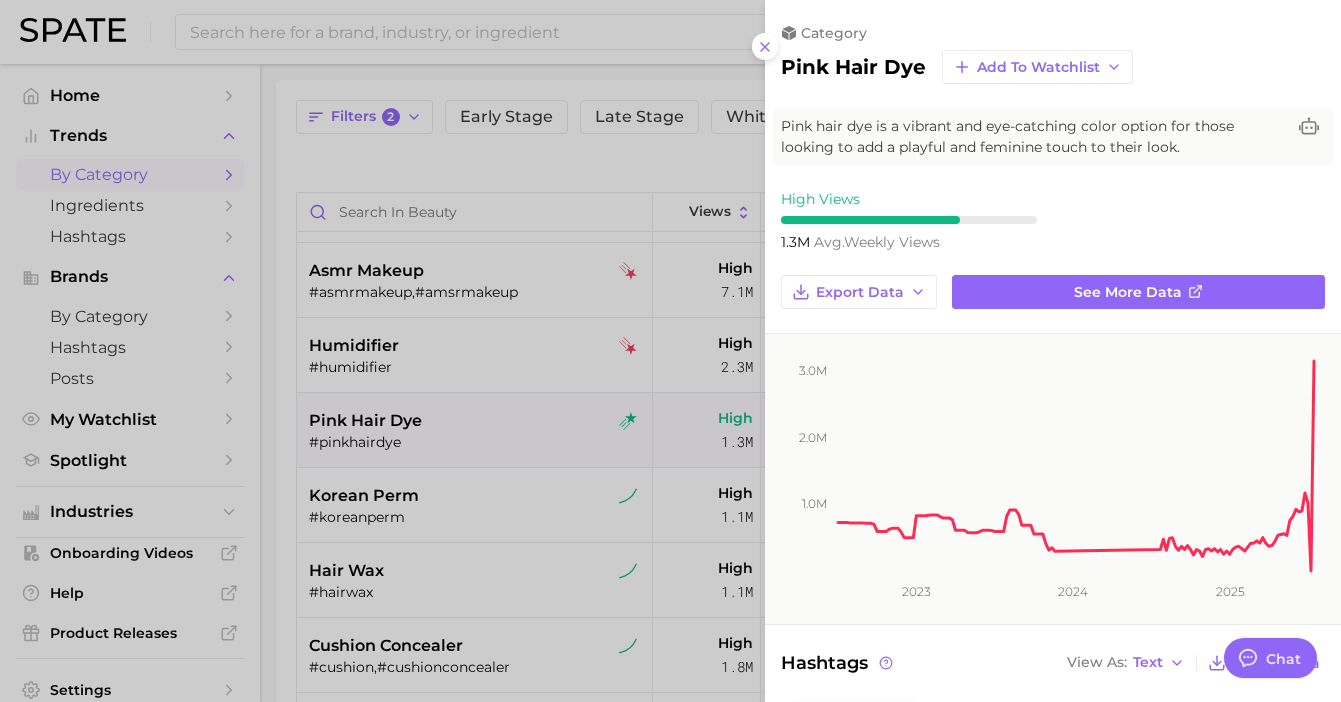 scroll, scrollTop: 0, scrollLeft: 0, axis: both 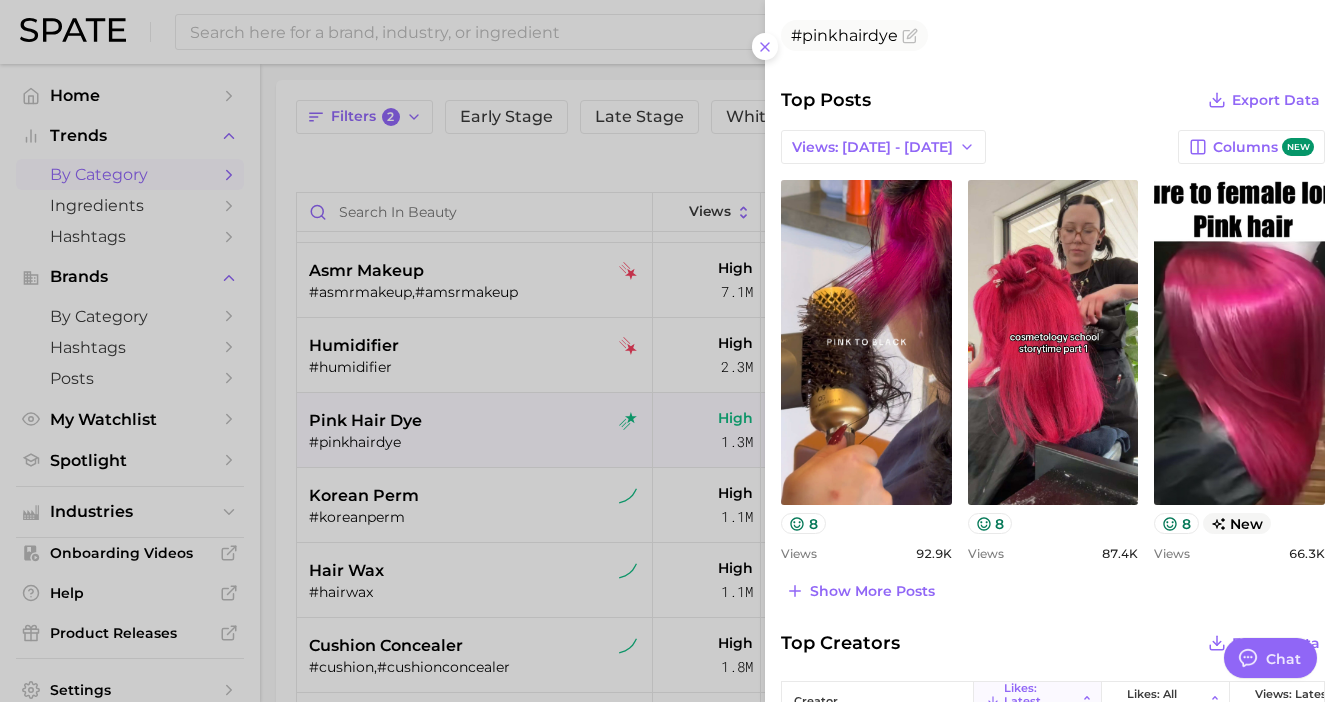 click at bounding box center (670, 351) 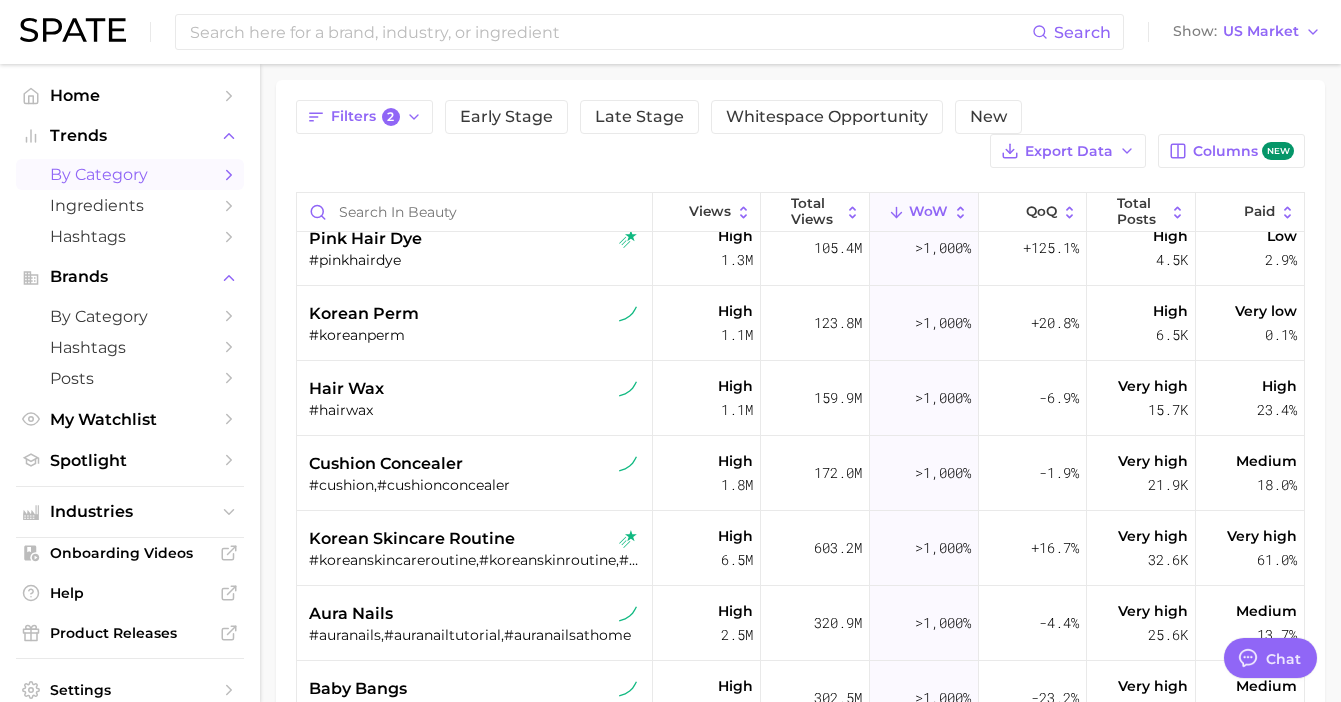 scroll, scrollTop: 324, scrollLeft: 0, axis: vertical 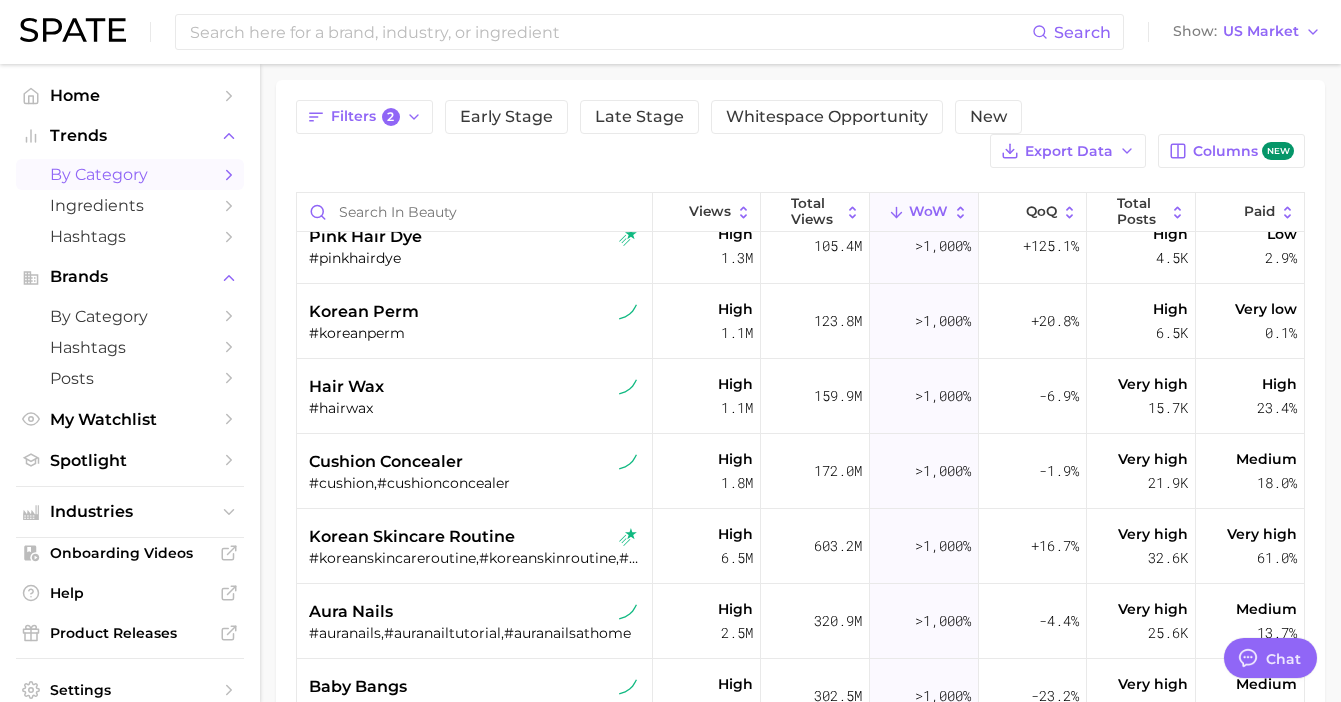 click on "cushion concealer" at bounding box center [386, 462] 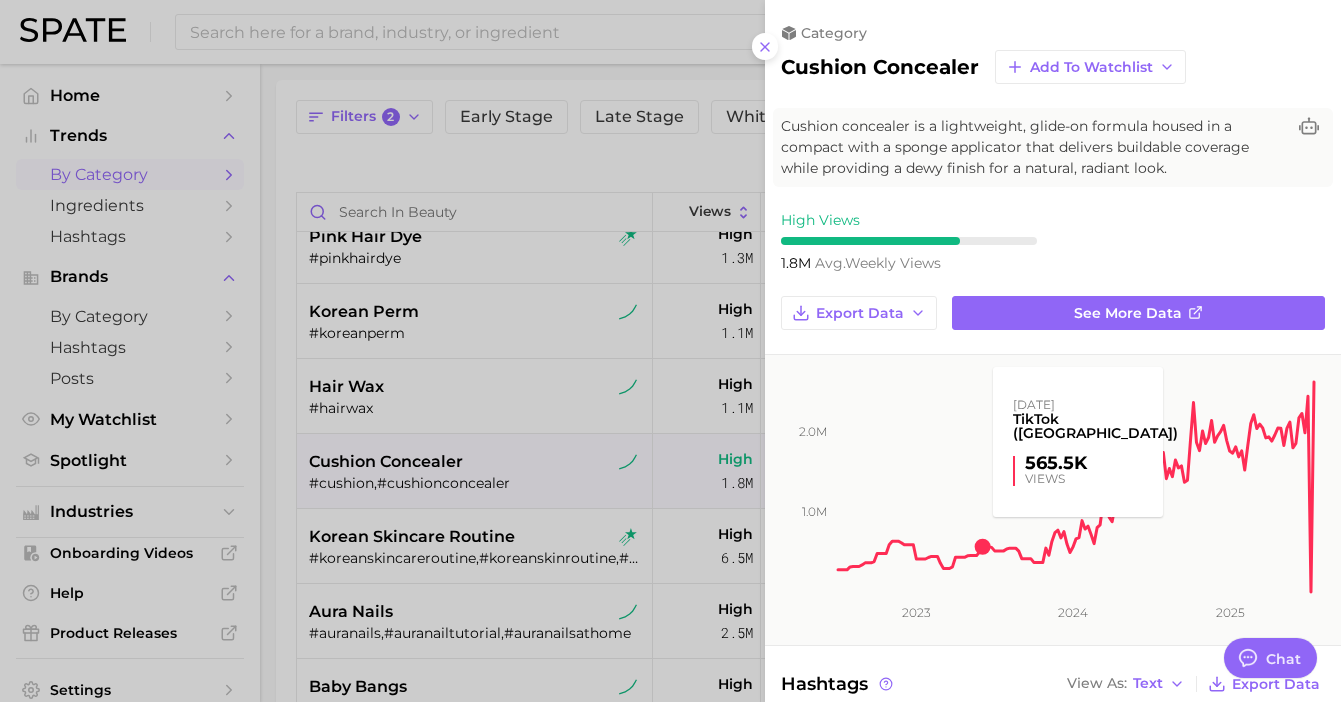 scroll, scrollTop: 0, scrollLeft: 0, axis: both 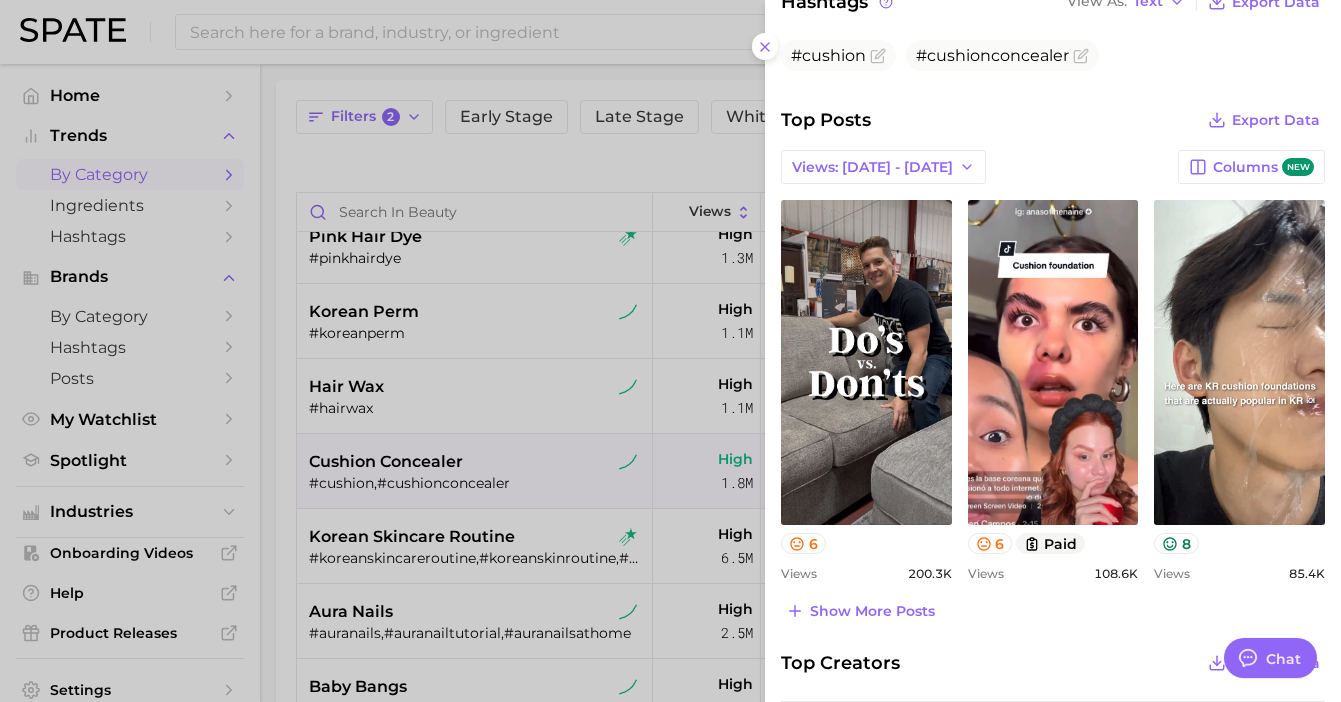 click at bounding box center (670, 351) 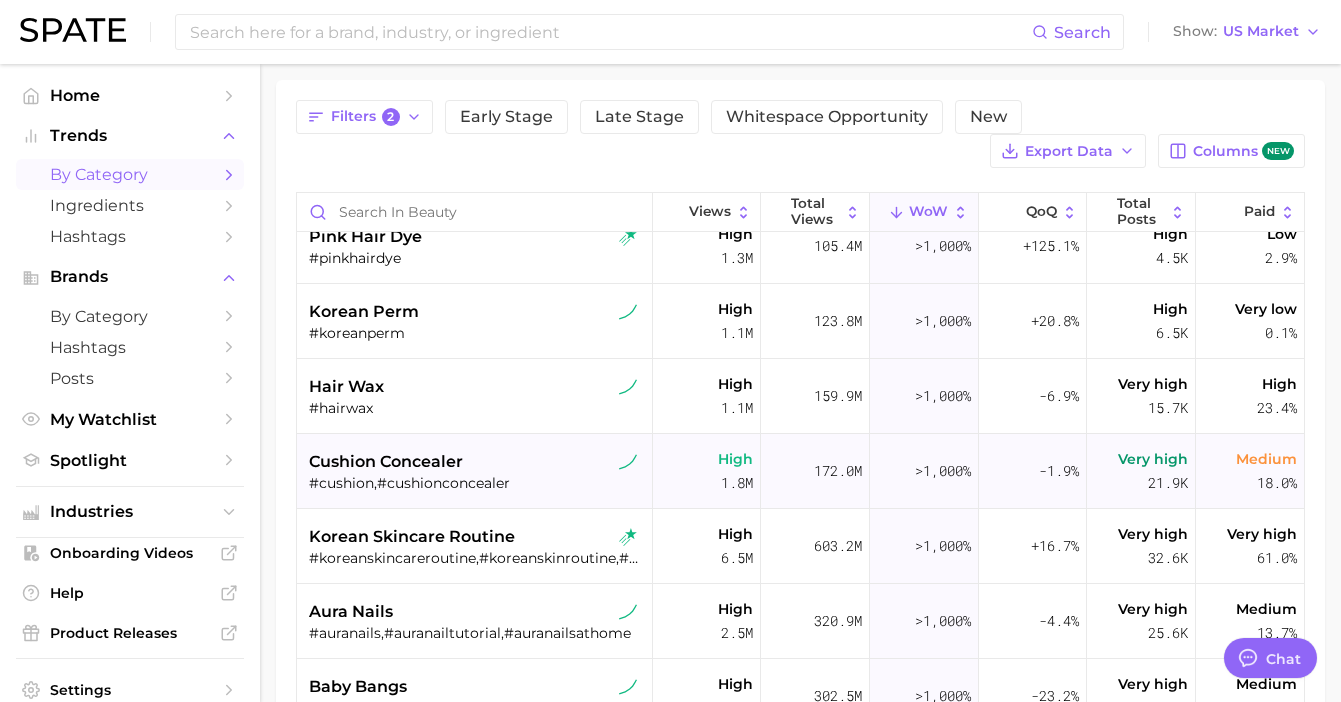 click on "#cushion,#cushionconcealer" at bounding box center [477, 483] 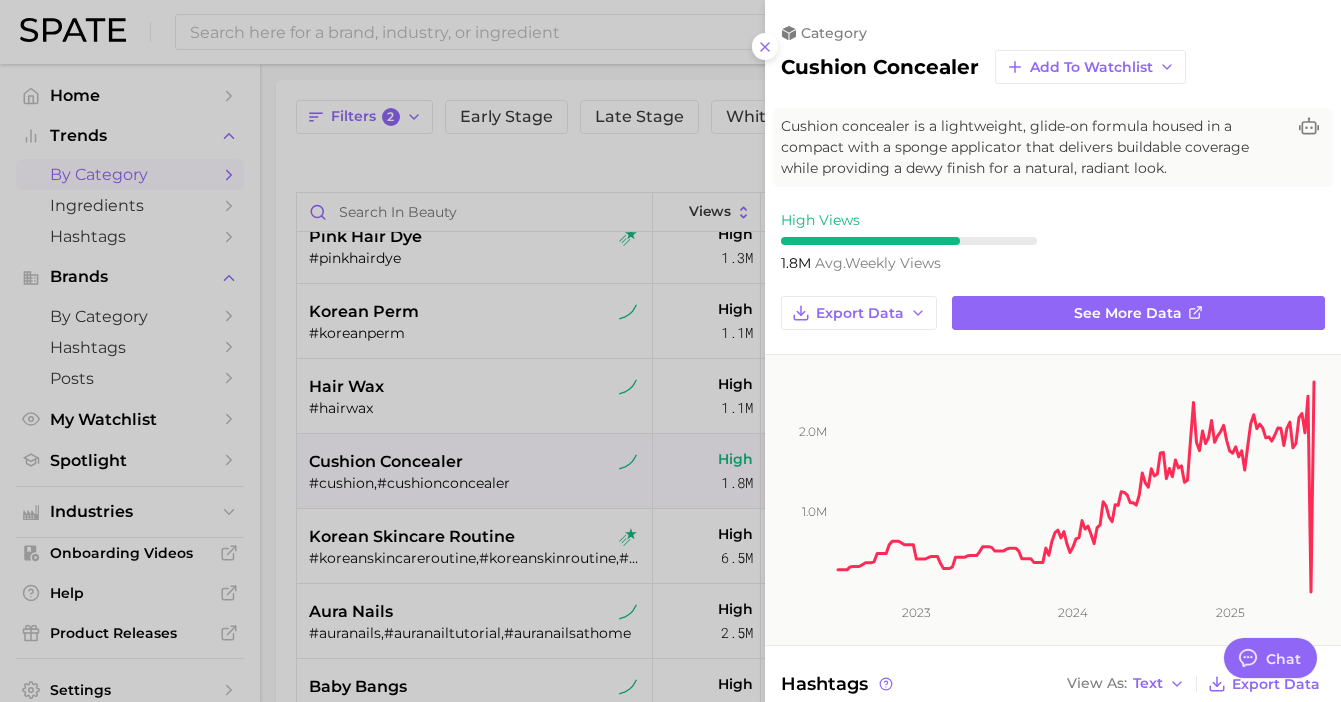 scroll, scrollTop: 0, scrollLeft: 0, axis: both 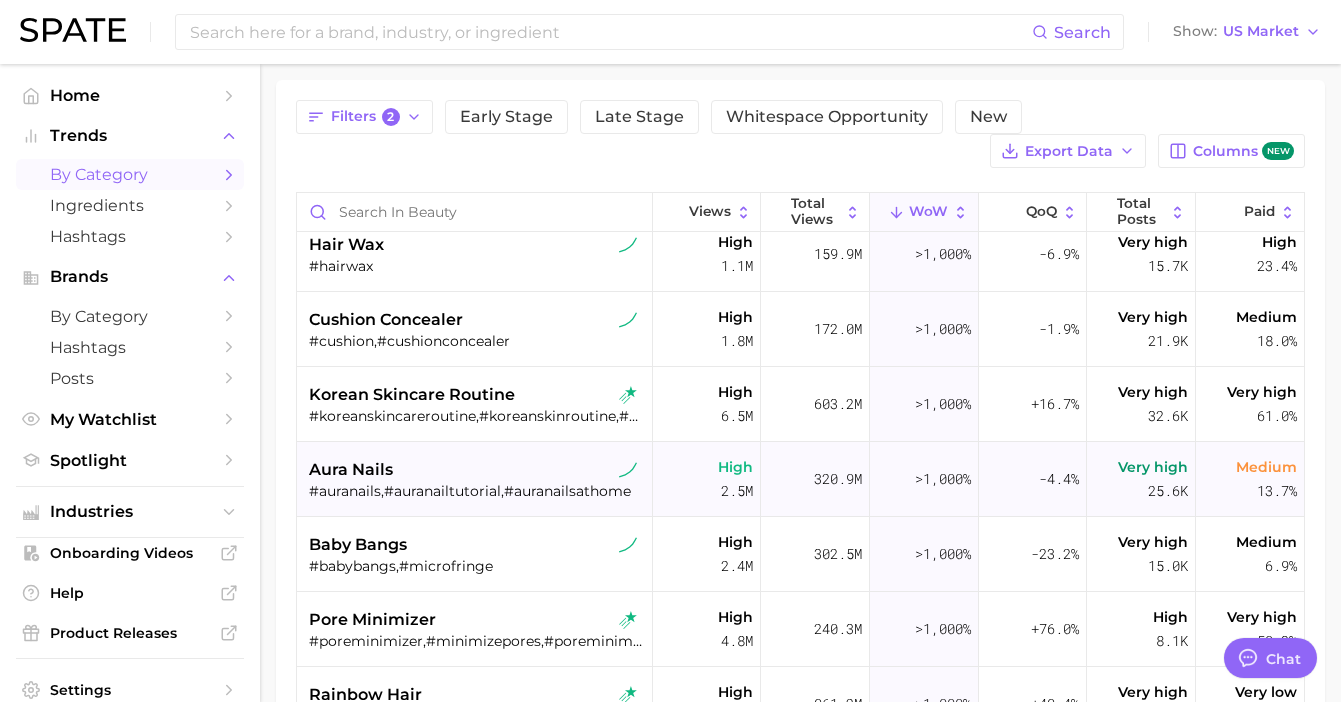 click on "aura nails" at bounding box center [477, 470] 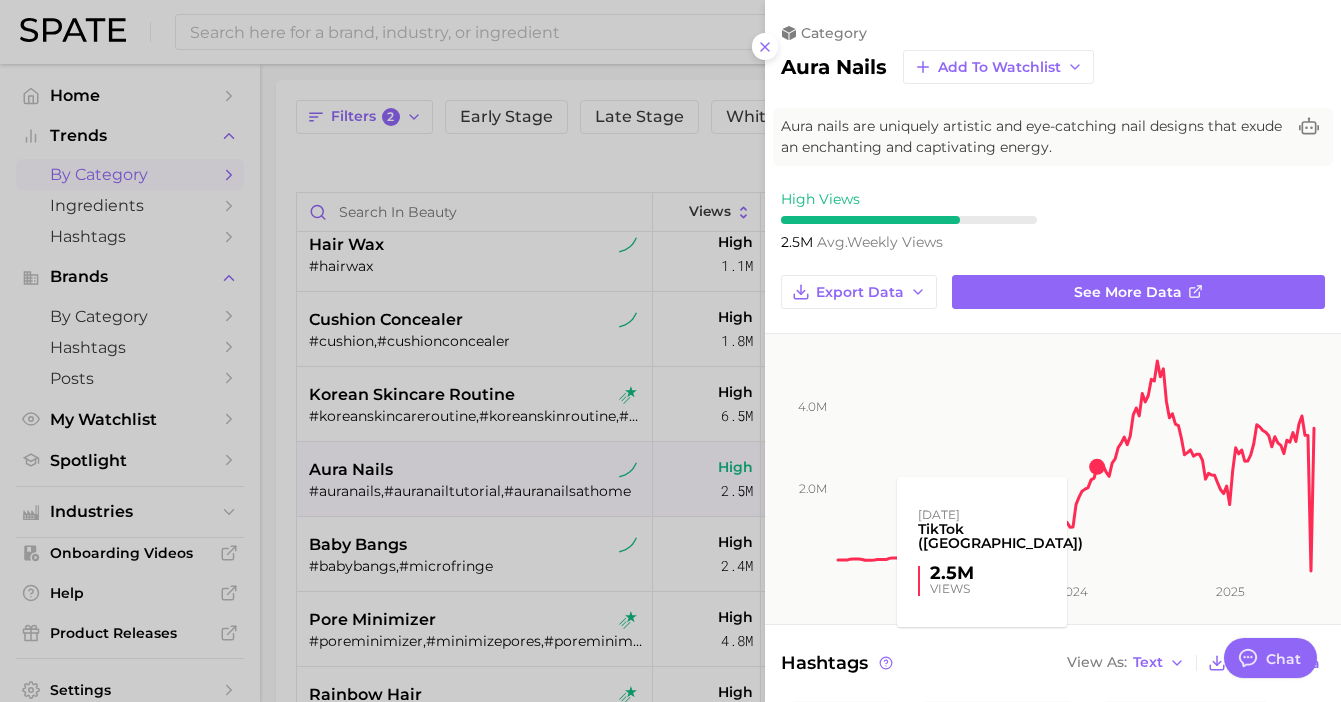 scroll, scrollTop: 0, scrollLeft: 0, axis: both 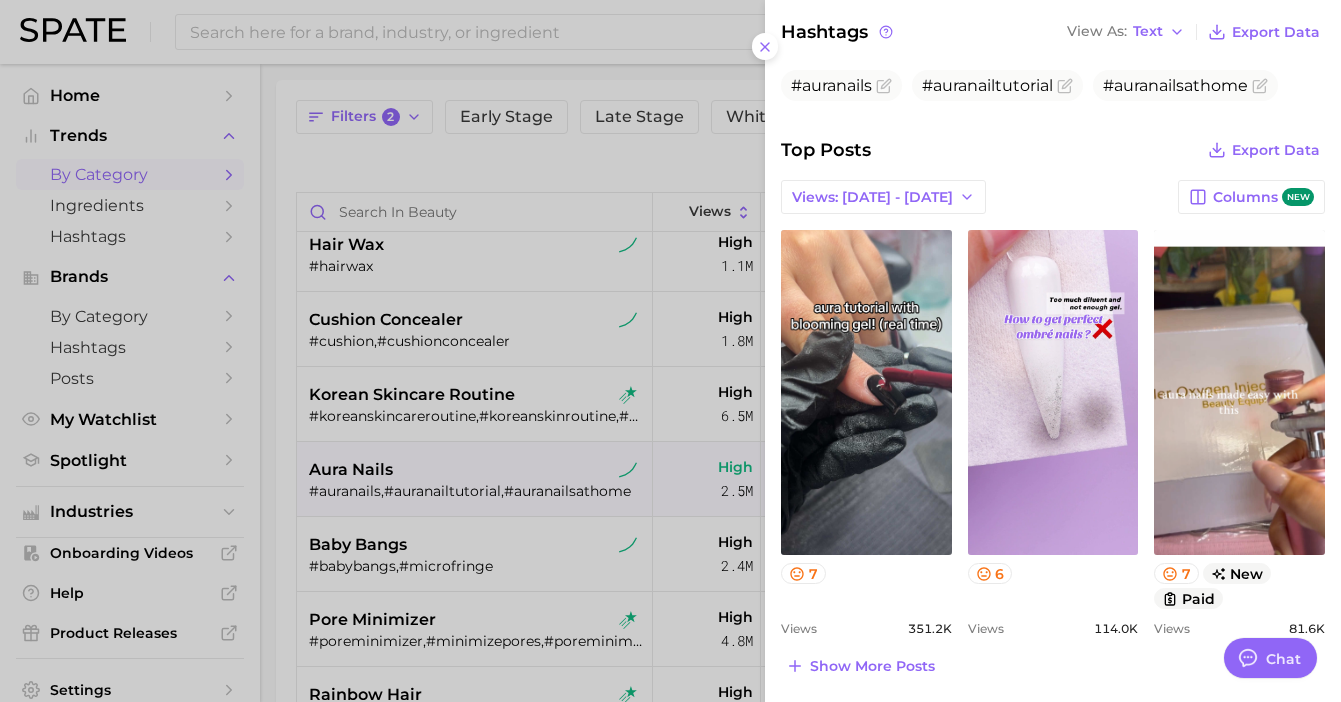 click at bounding box center (670, 351) 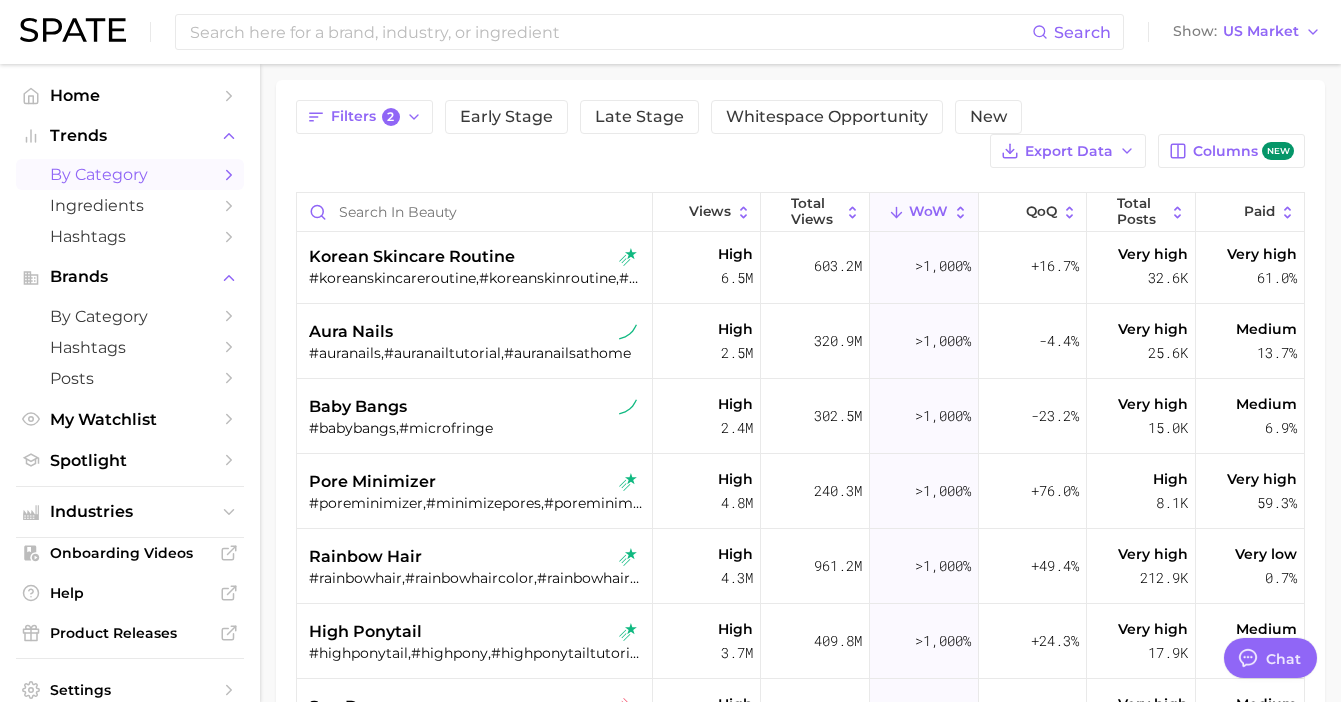 scroll, scrollTop: 610, scrollLeft: 0, axis: vertical 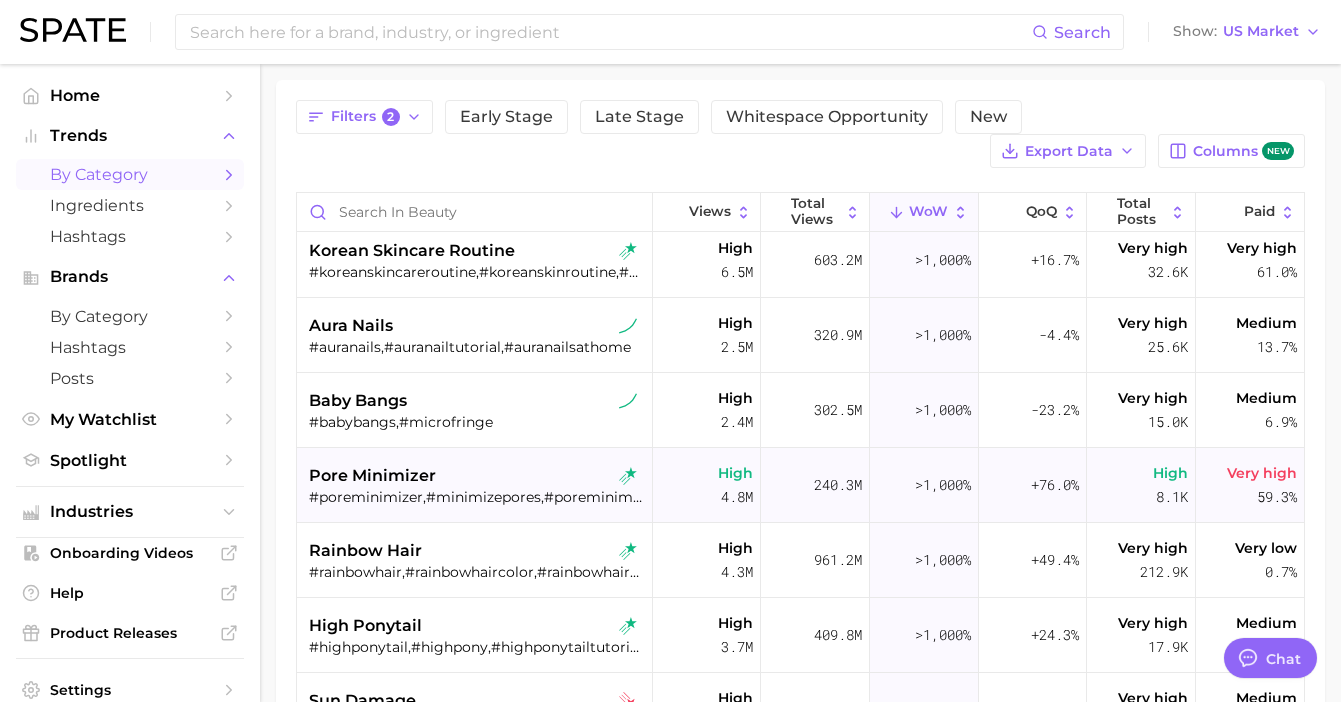 click on "pore minimizer" at bounding box center [372, 476] 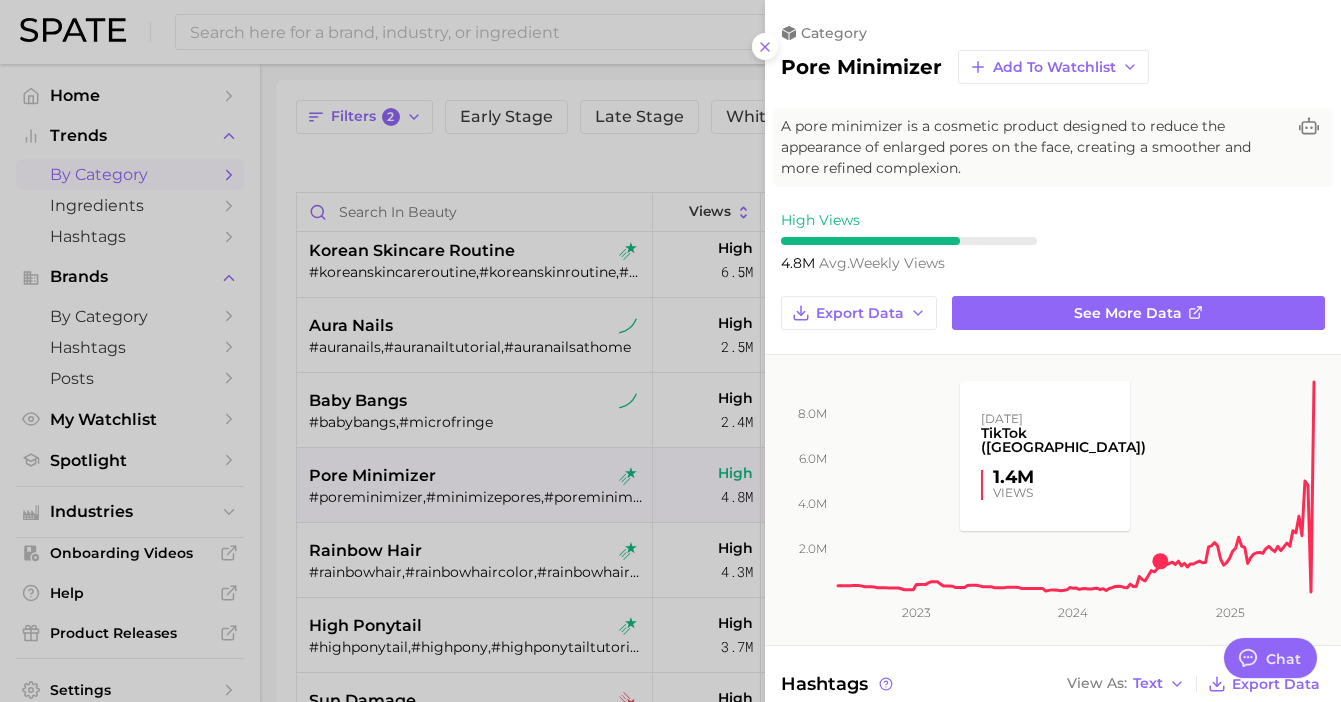 scroll, scrollTop: 0, scrollLeft: 0, axis: both 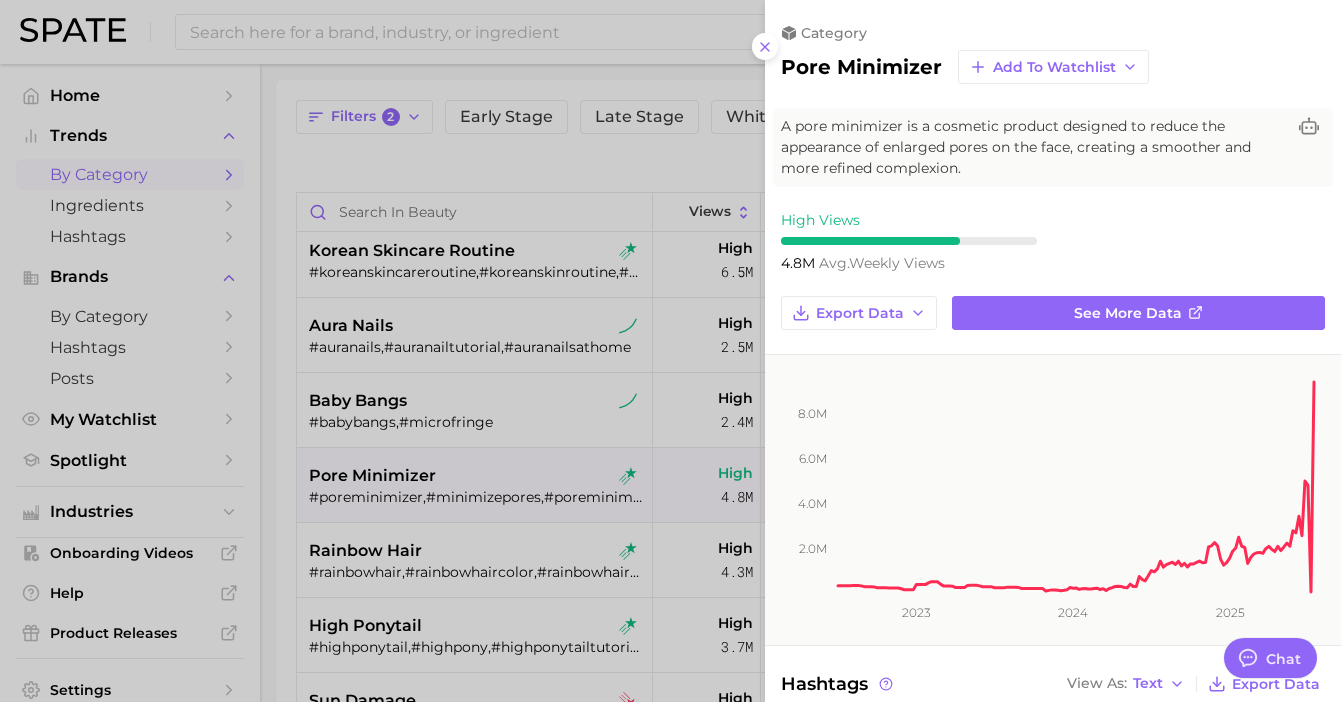 click at bounding box center (670, 351) 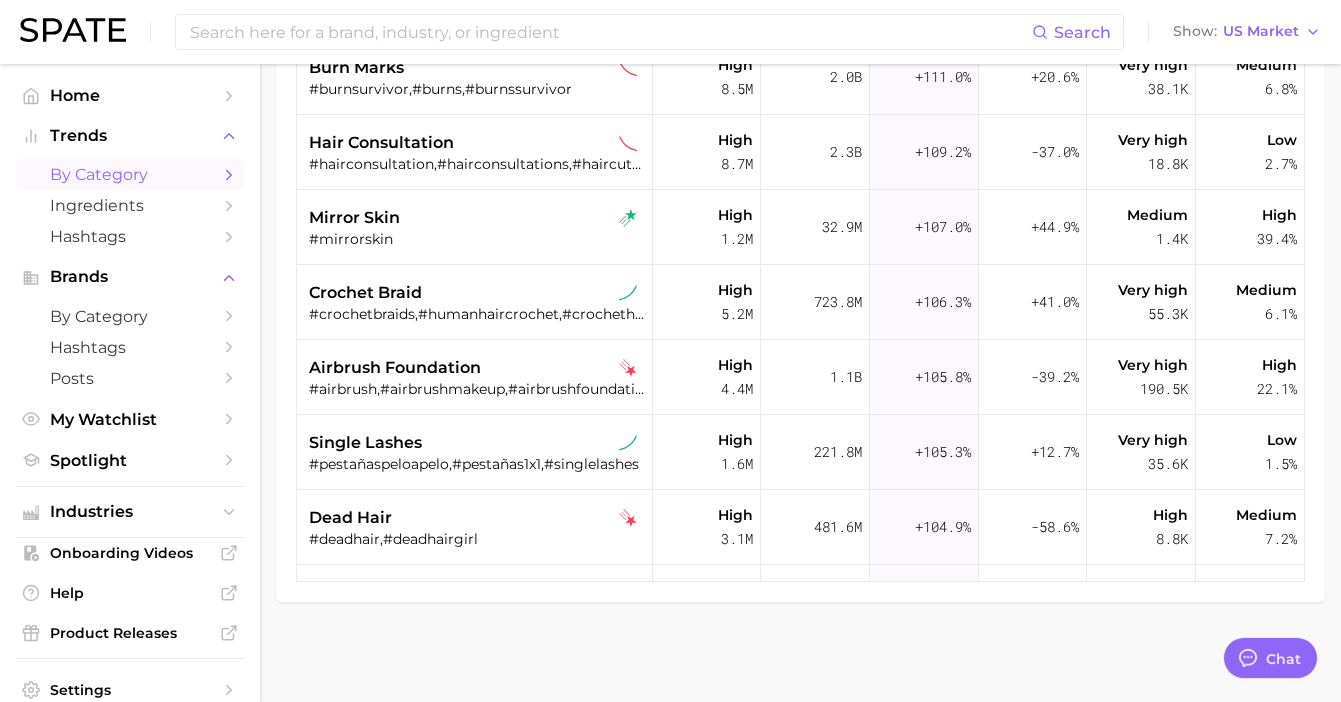 scroll, scrollTop: 10970, scrollLeft: 0, axis: vertical 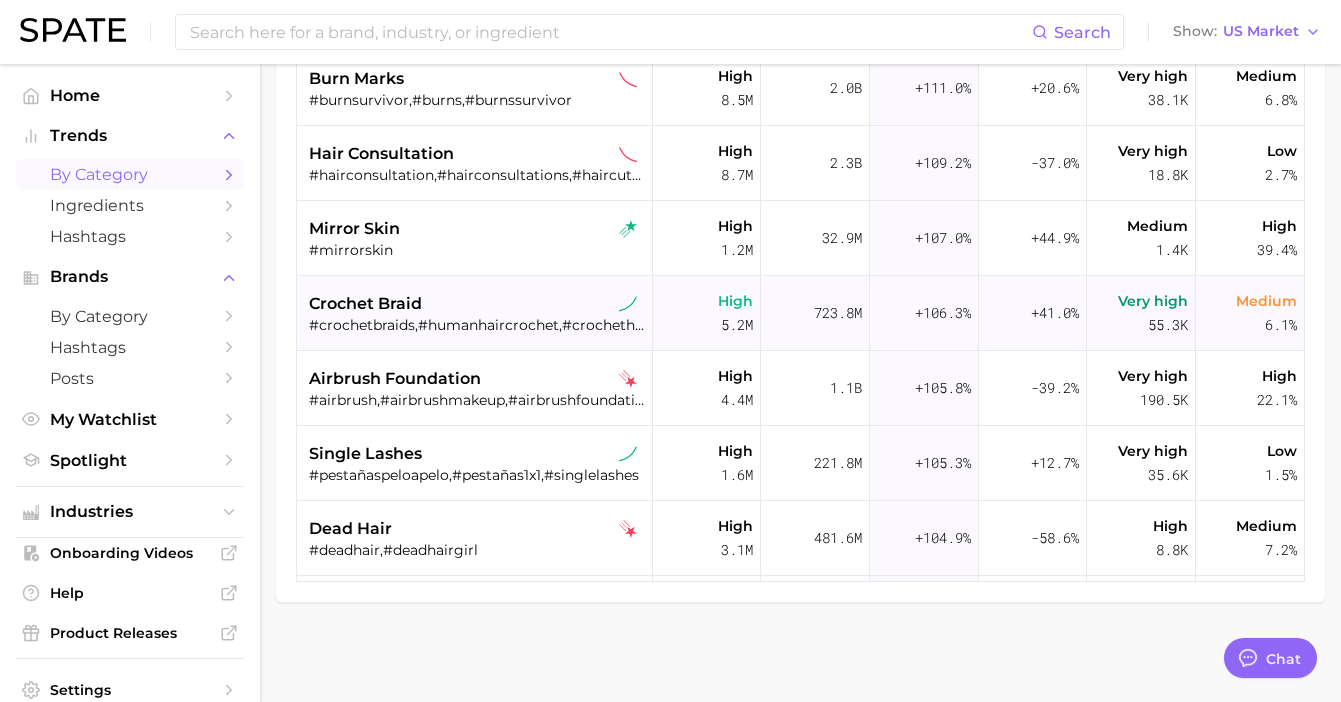 click on "crochet braid" at bounding box center [477, 304] 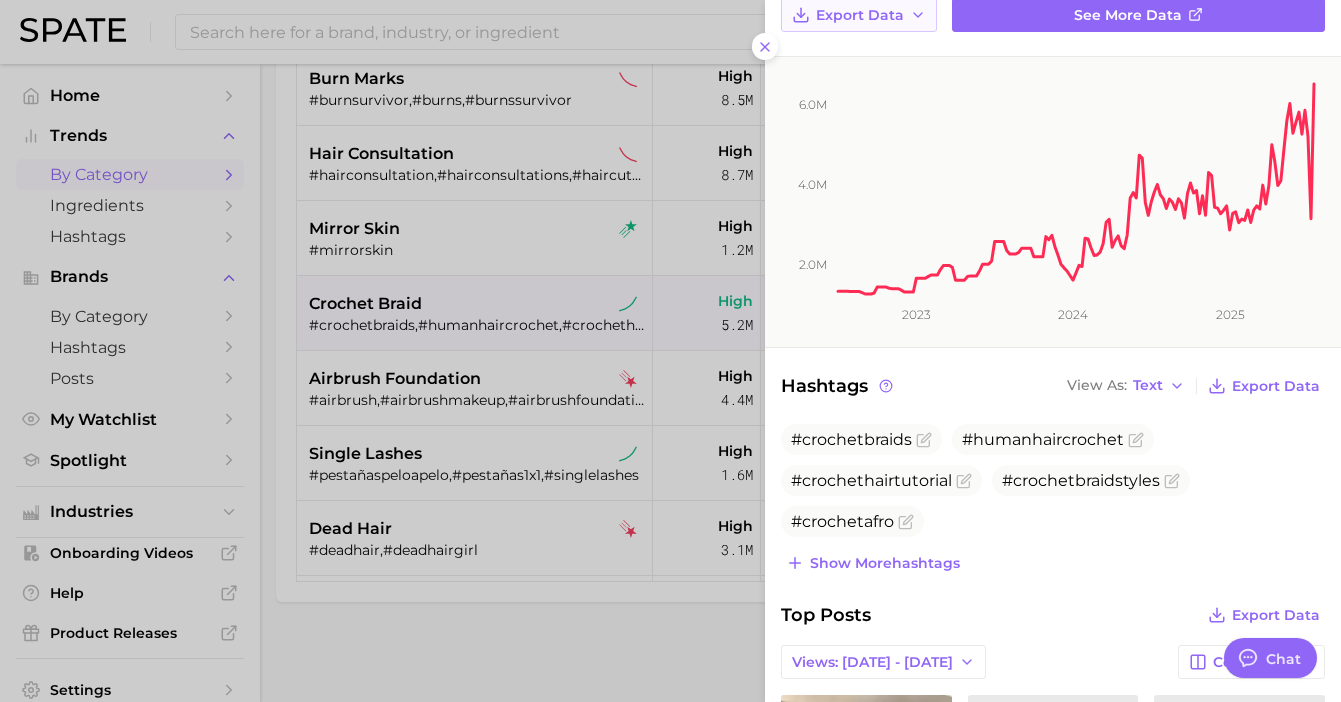 scroll, scrollTop: 0, scrollLeft: 0, axis: both 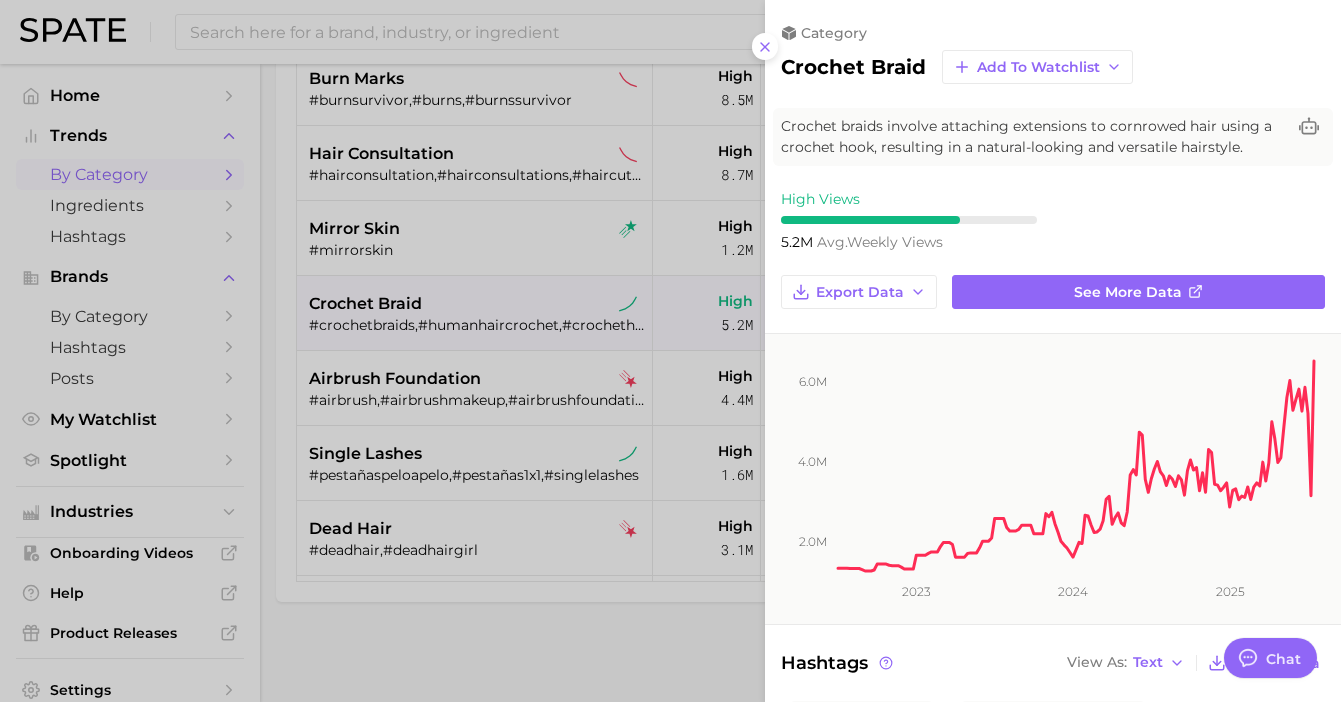 click at bounding box center (670, 351) 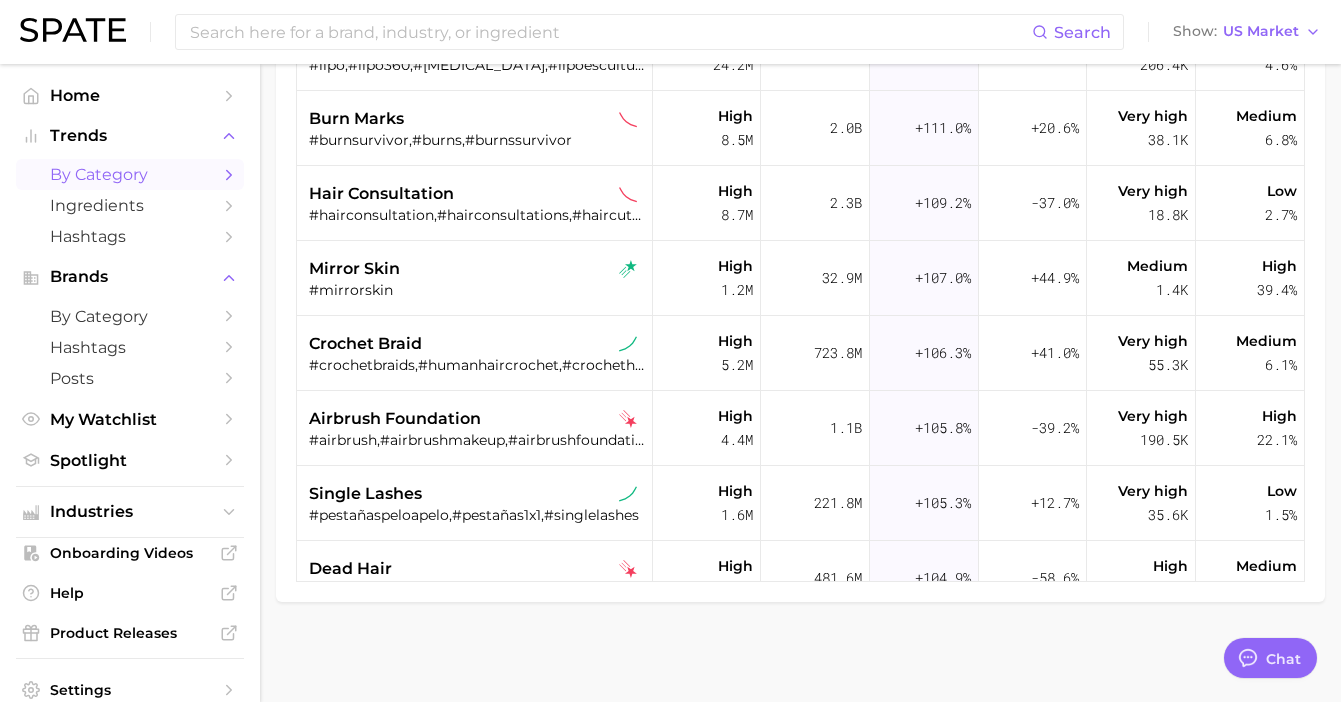 scroll, scrollTop: 10921, scrollLeft: 0, axis: vertical 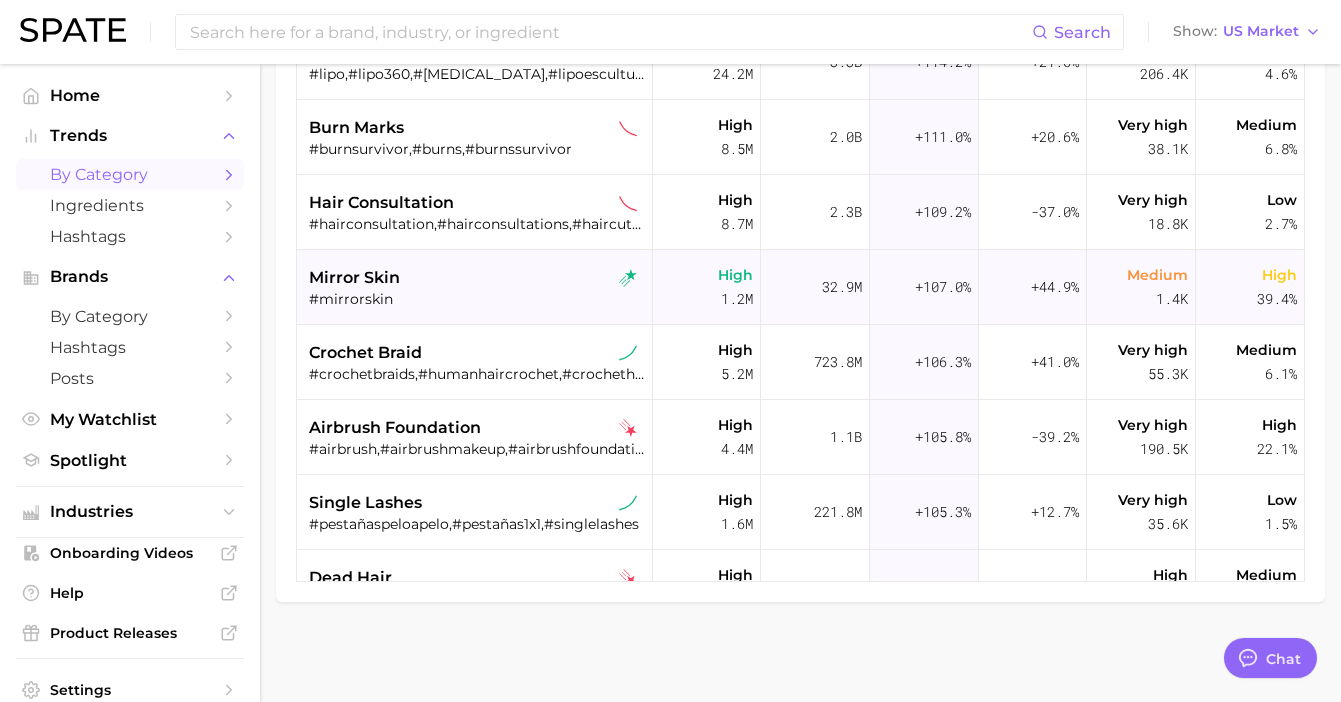 click on "#mirrorskin" at bounding box center [477, 299] 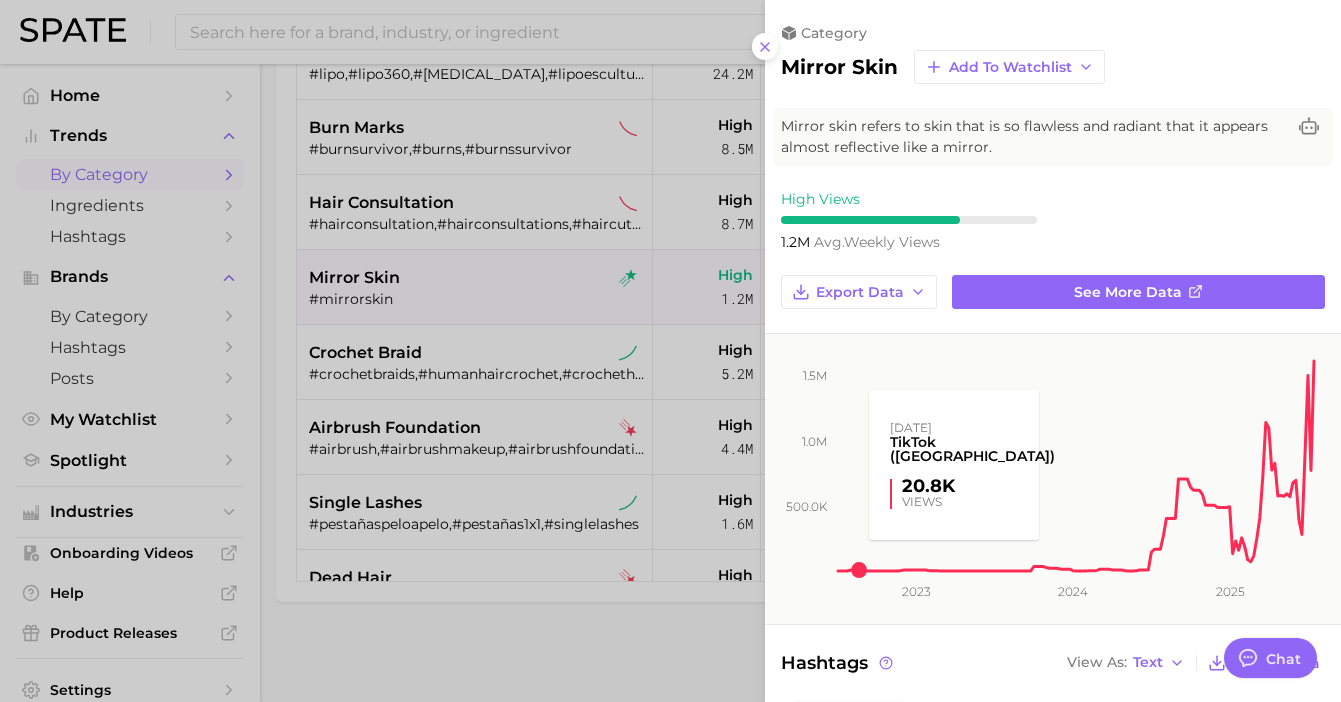 scroll, scrollTop: 0, scrollLeft: 0, axis: both 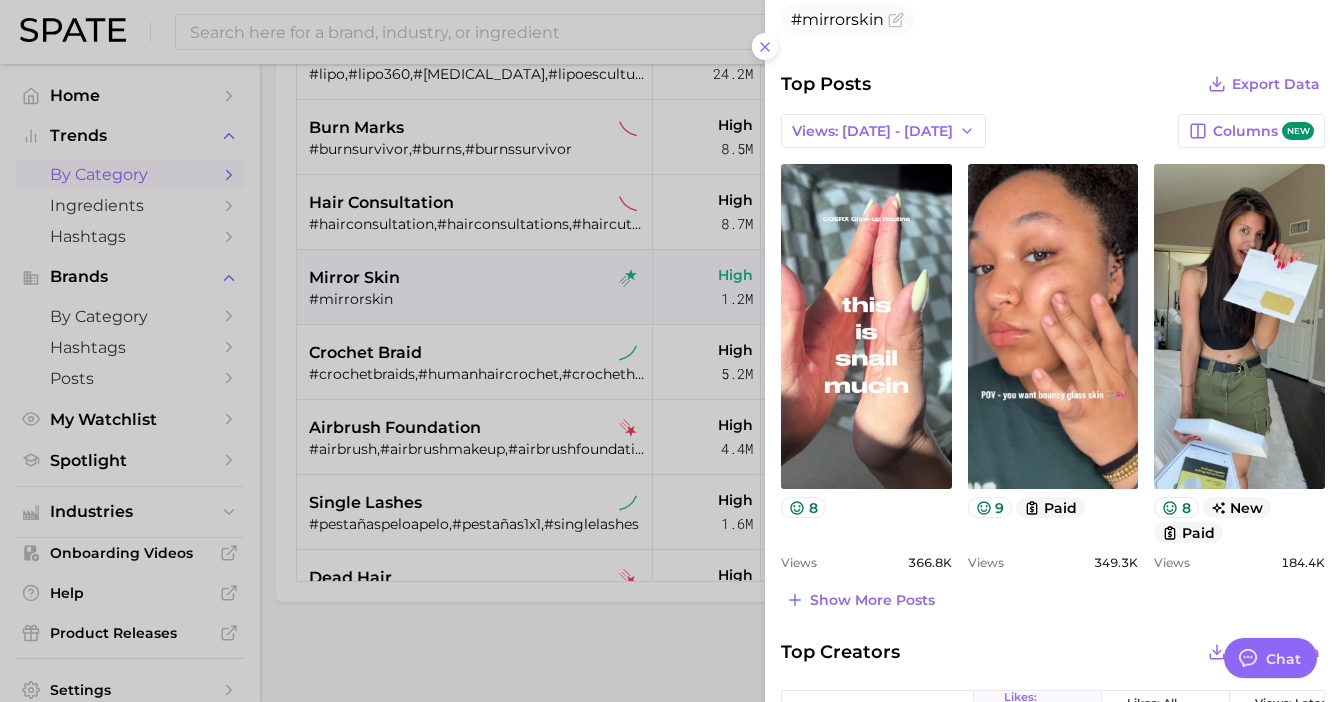 click at bounding box center (670, 351) 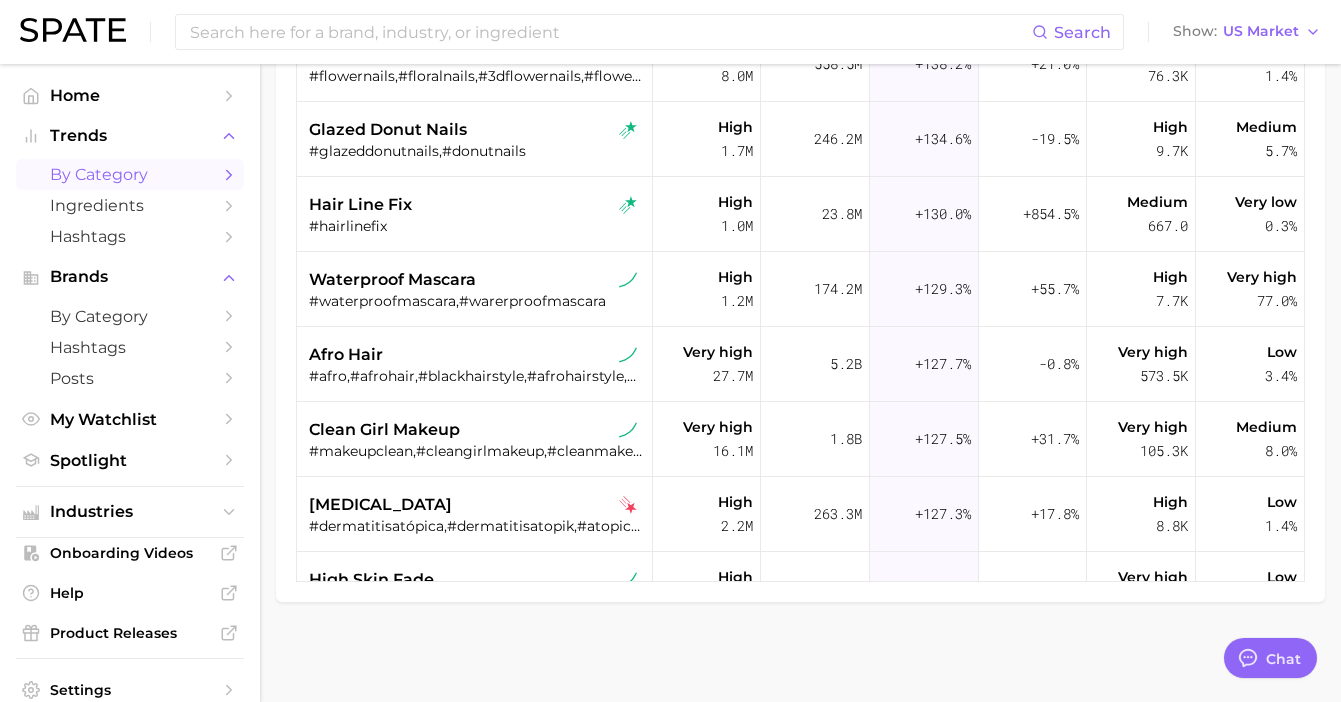 scroll, scrollTop: 9716, scrollLeft: 0, axis: vertical 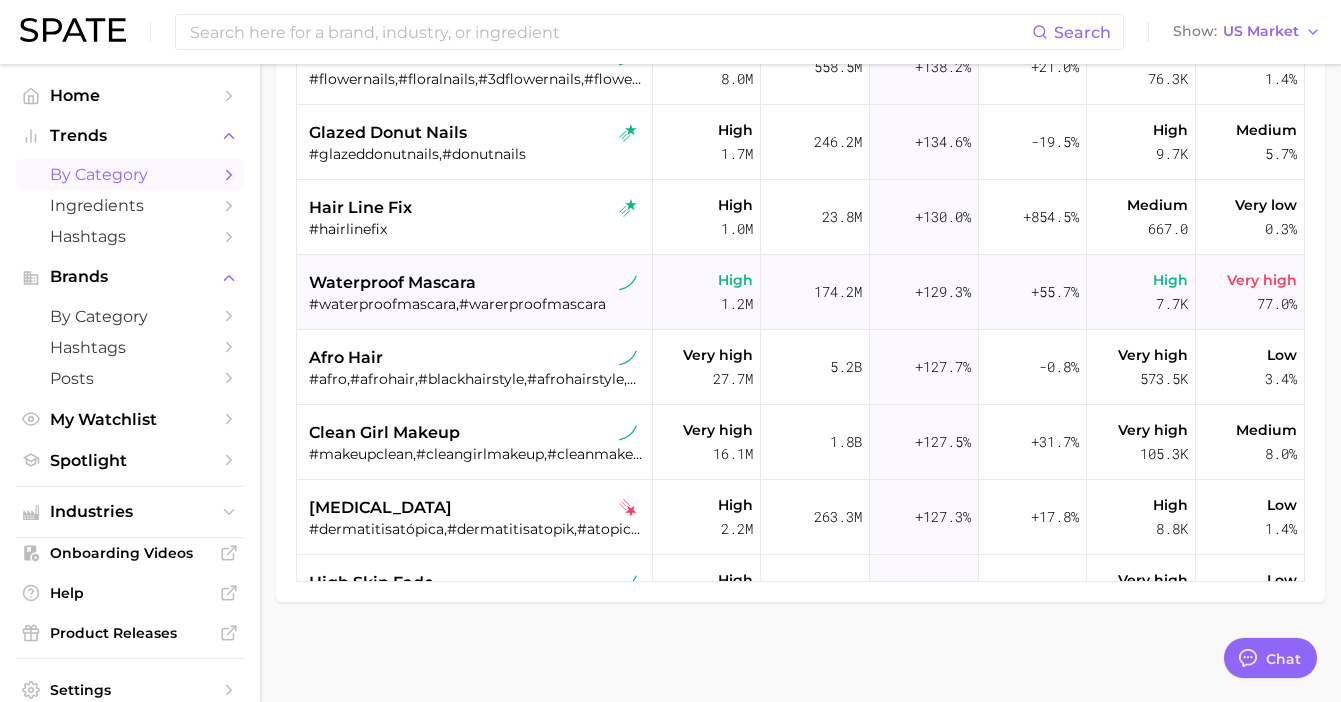 click on "#waterproofmascara,#warerproofmascara" at bounding box center [477, 304] 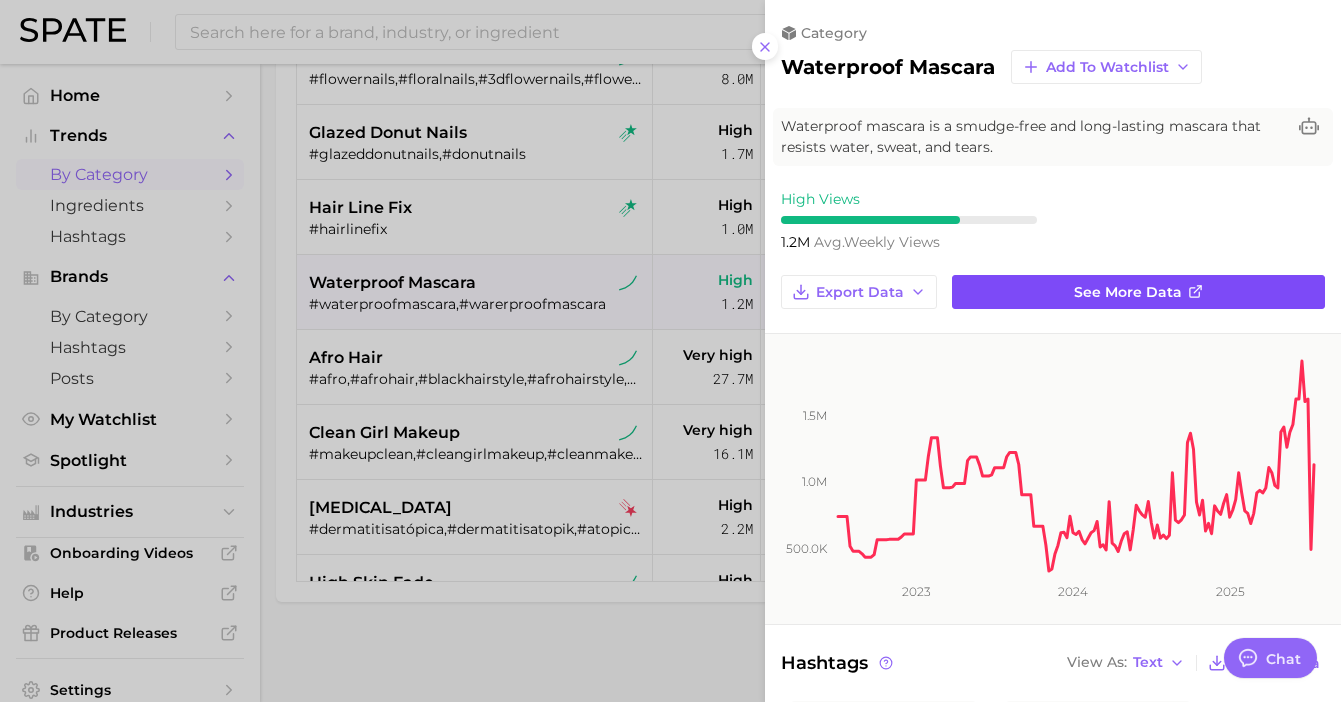 scroll, scrollTop: 0, scrollLeft: 0, axis: both 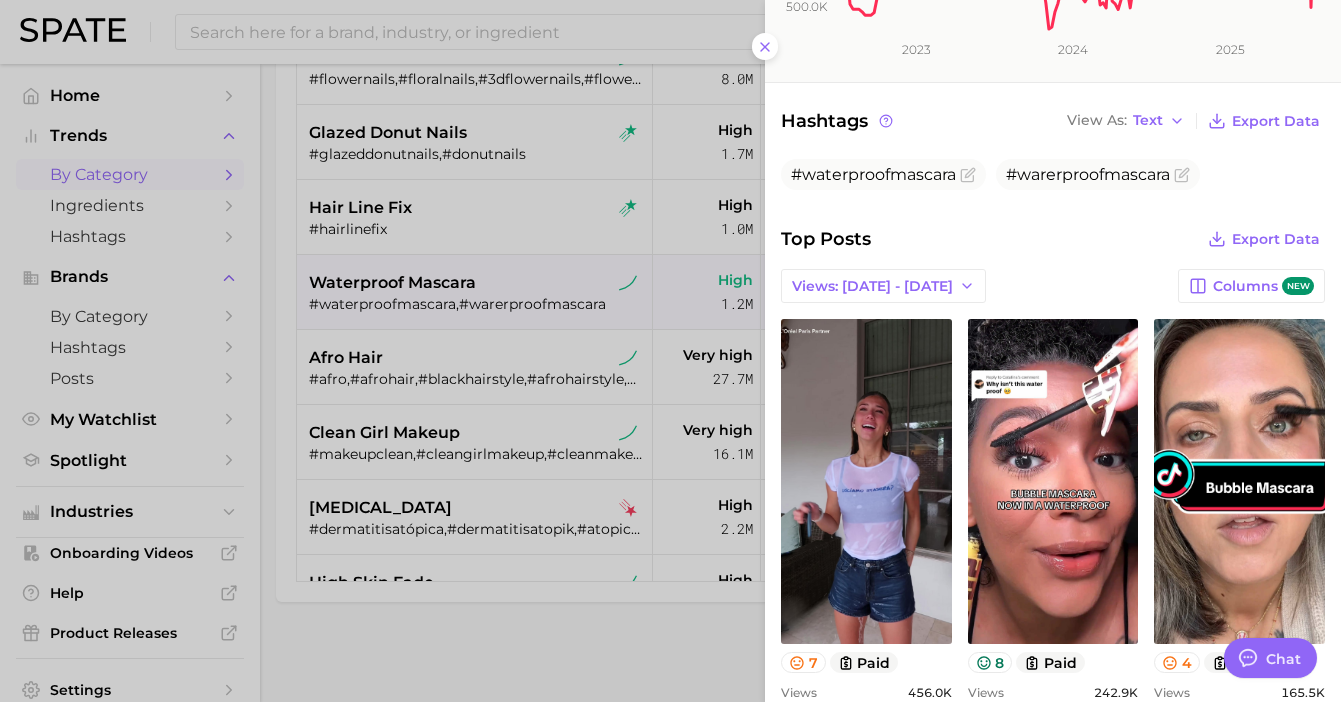 click at bounding box center (670, 351) 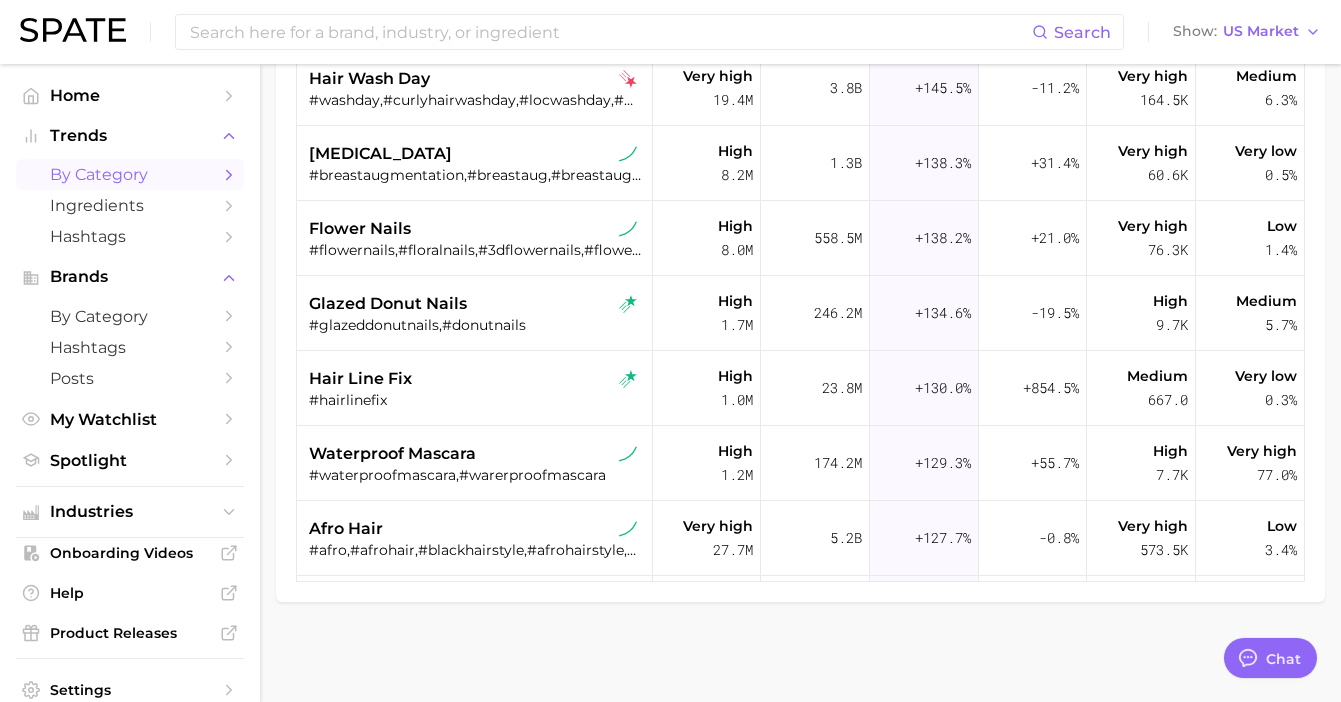 scroll, scrollTop: 9539, scrollLeft: 0, axis: vertical 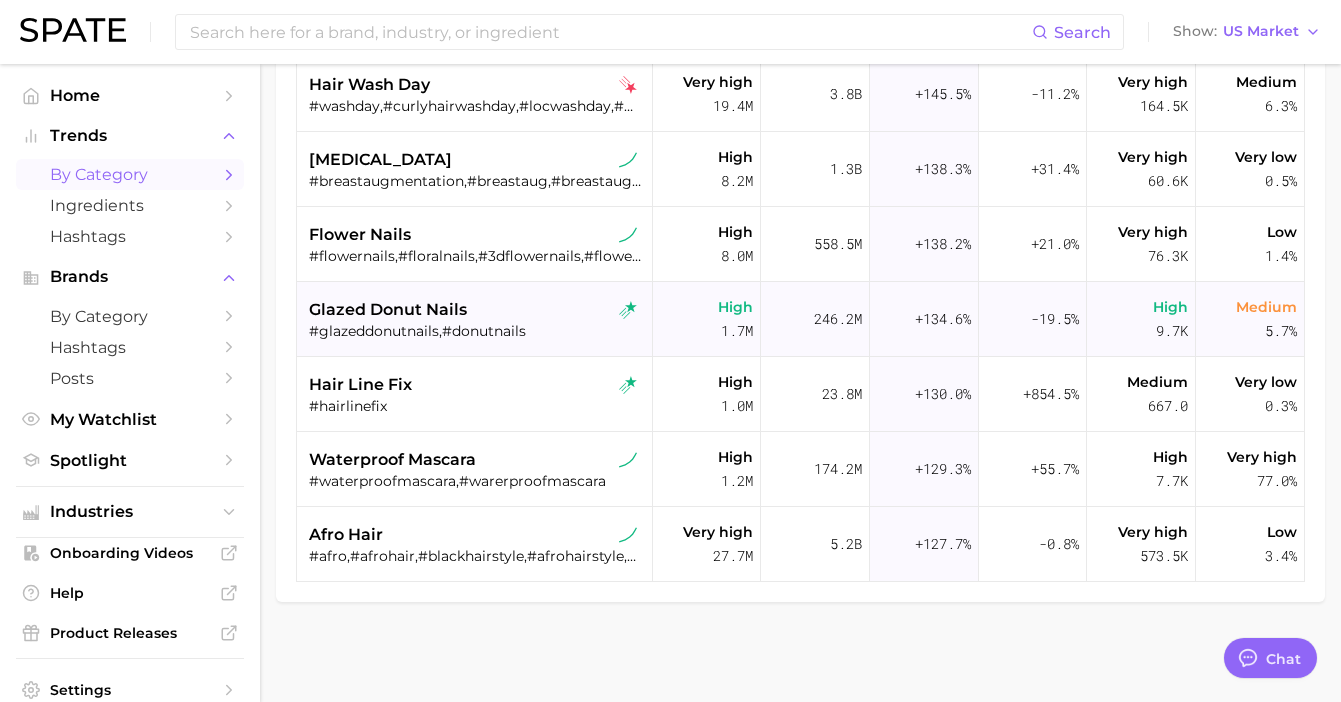 click on "#glazeddonutnails,#donutnails" at bounding box center (477, 331) 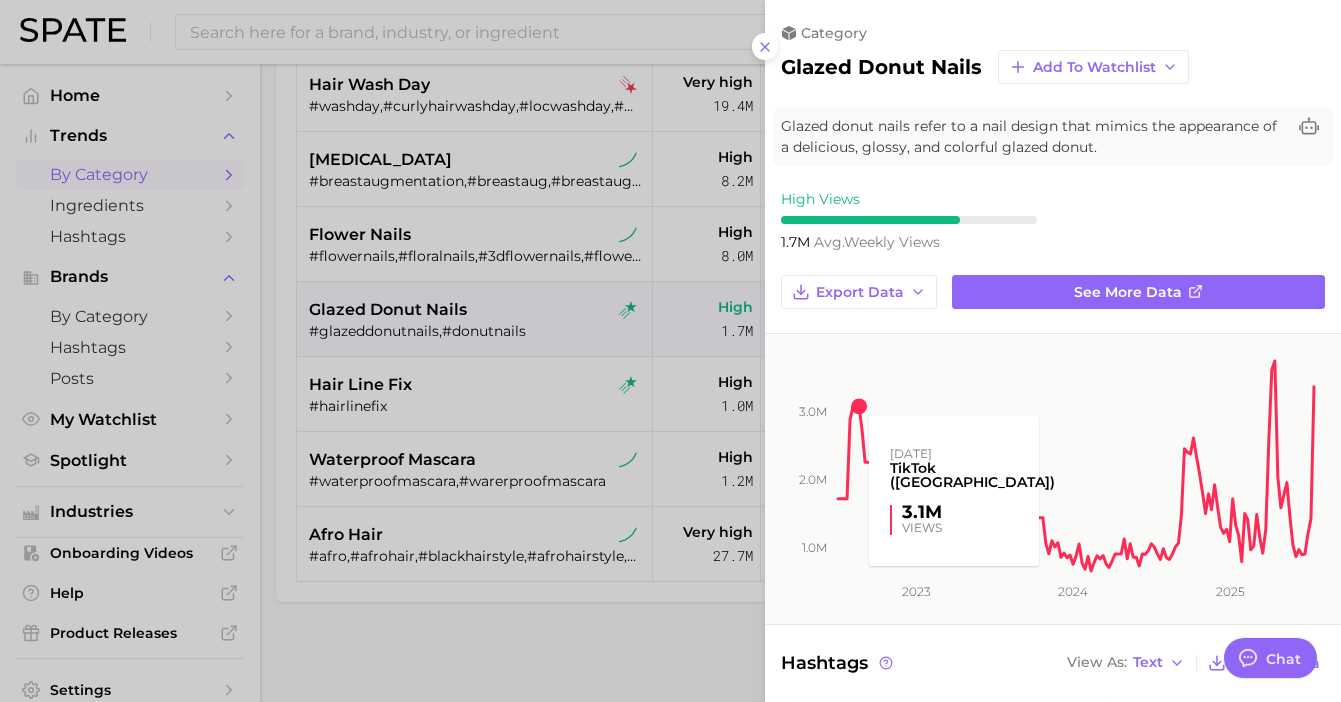 scroll, scrollTop: 0, scrollLeft: 0, axis: both 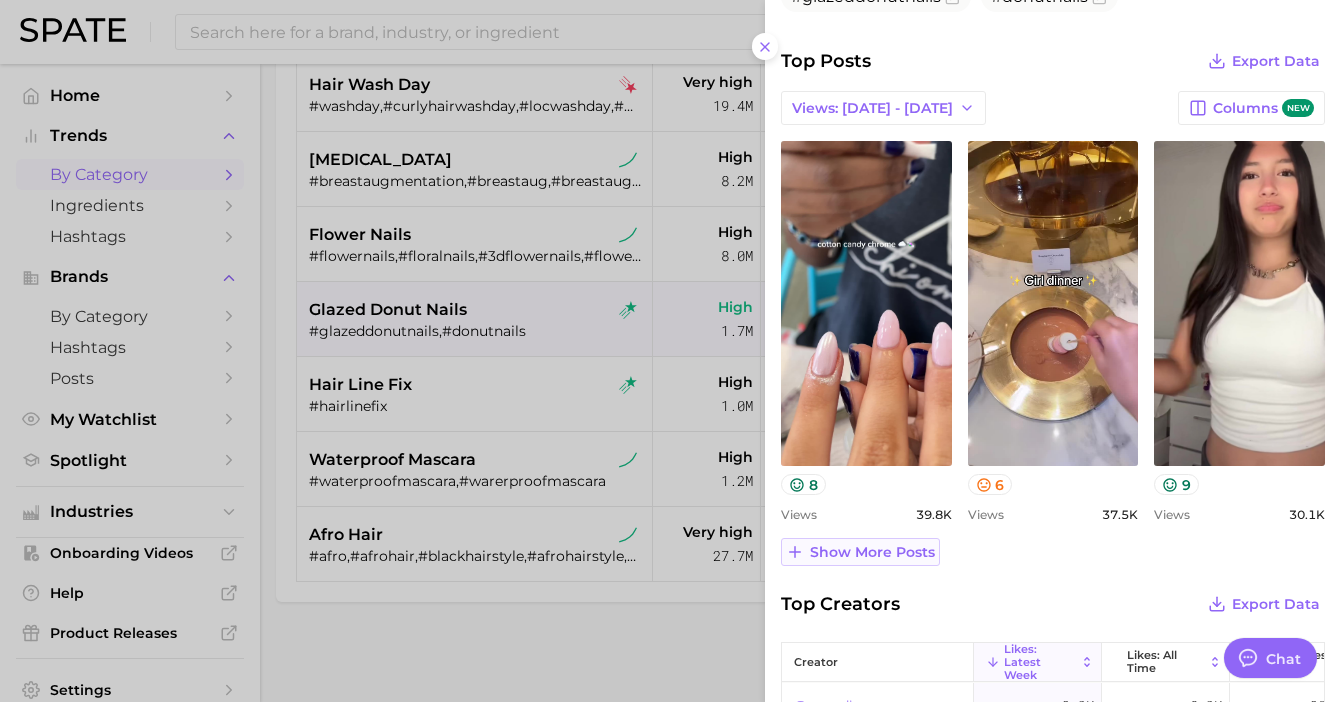 click on "Show more posts" at bounding box center (872, 552) 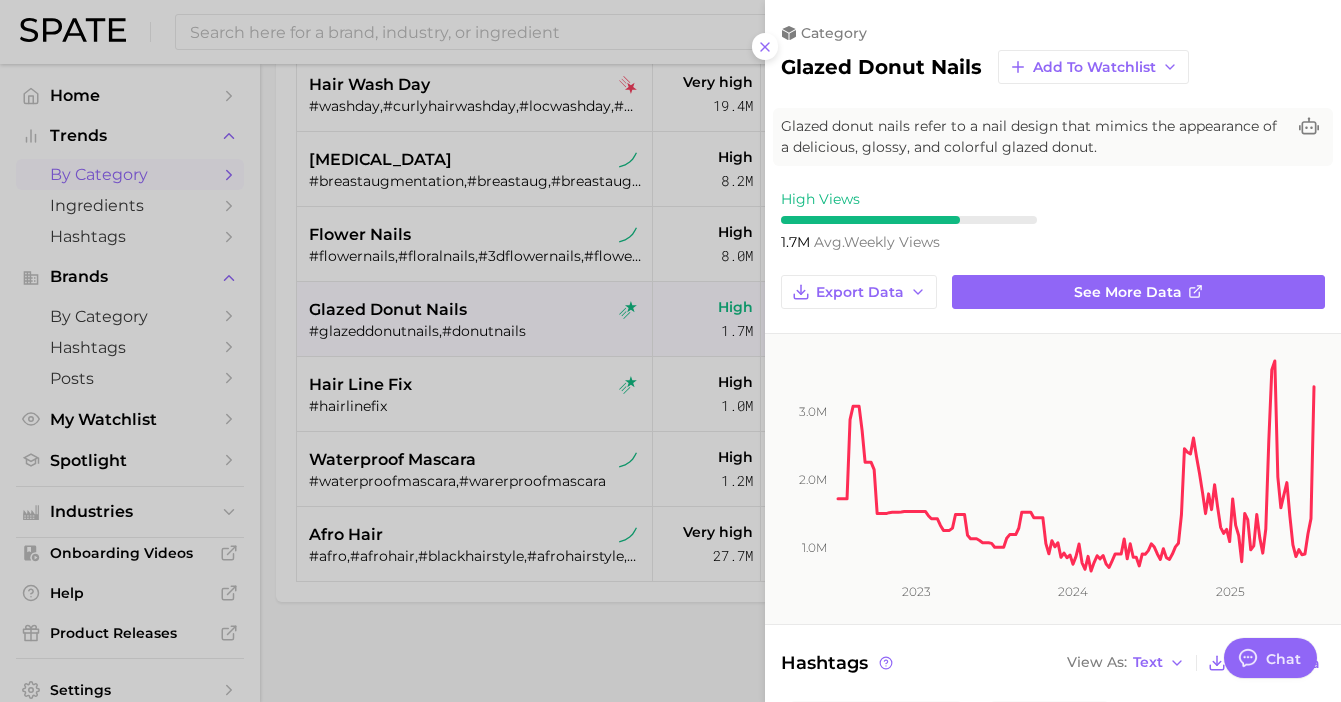 click at bounding box center [670, 351] 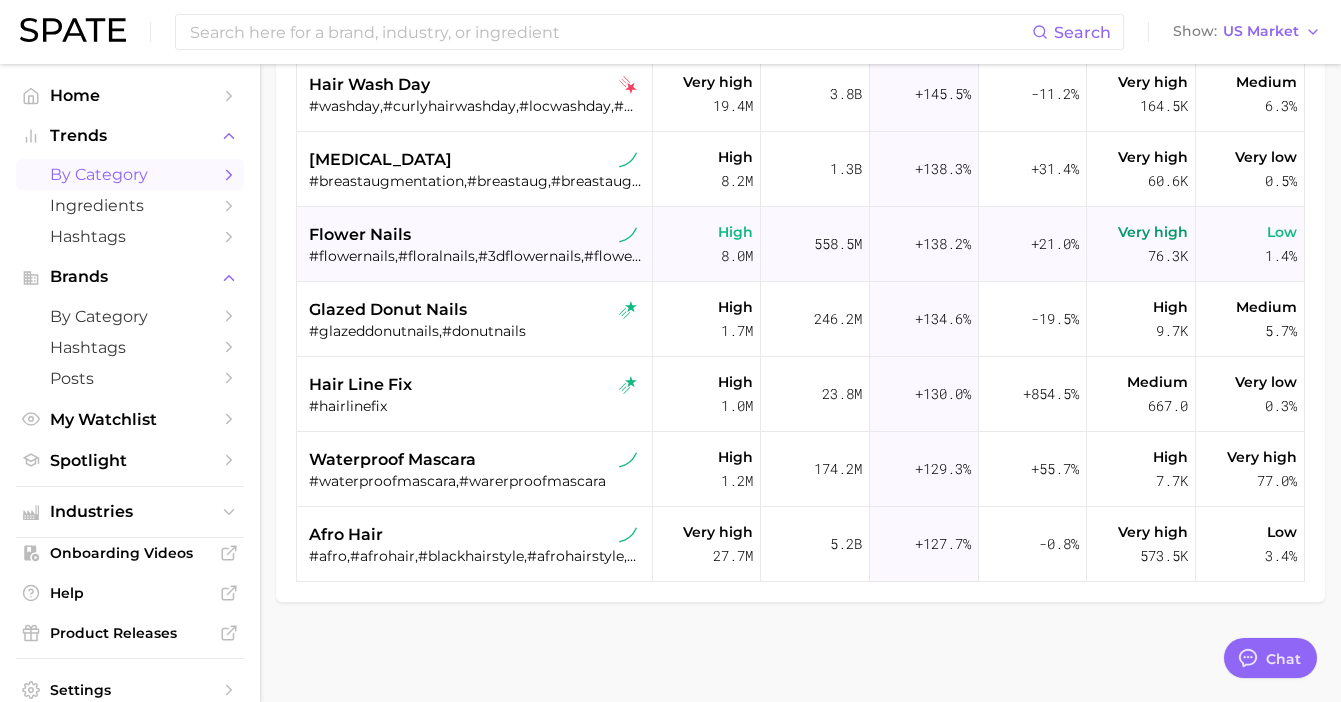 click on "flower nails" at bounding box center (477, 235) 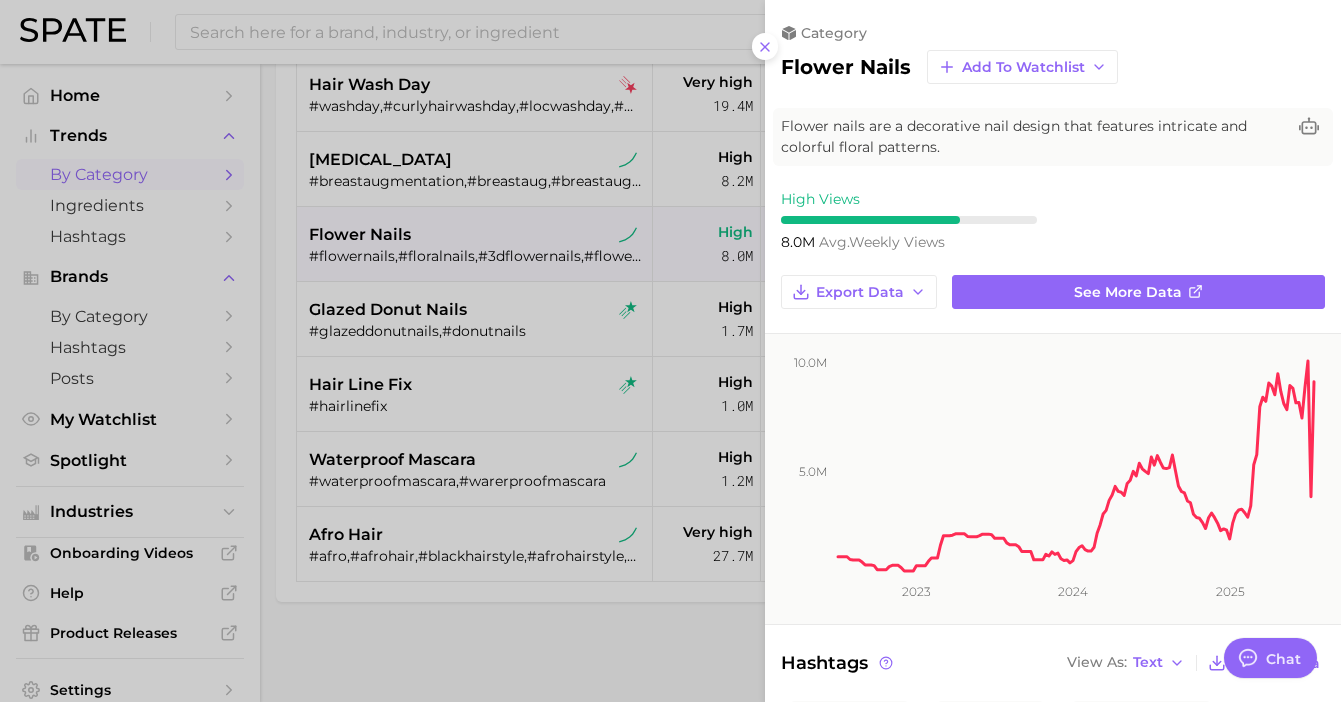 click at bounding box center (670, 351) 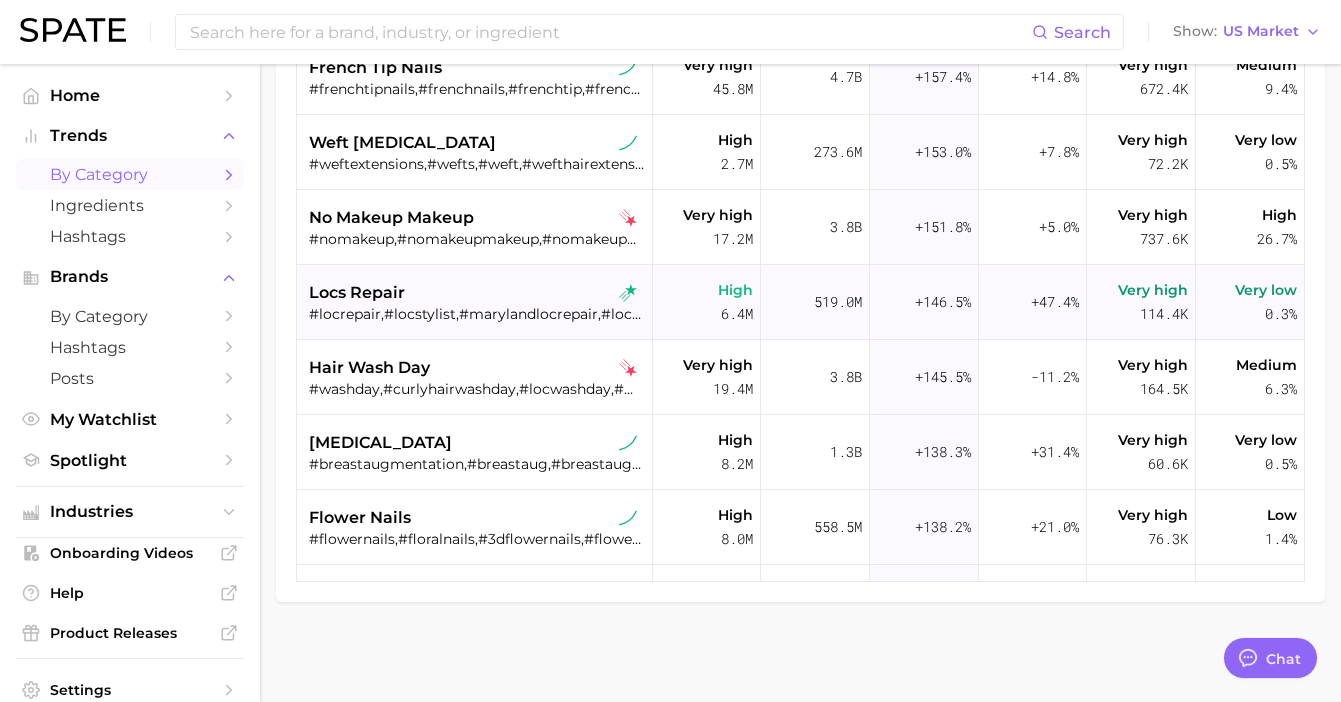 click on "#locrepair,#locstylist,#marylandlocrepair,#locrepairs,#locsrepair,#houstonlocrepair" at bounding box center [477, 314] 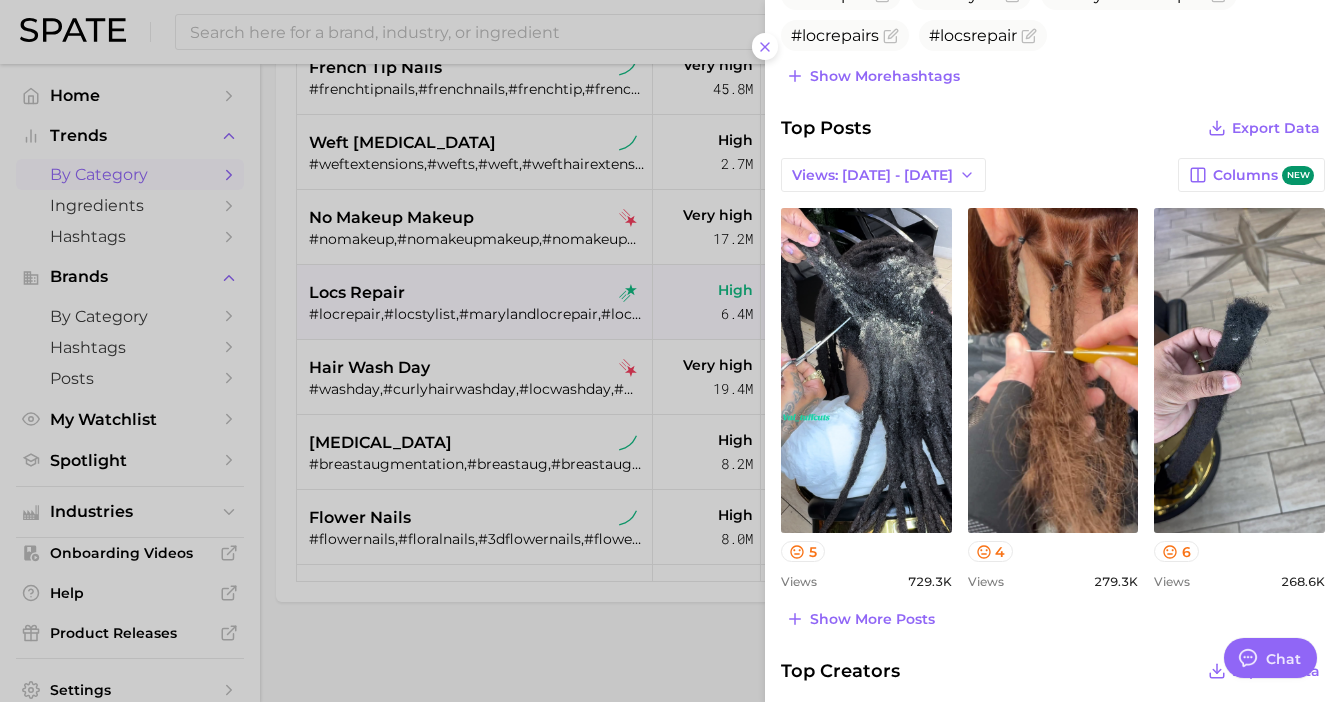 click at bounding box center (670, 351) 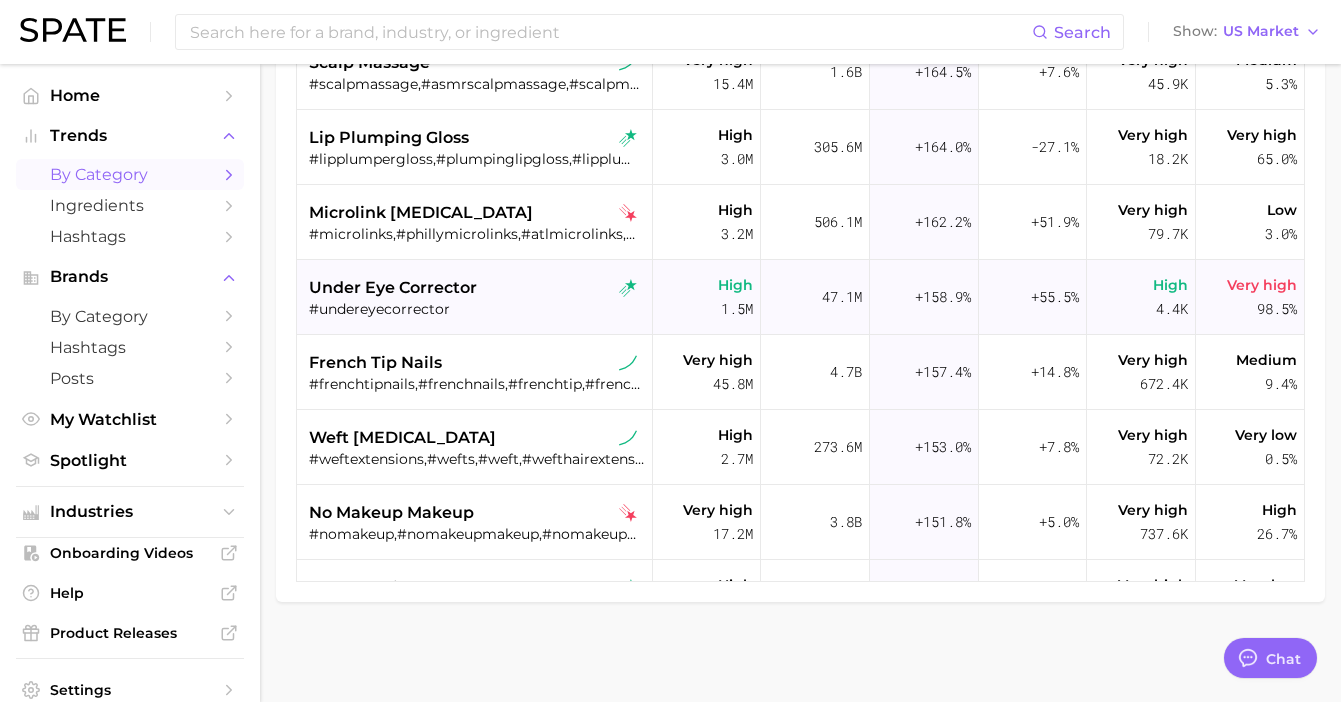 click on "#undereyecorrector" at bounding box center (477, 309) 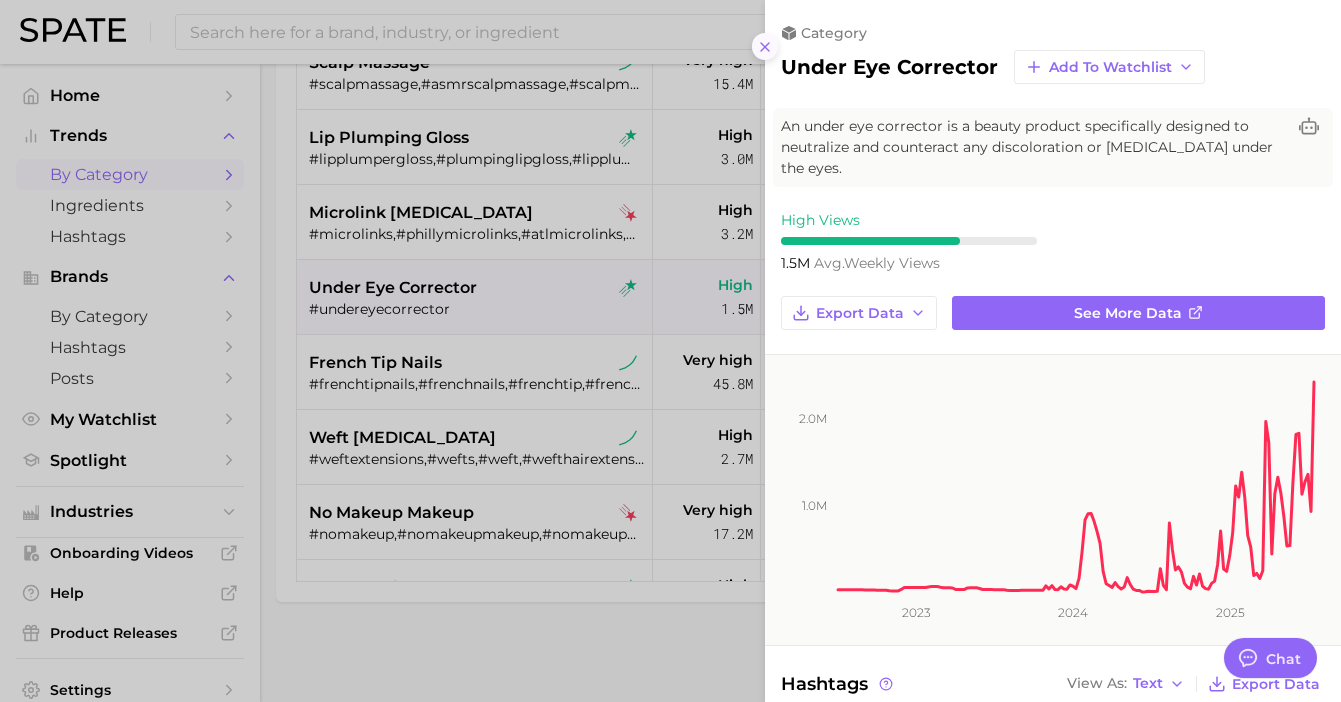 click 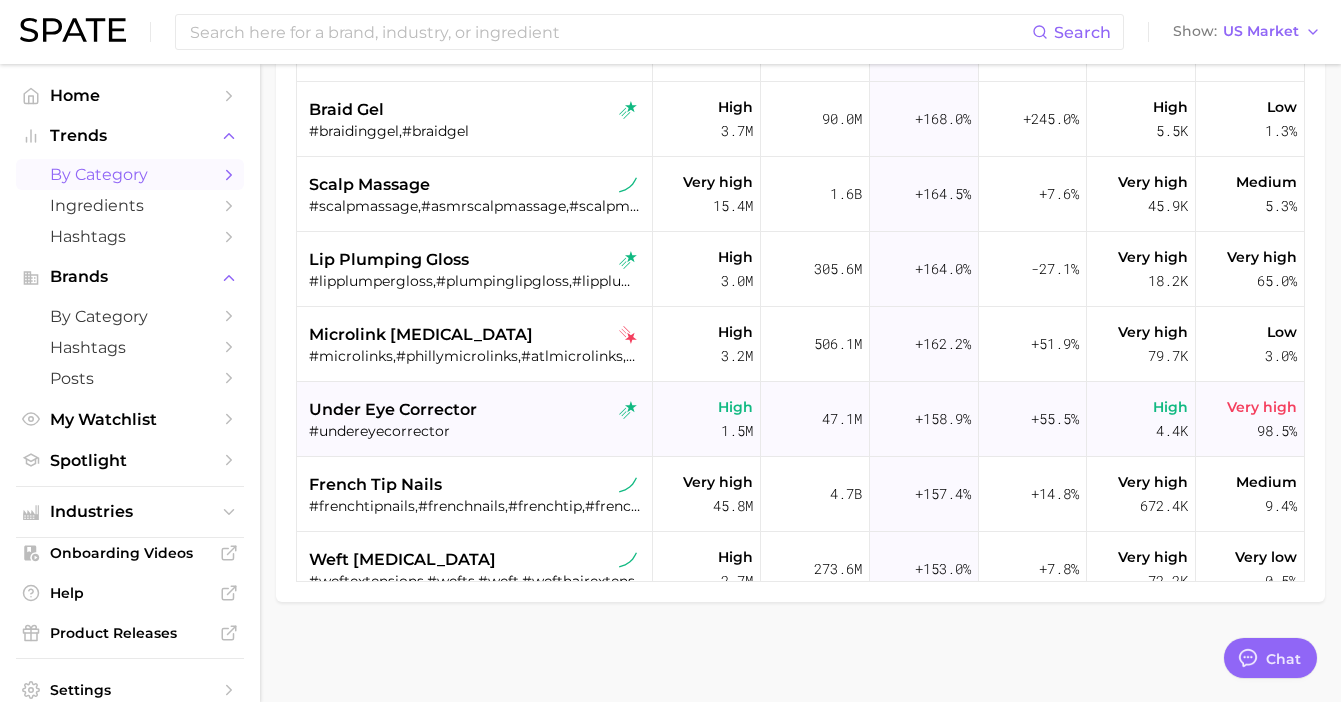 click on "#lipplumpergloss,#plumpinglipgloss,#lipplumpinggloss,#plumpinggloss,#lipglossplumper,#pumplinggloss" at bounding box center (477, 281) 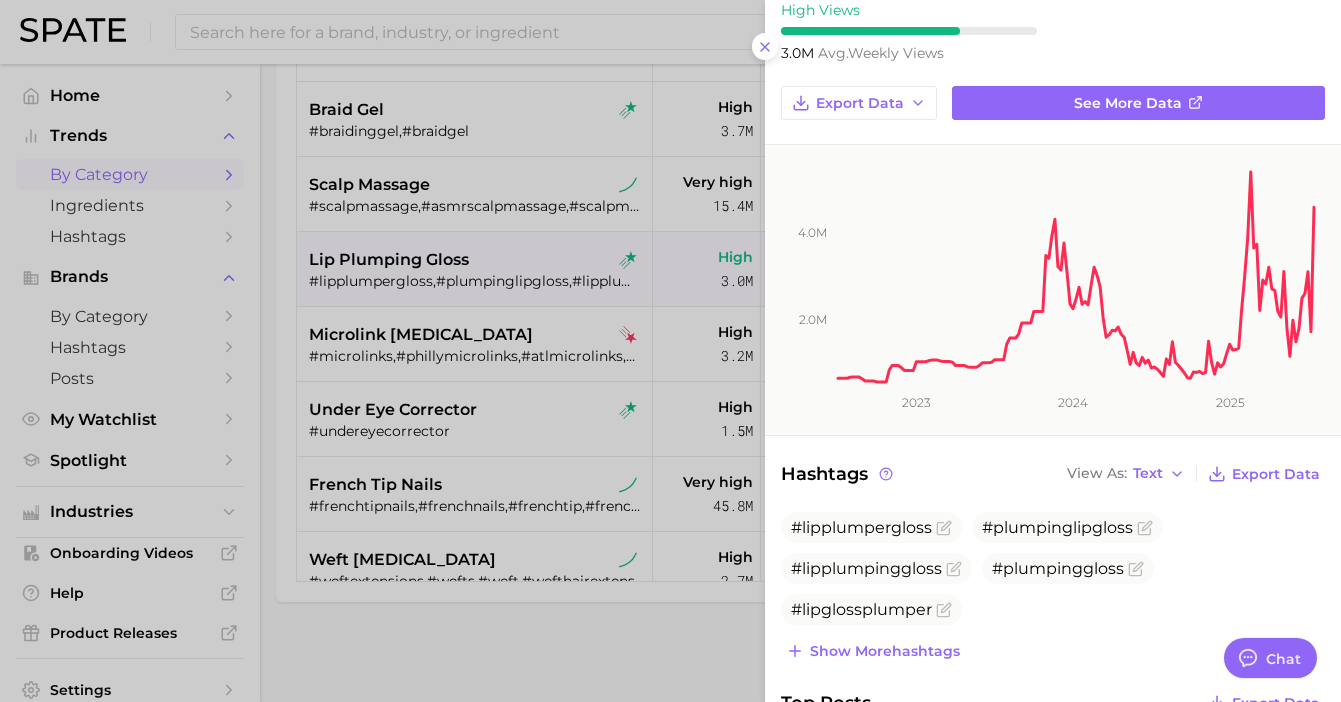 click at bounding box center (670, 351) 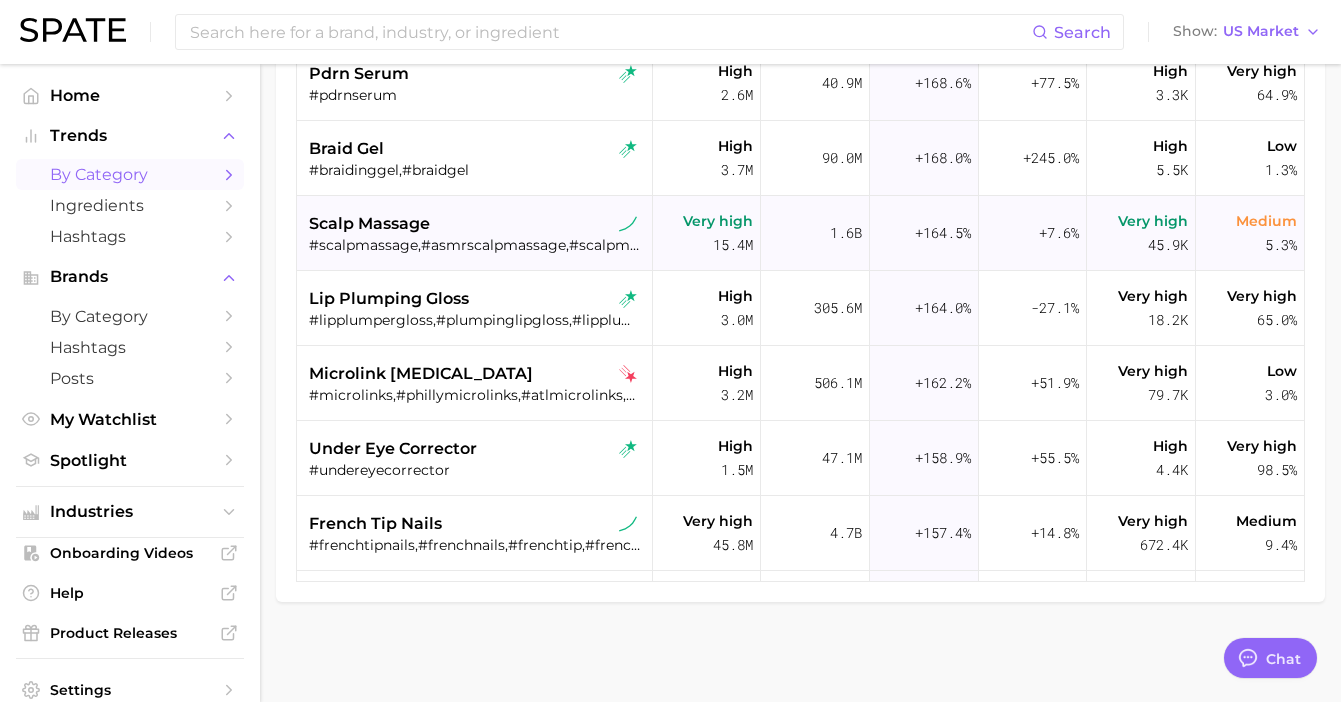 click on "#scalpmassage,#asmrscalpmassage,#scalpmassageasmr,#scalpmassageeveryday" at bounding box center (477, 245) 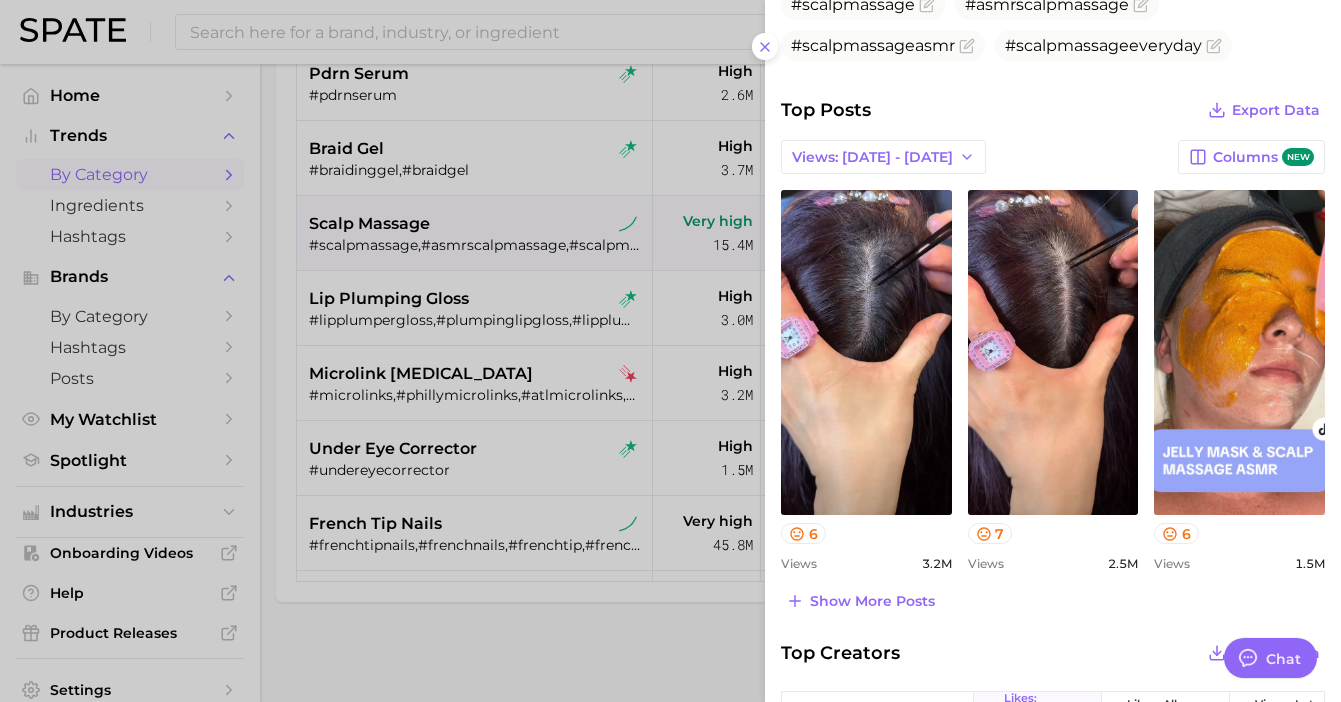 click at bounding box center [670, 351] 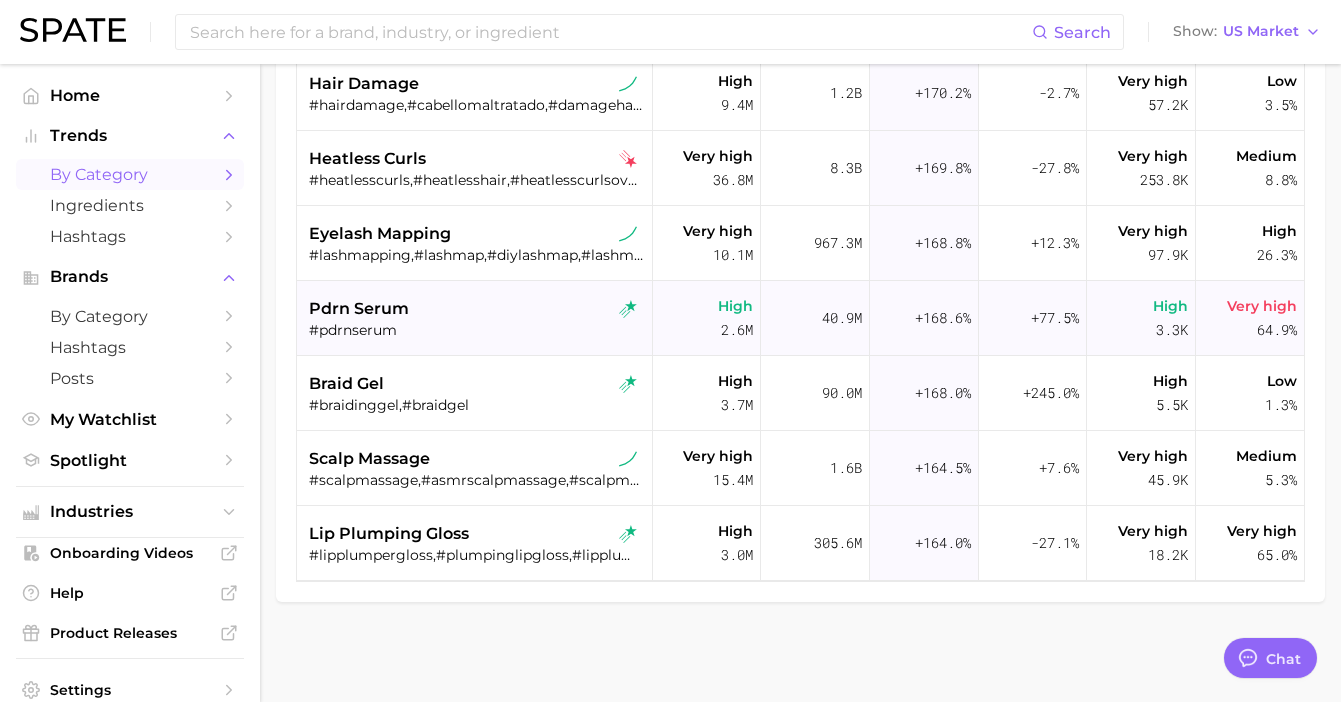 click on "#pdrnserum" at bounding box center [477, 330] 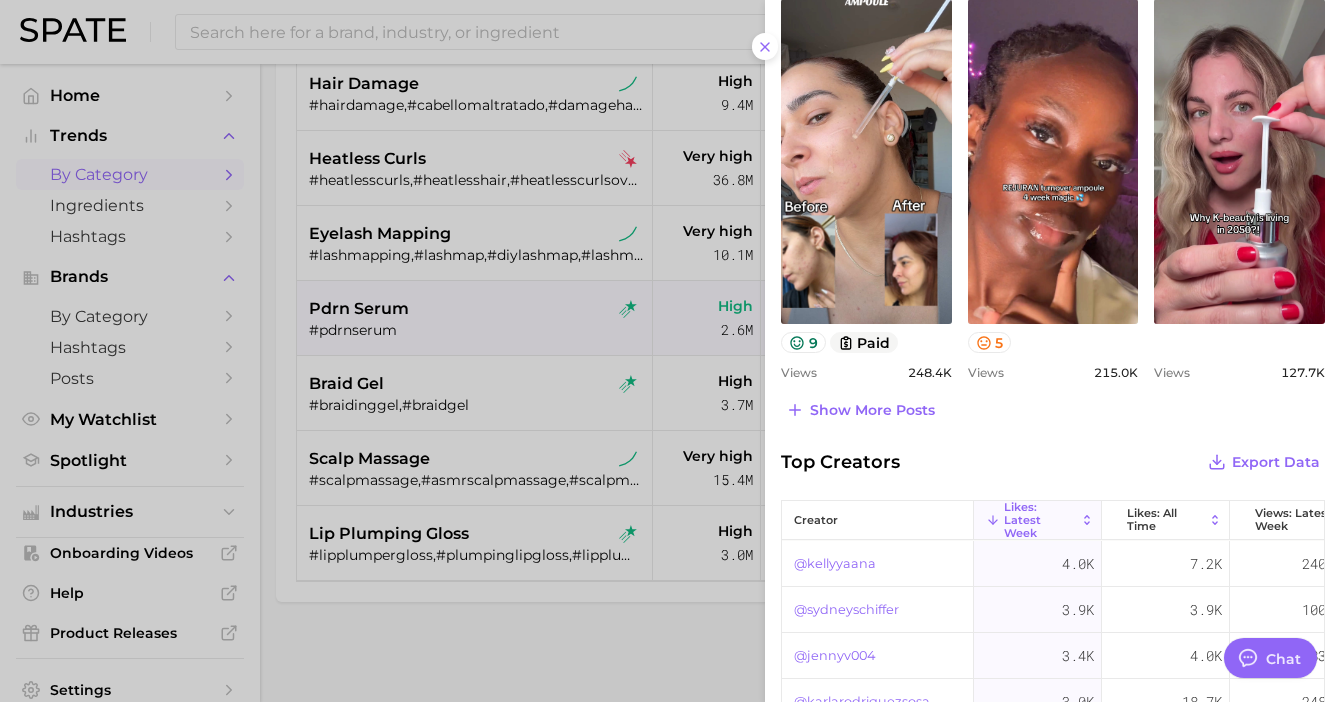click at bounding box center (670, 351) 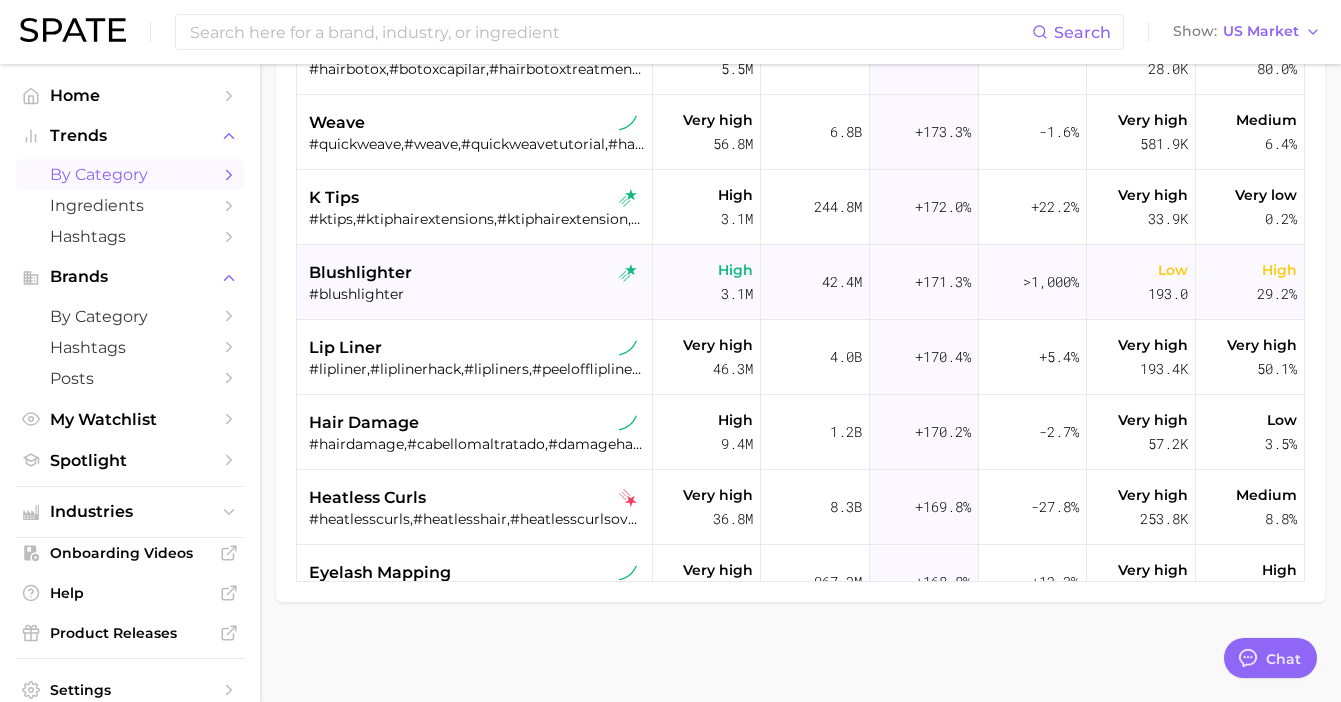 click on "blushlighter" at bounding box center (477, 273) 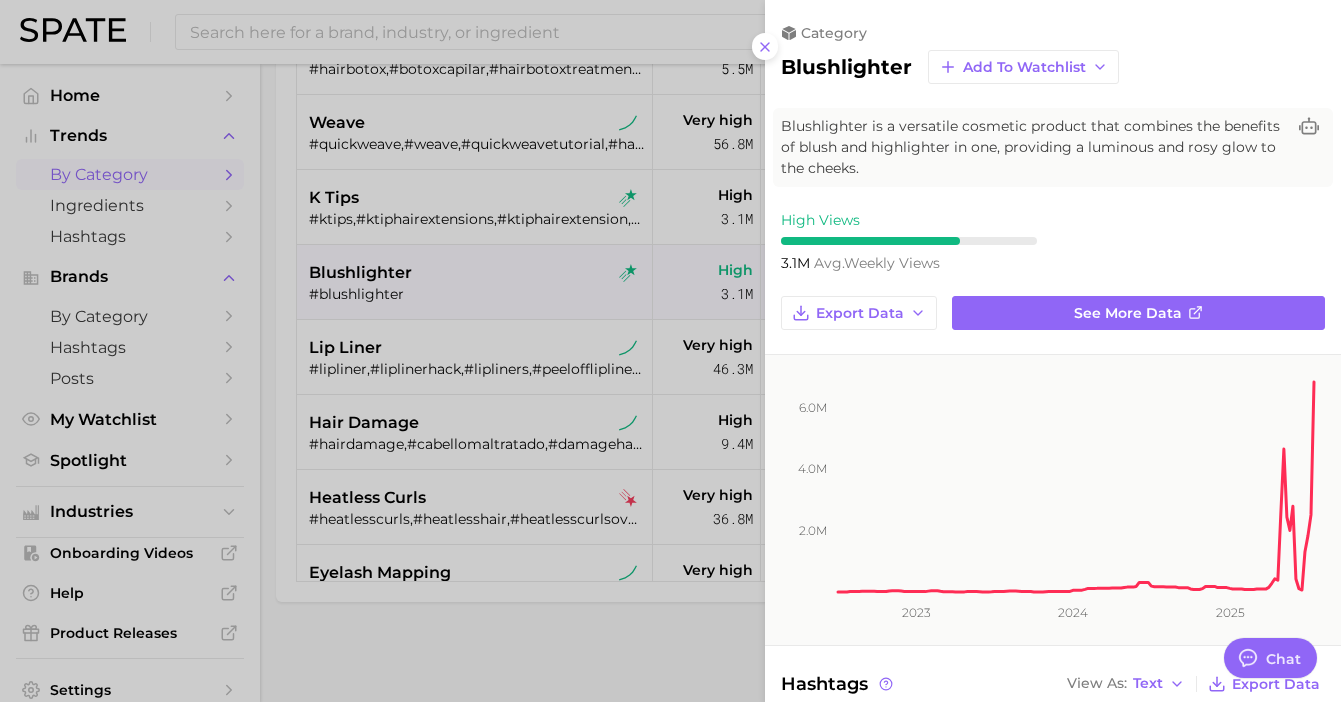 click at bounding box center [670, 351] 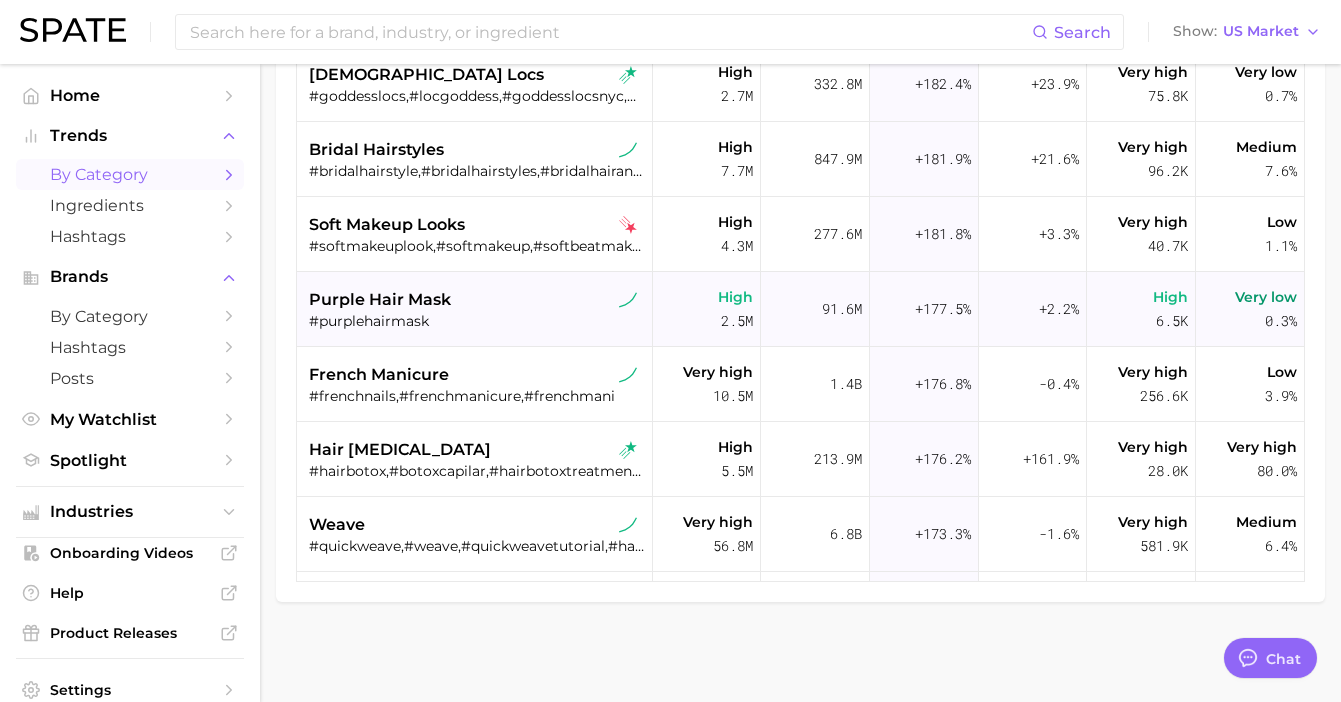 click on "#purplehairmask" at bounding box center (477, 321) 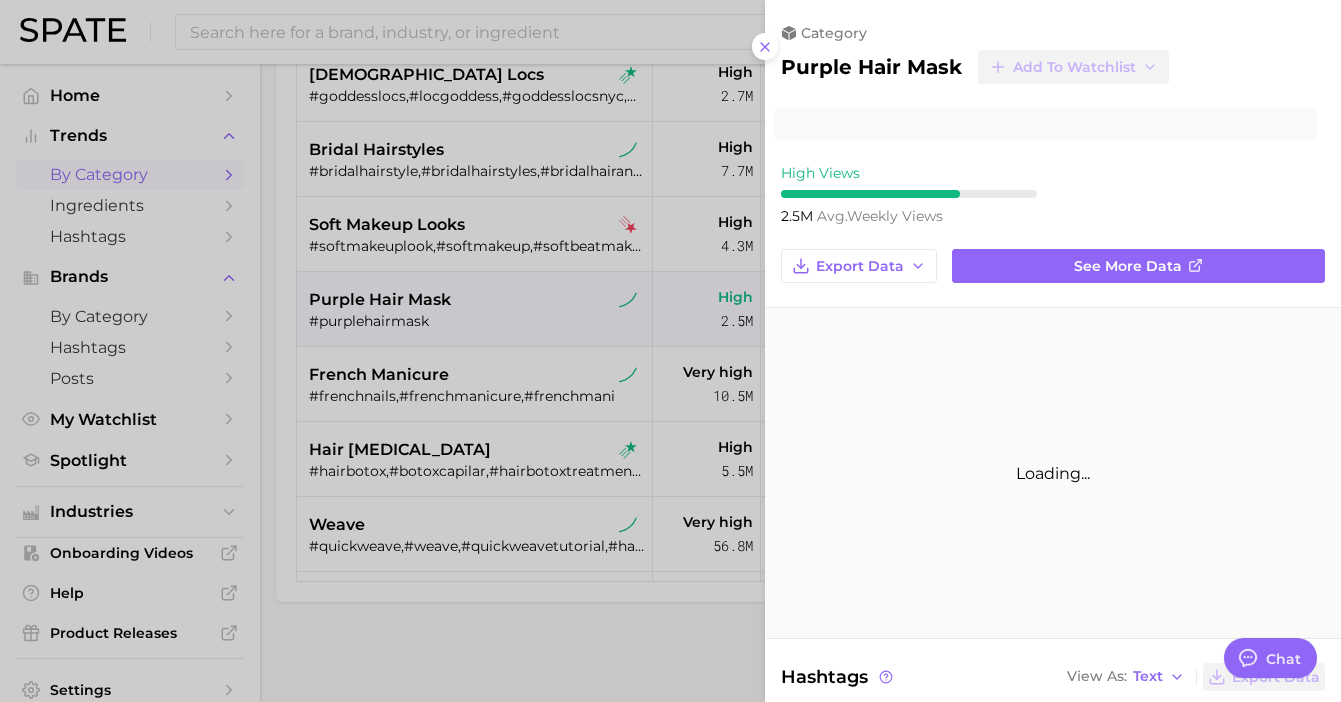 click at bounding box center [670, 351] 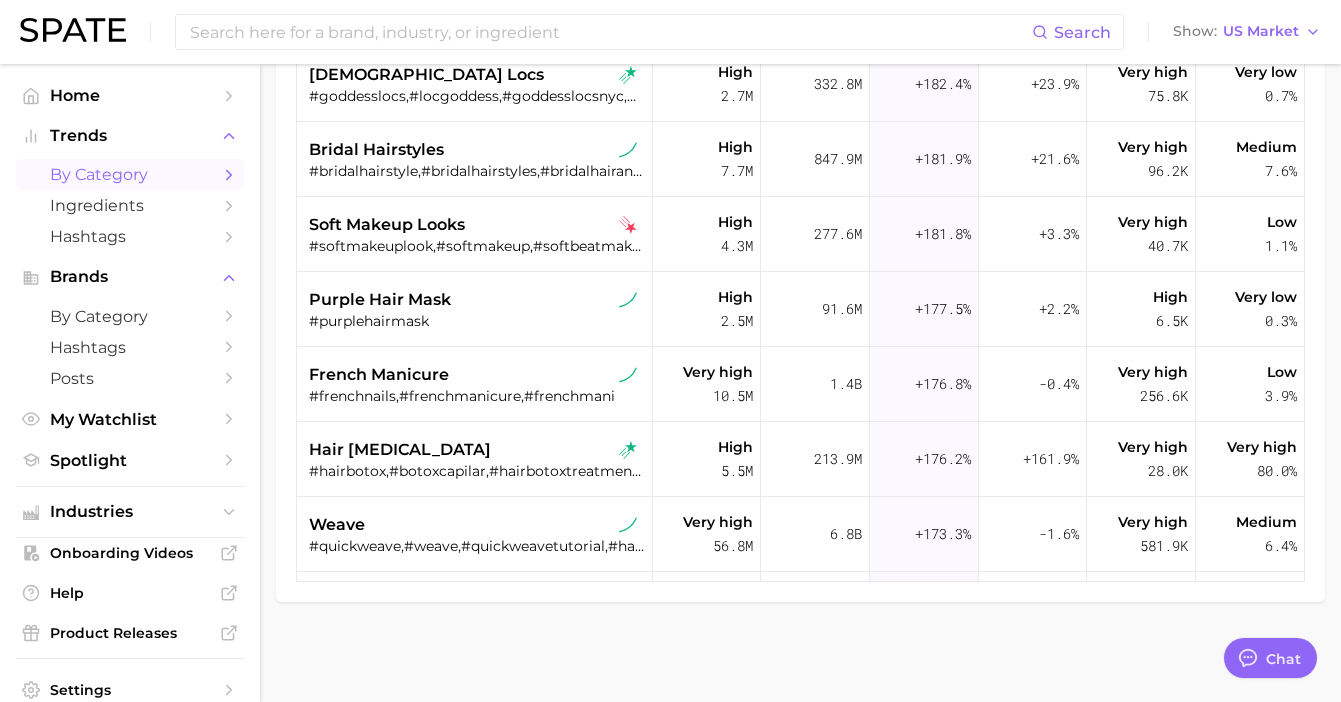 click on "purple hair mask" at bounding box center [380, 300] 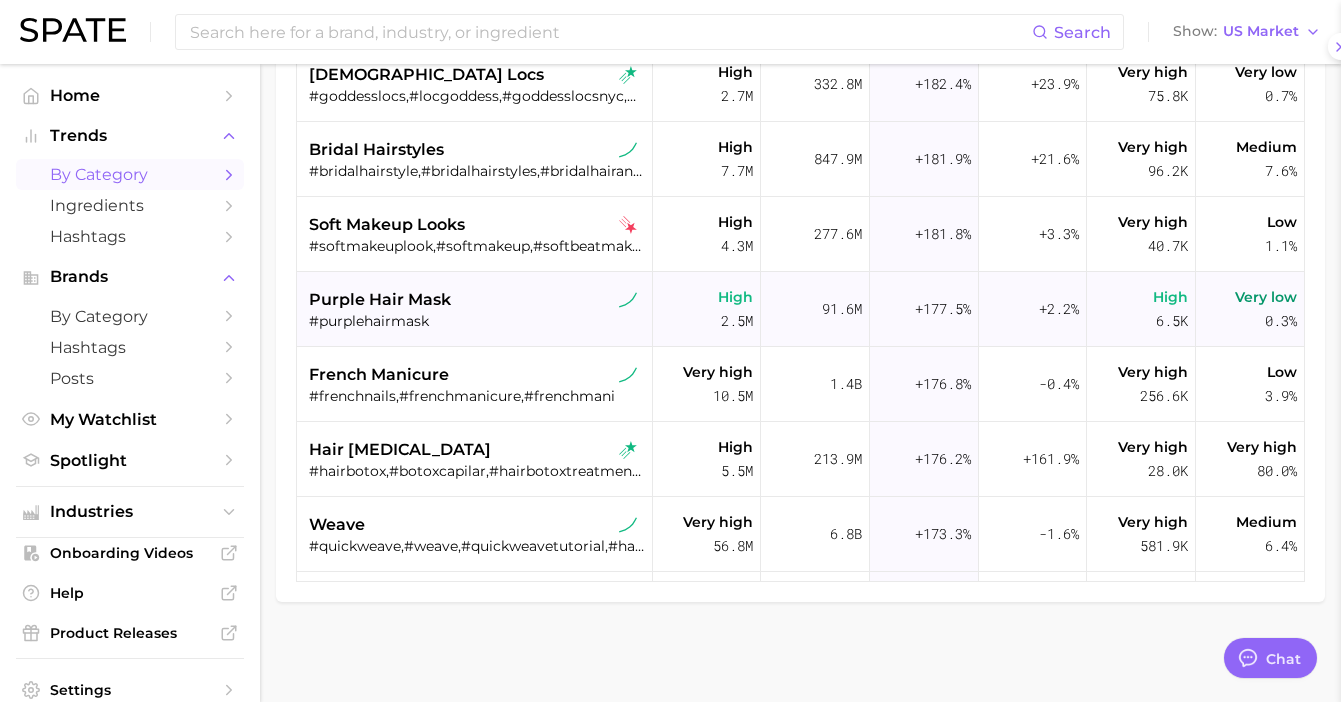 scroll, scrollTop: 0, scrollLeft: 0, axis: both 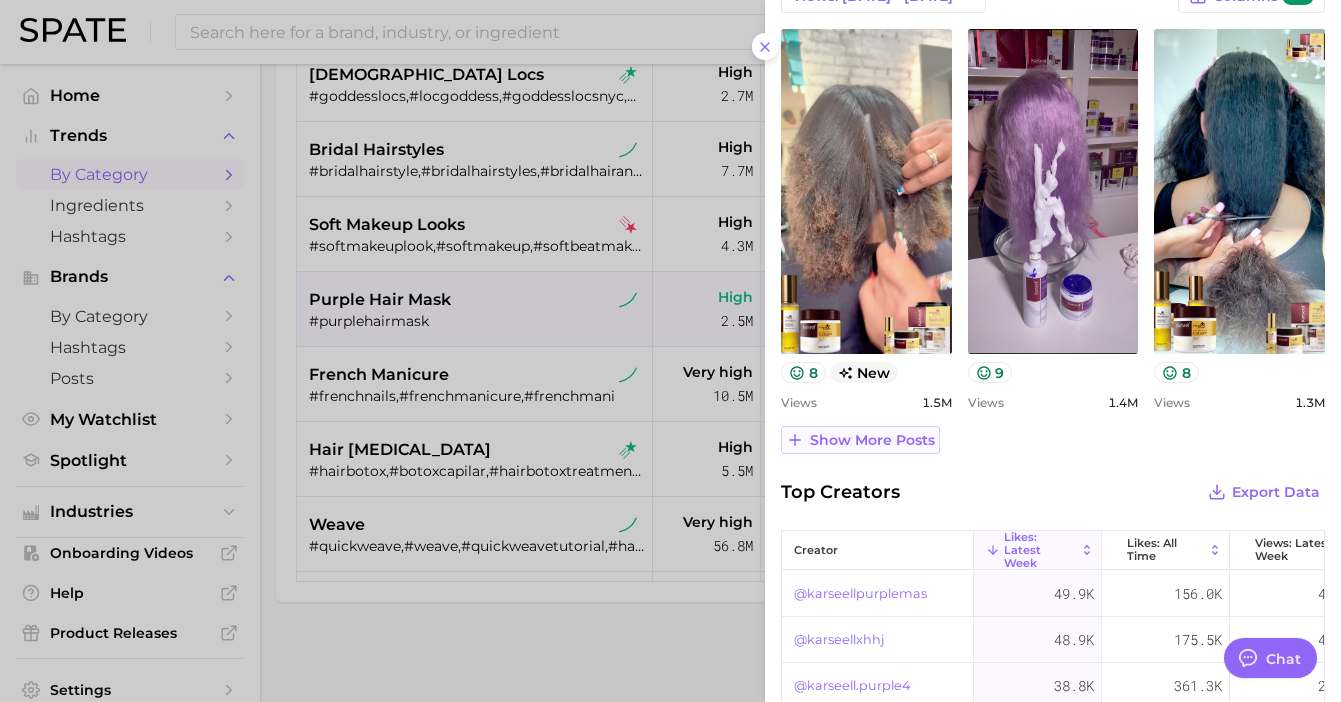 click on "Show more posts" at bounding box center [872, 440] 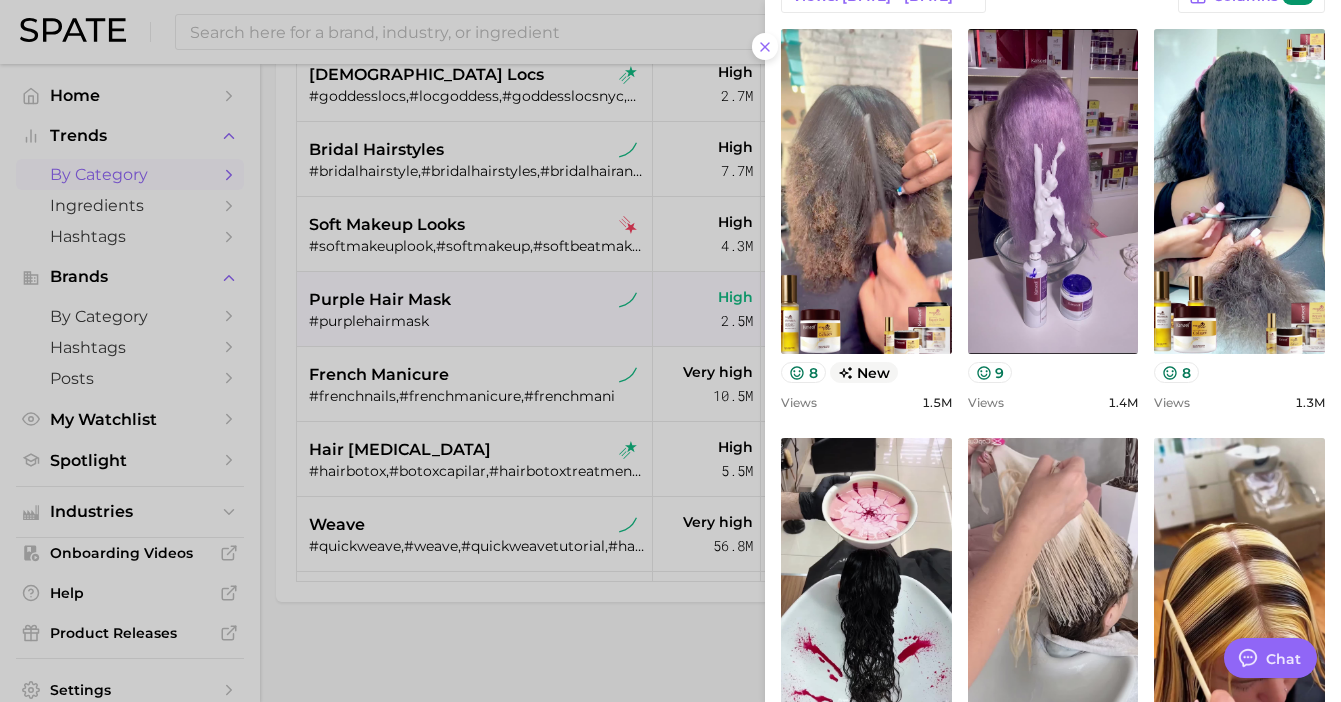 scroll, scrollTop: 0, scrollLeft: 0, axis: both 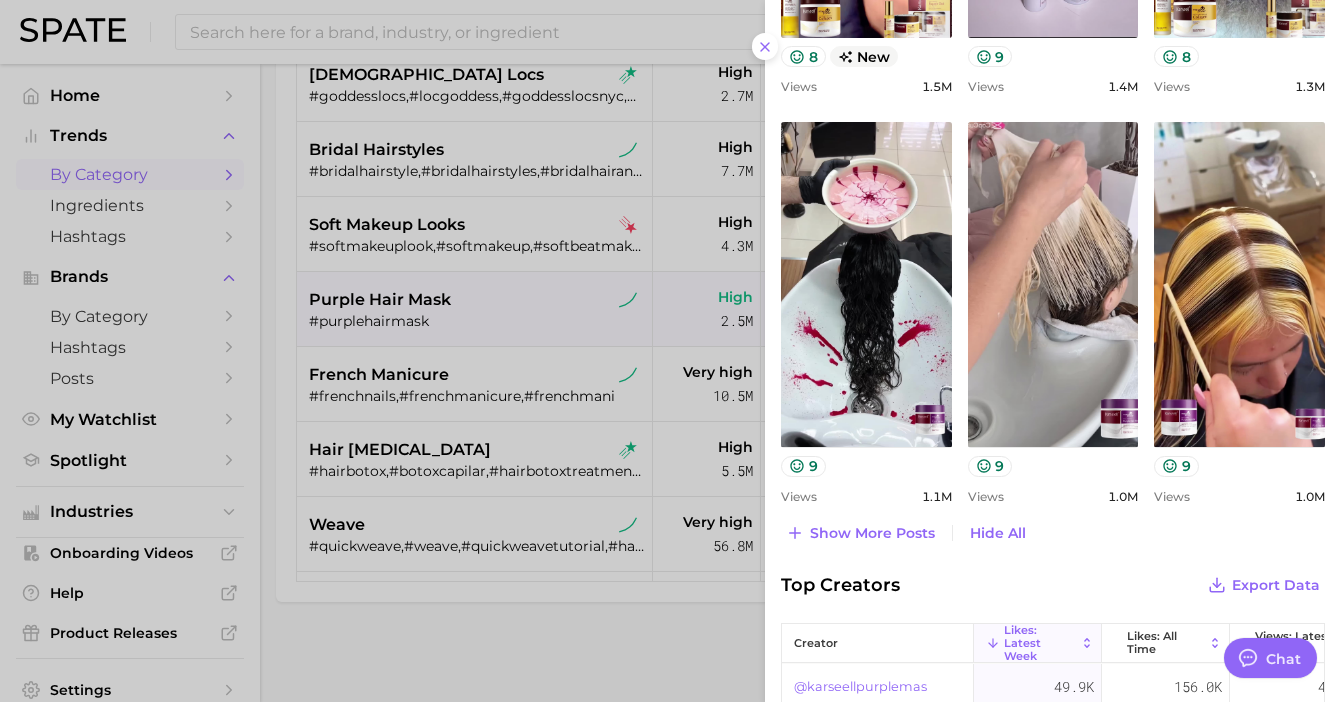 click at bounding box center [670, 351] 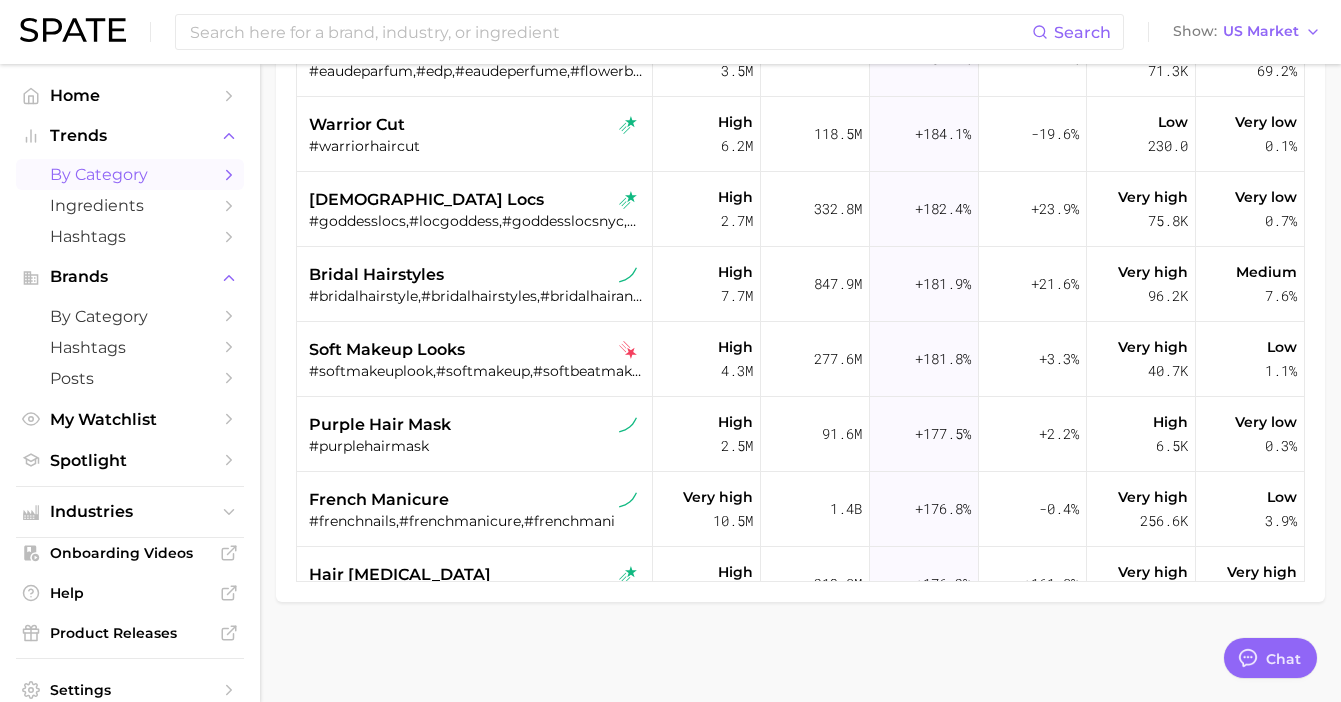 scroll, scrollTop: 7810, scrollLeft: 0, axis: vertical 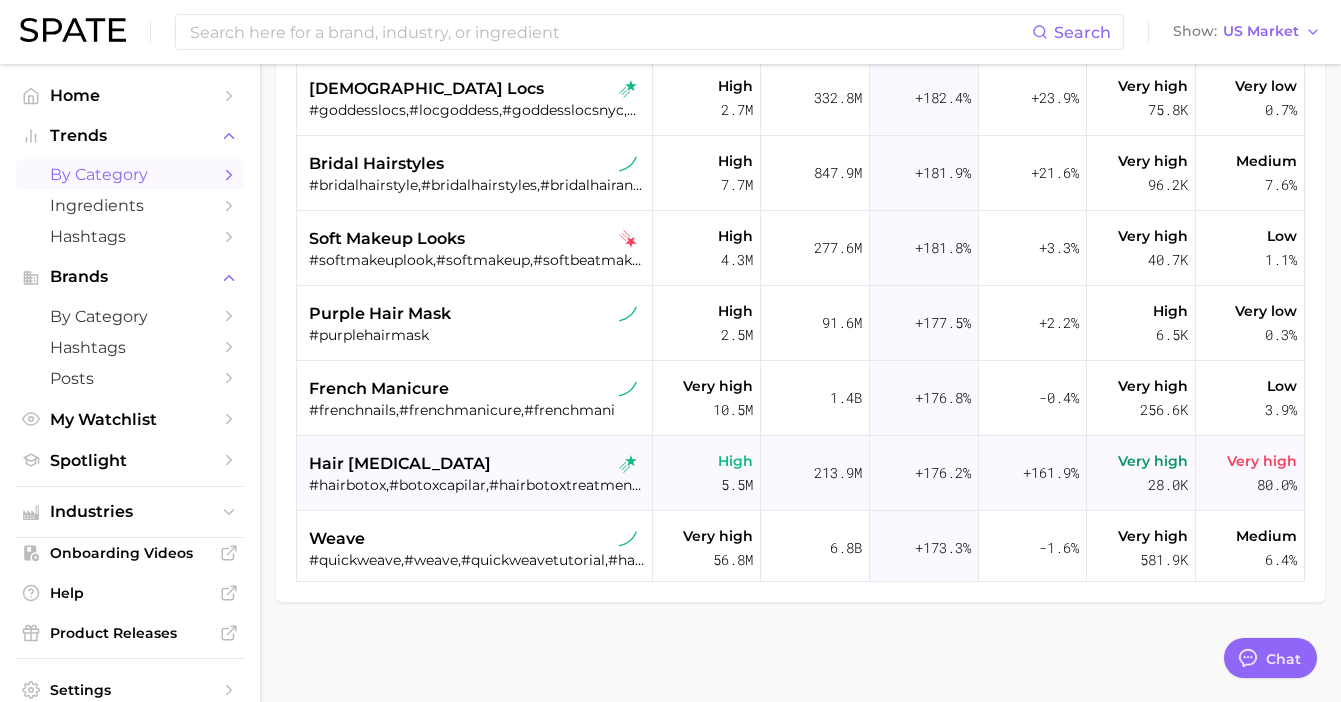 click on "#hairbotox,#botoxcapilar,#hairbotoxtreatment,#botoxforhair,#botoxhair,#hairbotoxtrearment👌,#botoxforhairnyc,#hairbotoxtrearment,#brazilianhairbotoxtreatment,#botoxforhairmiami" at bounding box center [477, 485] 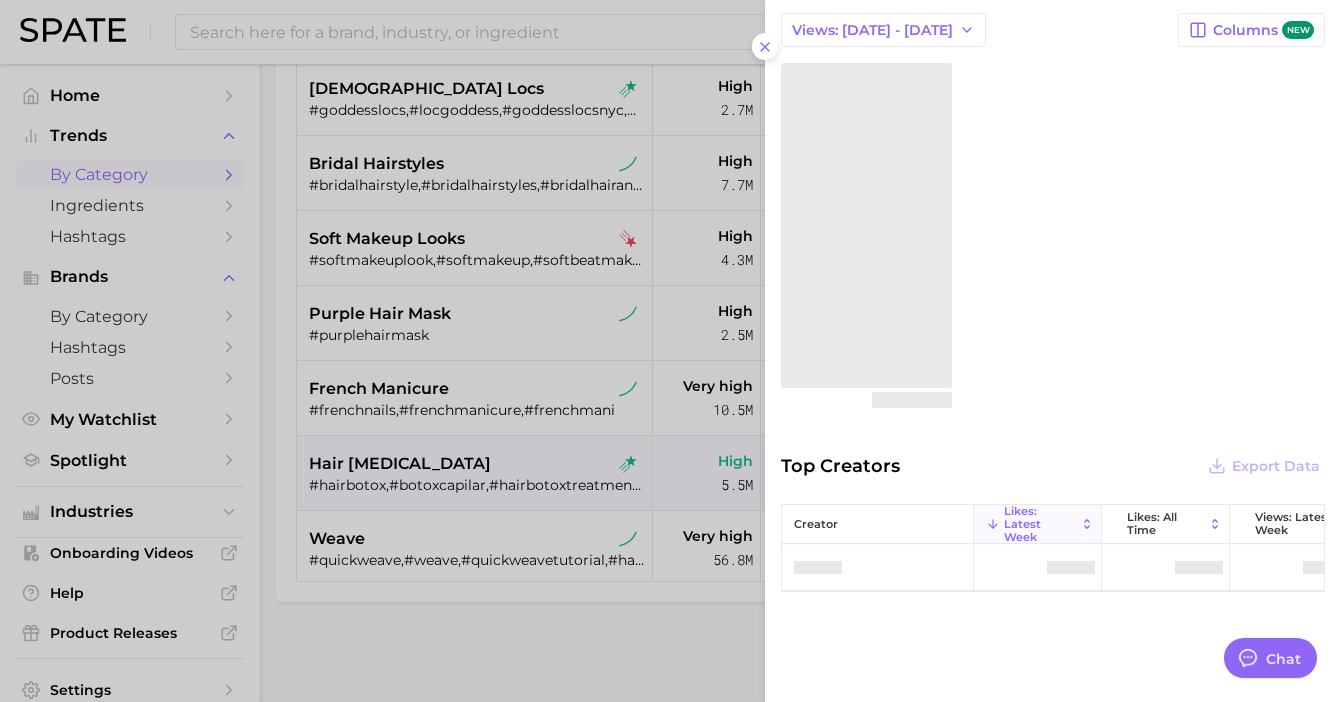 scroll, scrollTop: 867, scrollLeft: 0, axis: vertical 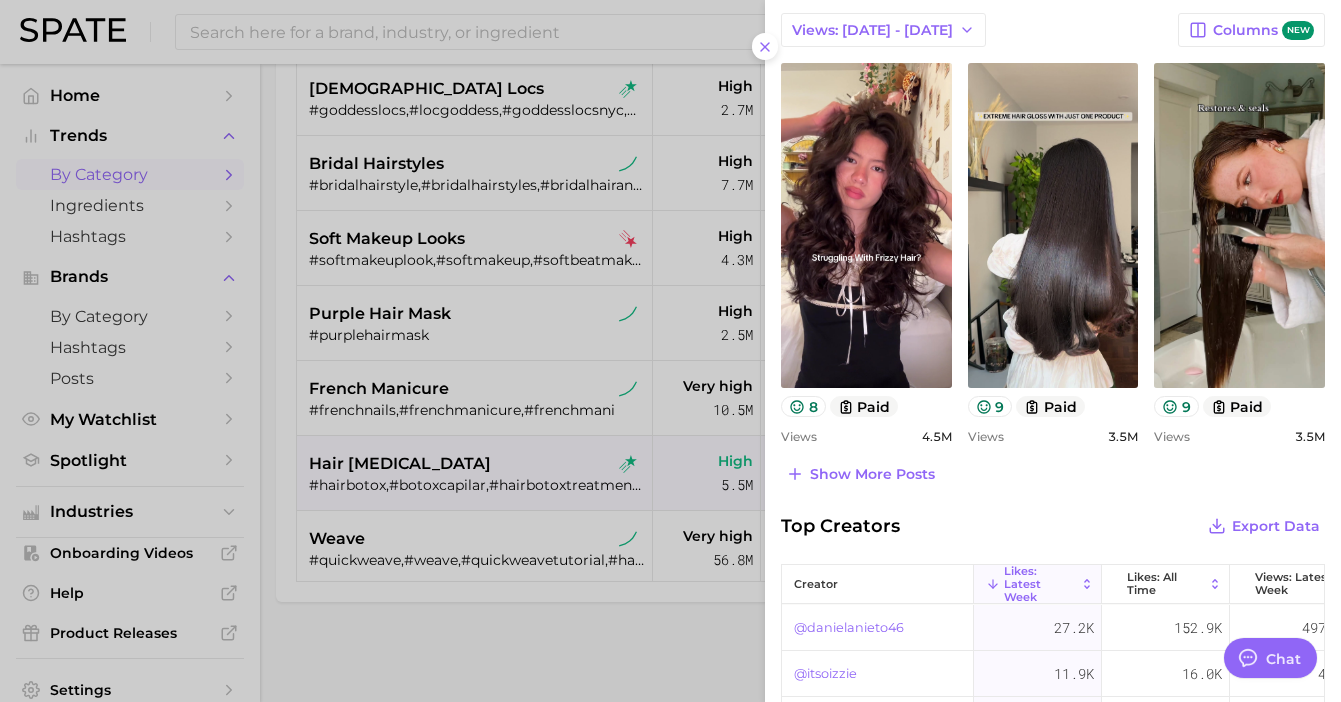 click at bounding box center (670, 351) 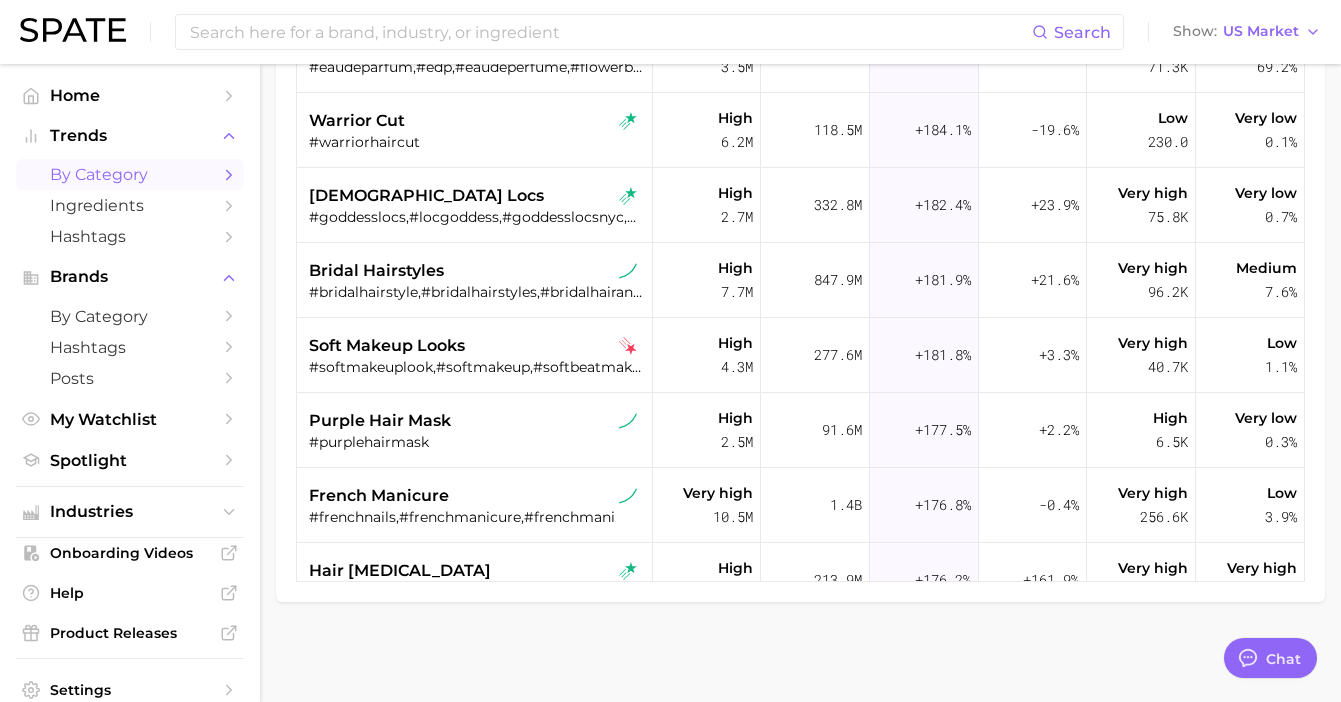 scroll, scrollTop: 7663, scrollLeft: 0, axis: vertical 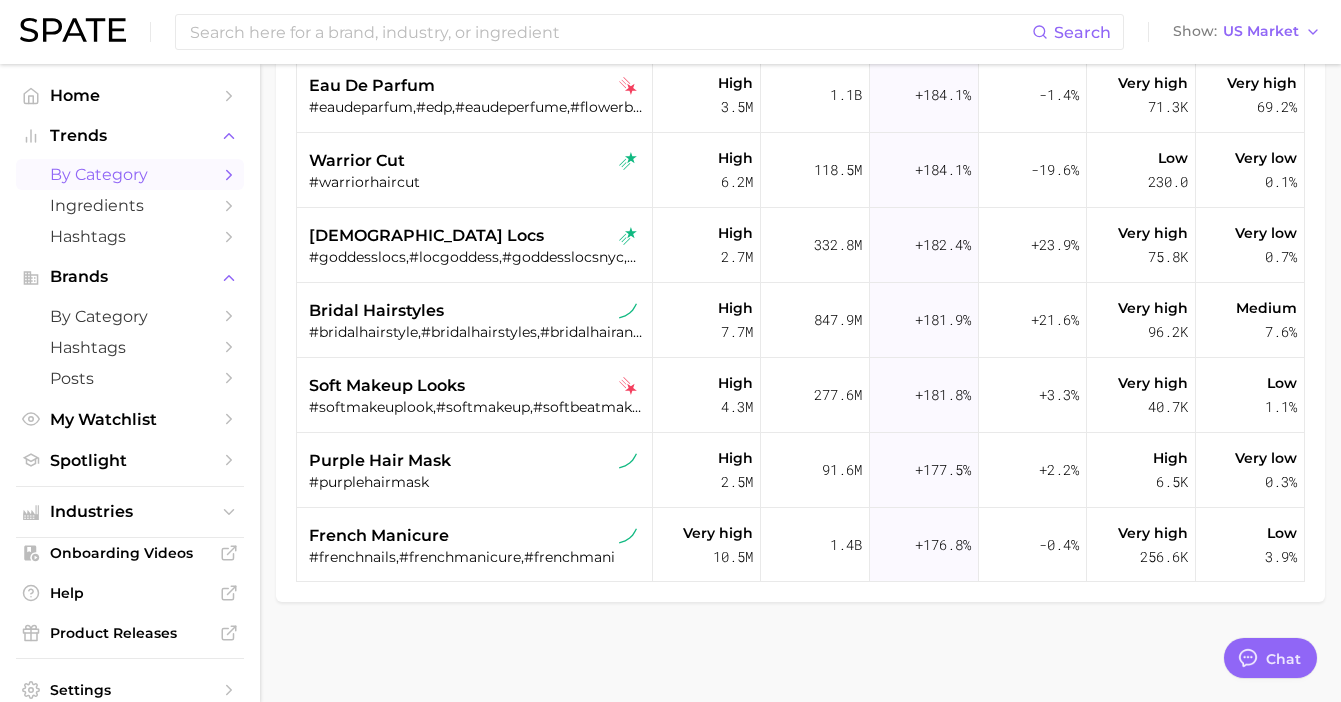 click on "#bridalhairstyle,#bridalhairstyles,#bridalhairandmakeup,#bridehair,#bridalhairinspo,#bridalhairtutorial,#charlestonbridalhairstylist,#peinadoparanovia,#naturalhairbride,#bridalstyling,#brideshair,#bridalpartyhair,#bridalhairideas,#bridalhairfyp,#peinadosdenovia,#curlyhairbride,#ocbridalhairstylist,#bridalhaireducation,#bridalponytail,#njbridalhair,#bridehairstyles,#bridalwaves,#dallasbridalstylist,#dallasbridalhair,#charlestonbridalhair,#bridalmakeupandhair,#marylandbridalhairstylist,#brideshairstyle,#bridalpony,#njbridalhairstylist,#travelingbridalstylist,#bridalbraid,#bridahair,#travelingbridalhairstylist,#miamibridalhairstylist,#bridehairstyleideas,#miamibridalhair,#bridehairstyling,#vegasbridalhair,#bridehairtranaformation,#halfuphalfdownbridalhair" at bounding box center (477, 332) 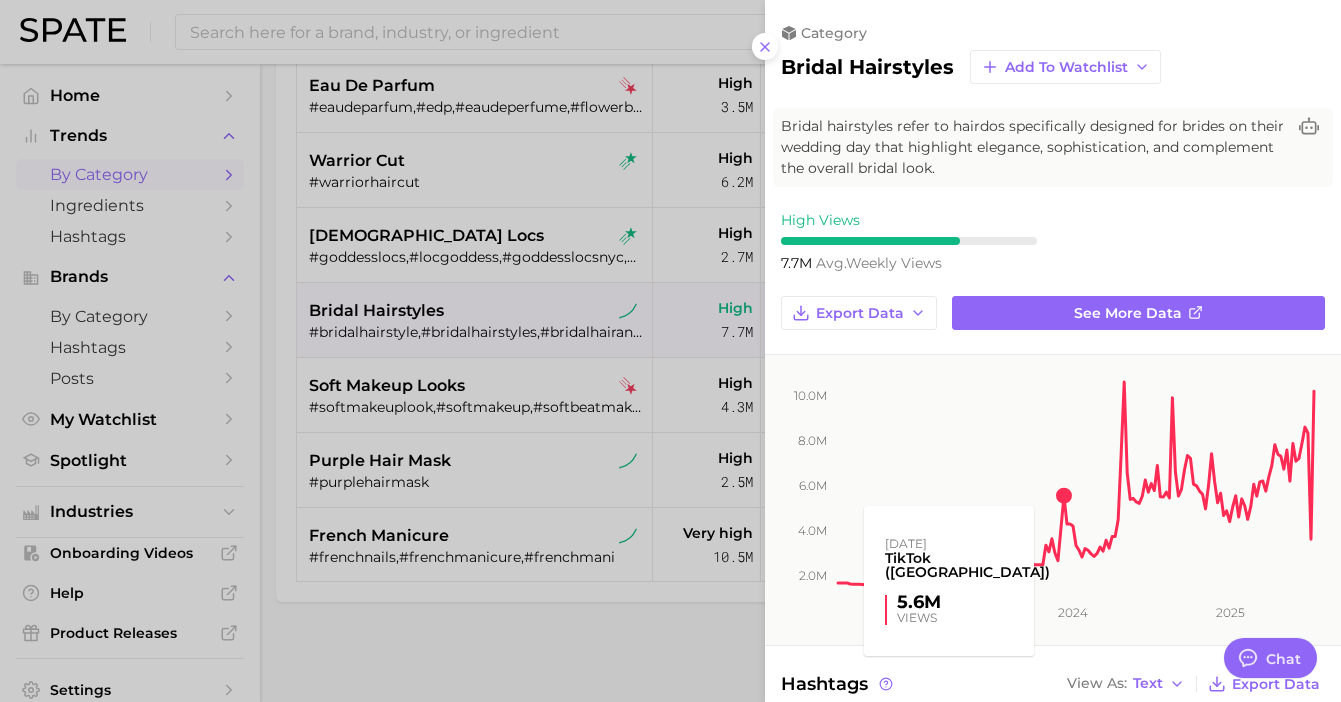 scroll, scrollTop: 356, scrollLeft: 0, axis: vertical 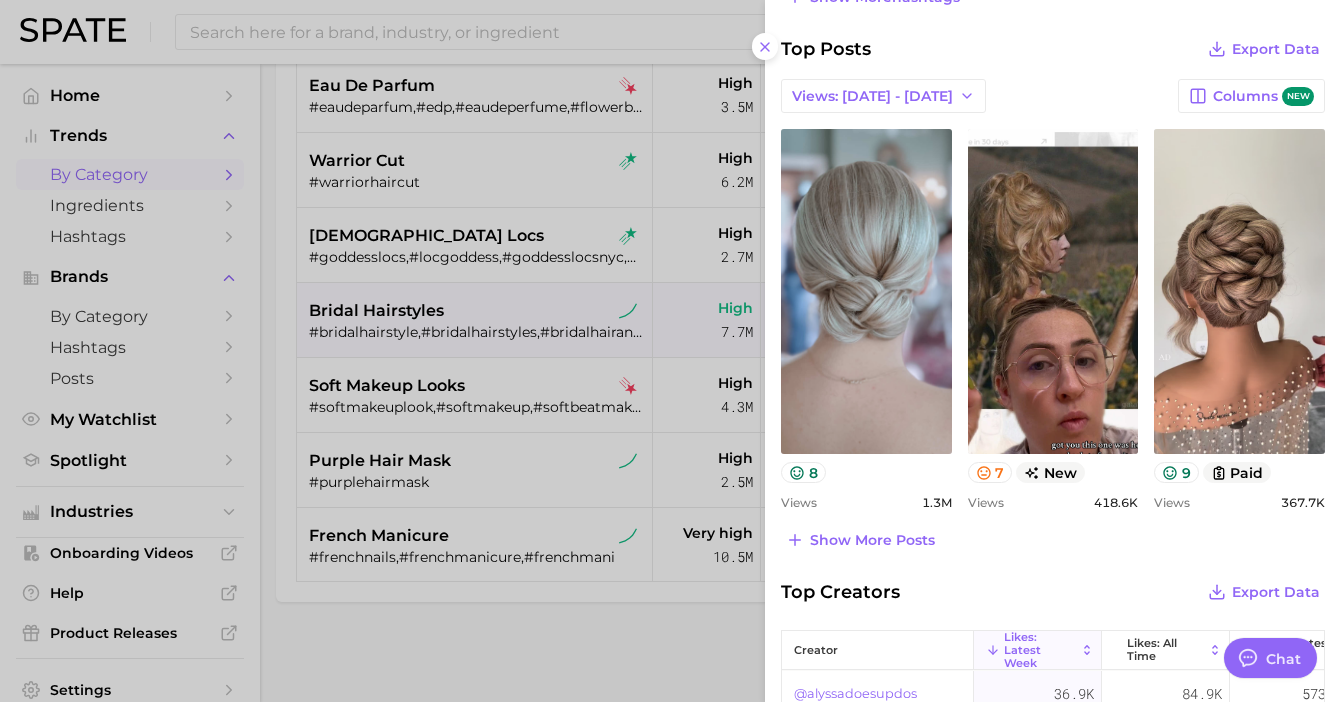 click at bounding box center (670, 351) 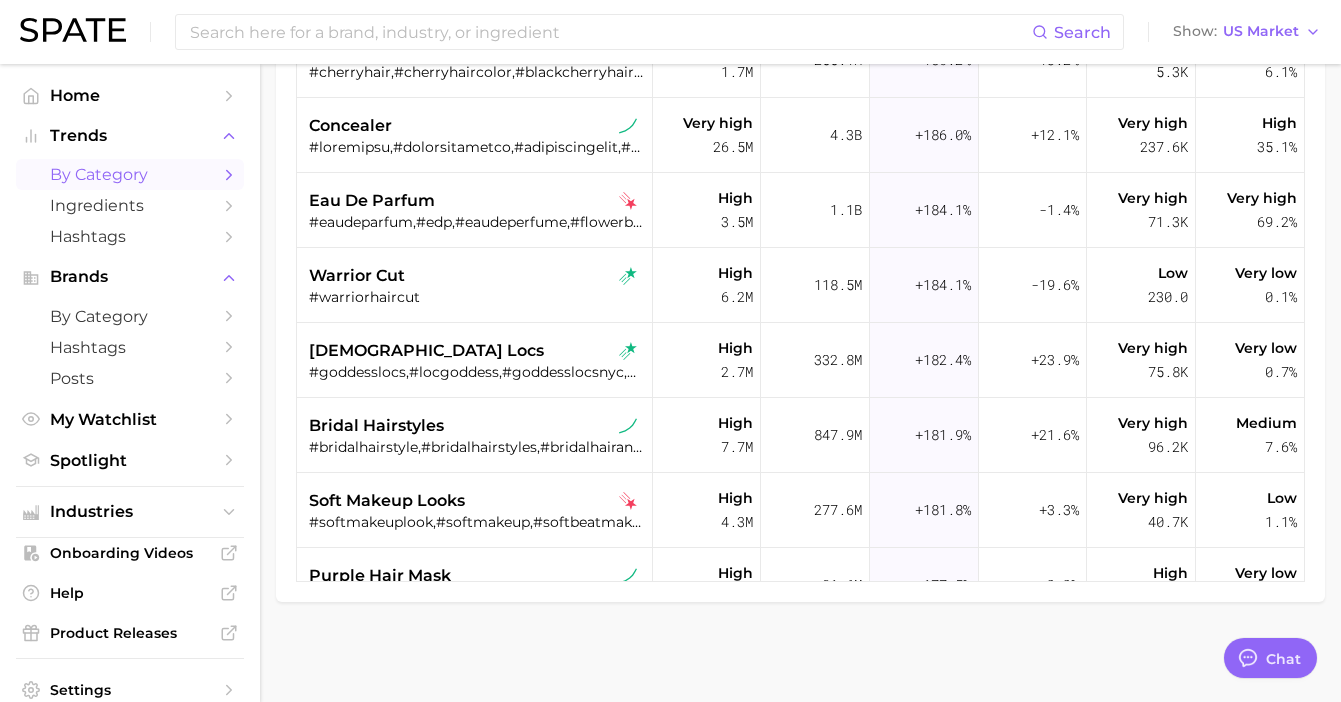 scroll, scrollTop: 7539, scrollLeft: 0, axis: vertical 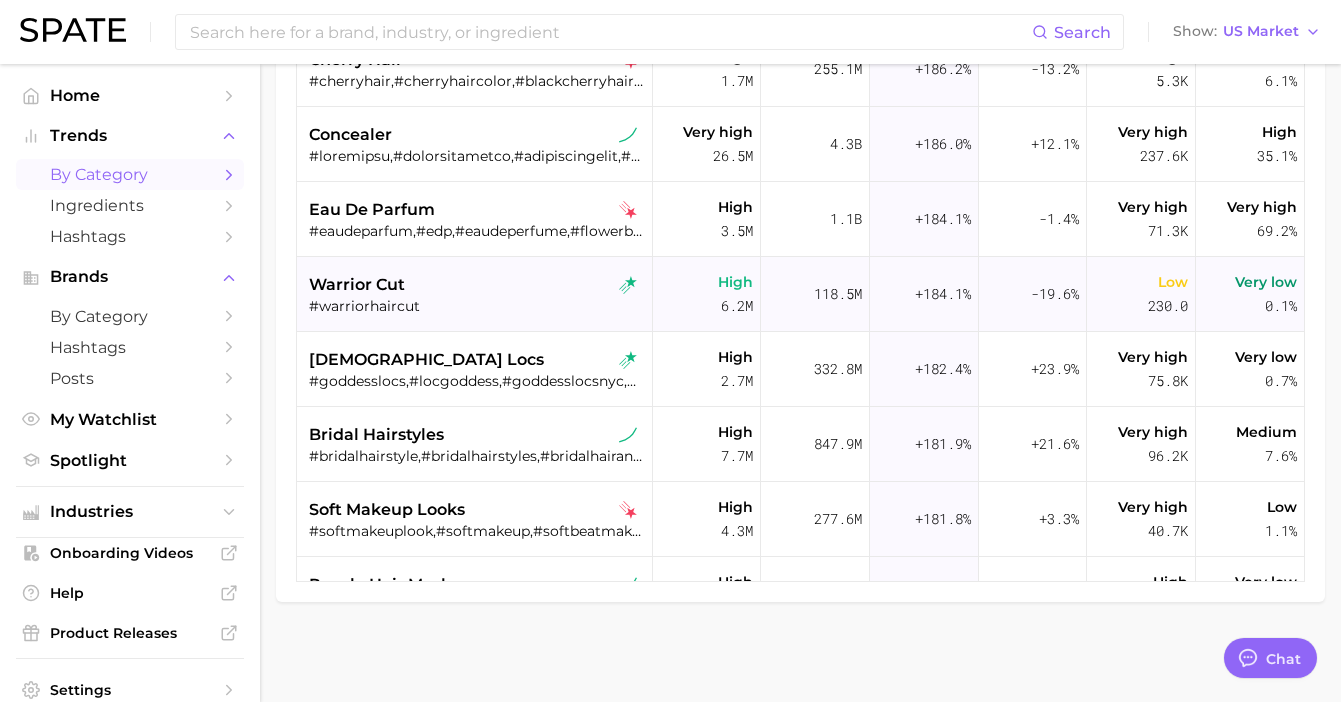 click on "warrior cut" at bounding box center [477, 285] 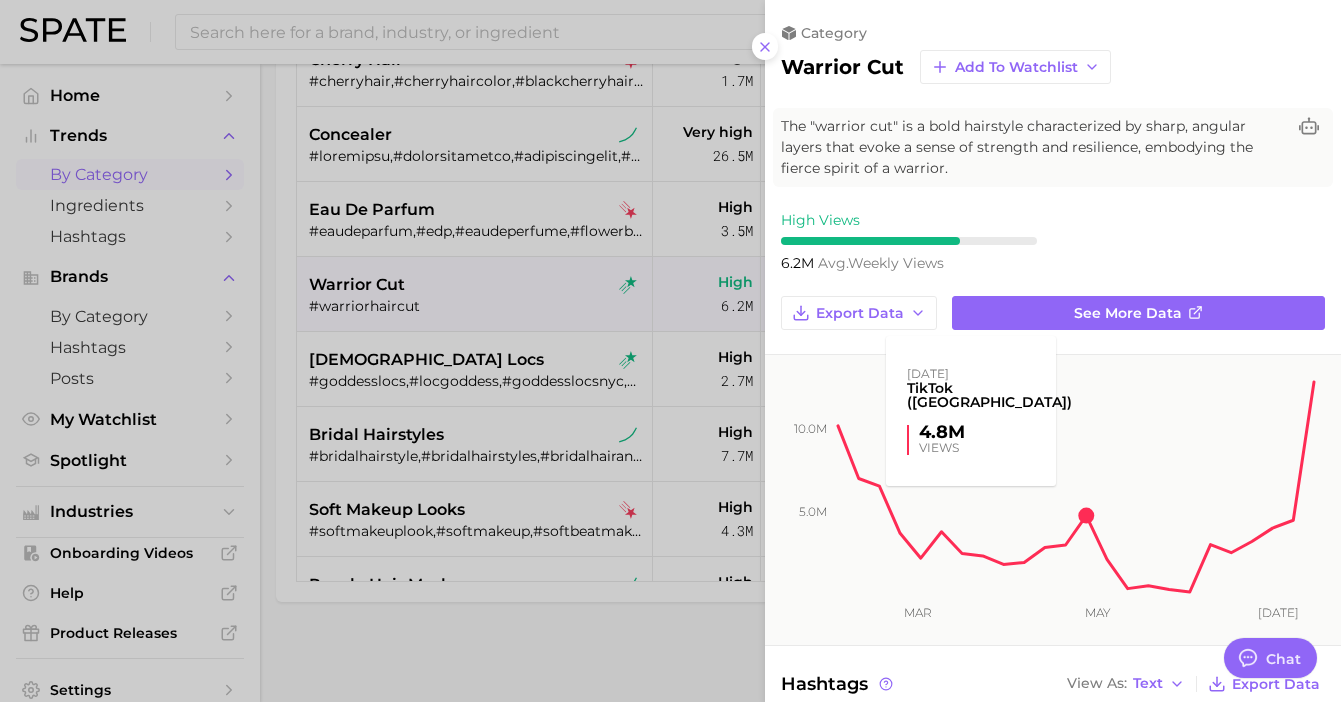 scroll, scrollTop: 0, scrollLeft: 0, axis: both 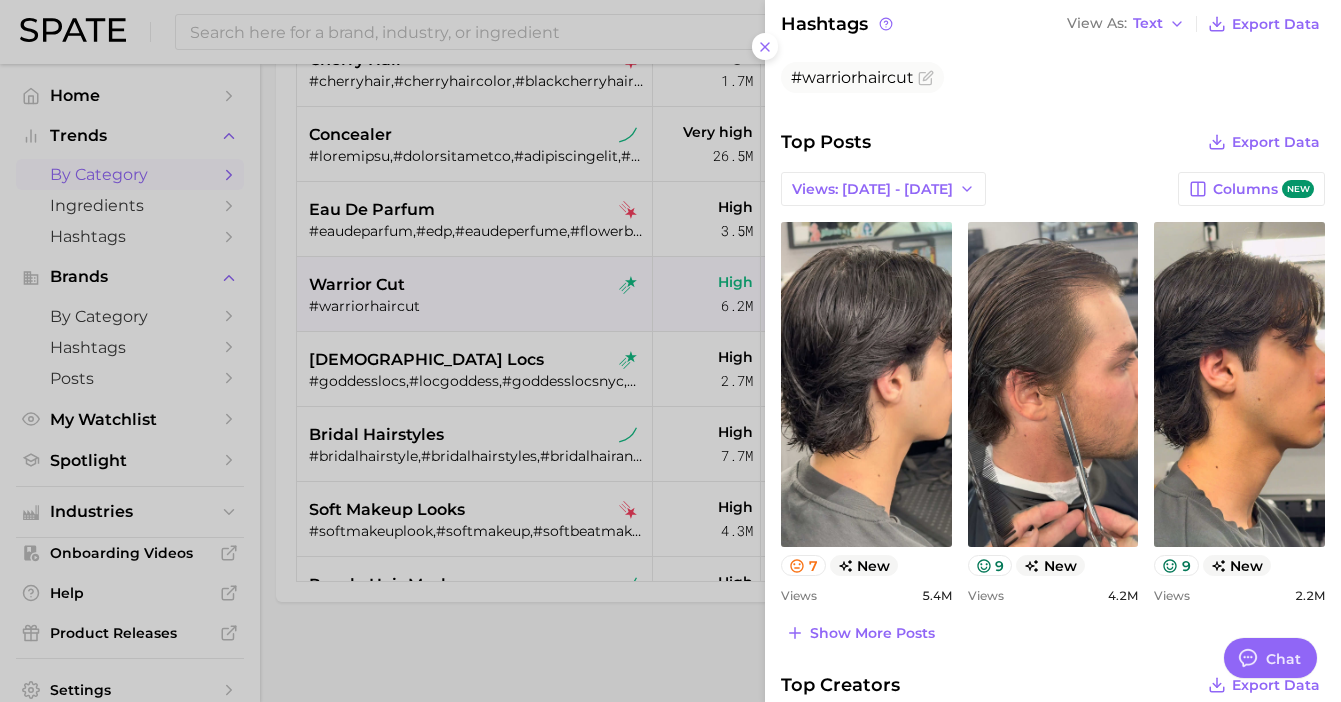 click at bounding box center (670, 351) 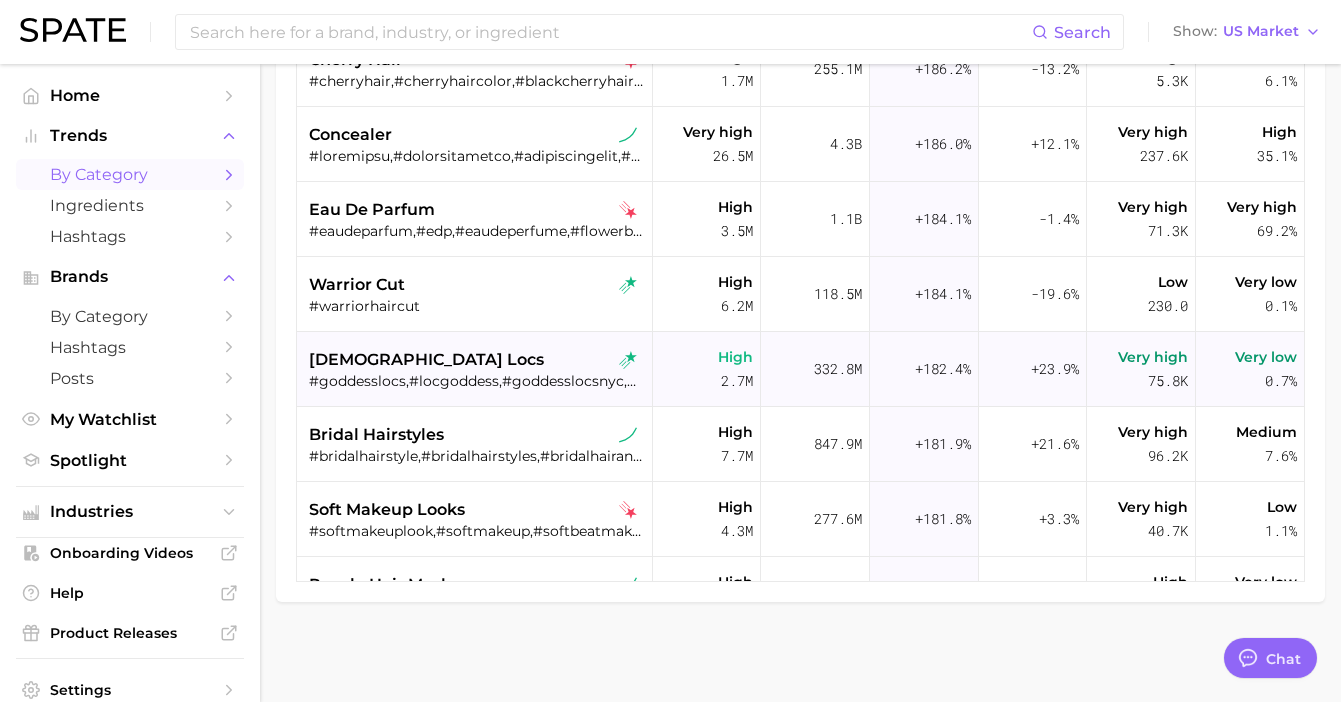 click on "goddess locs" at bounding box center [477, 360] 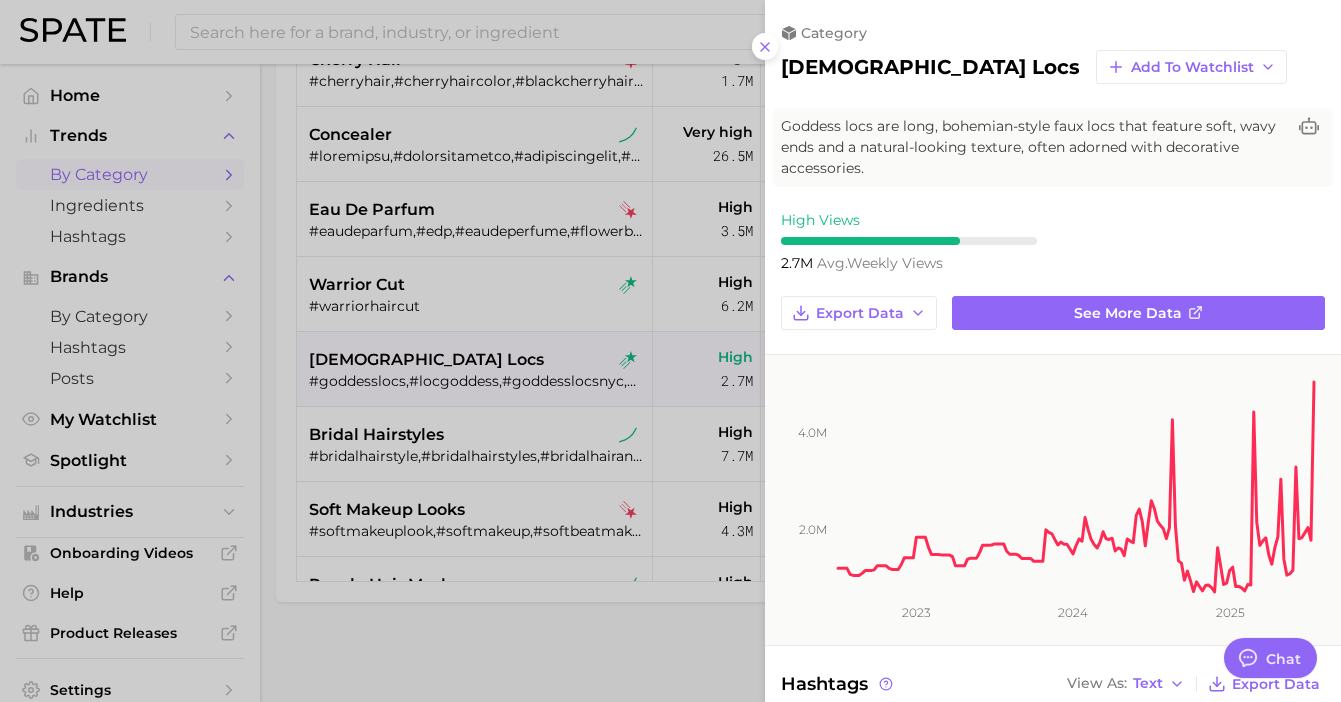 scroll, scrollTop: 0, scrollLeft: 0, axis: both 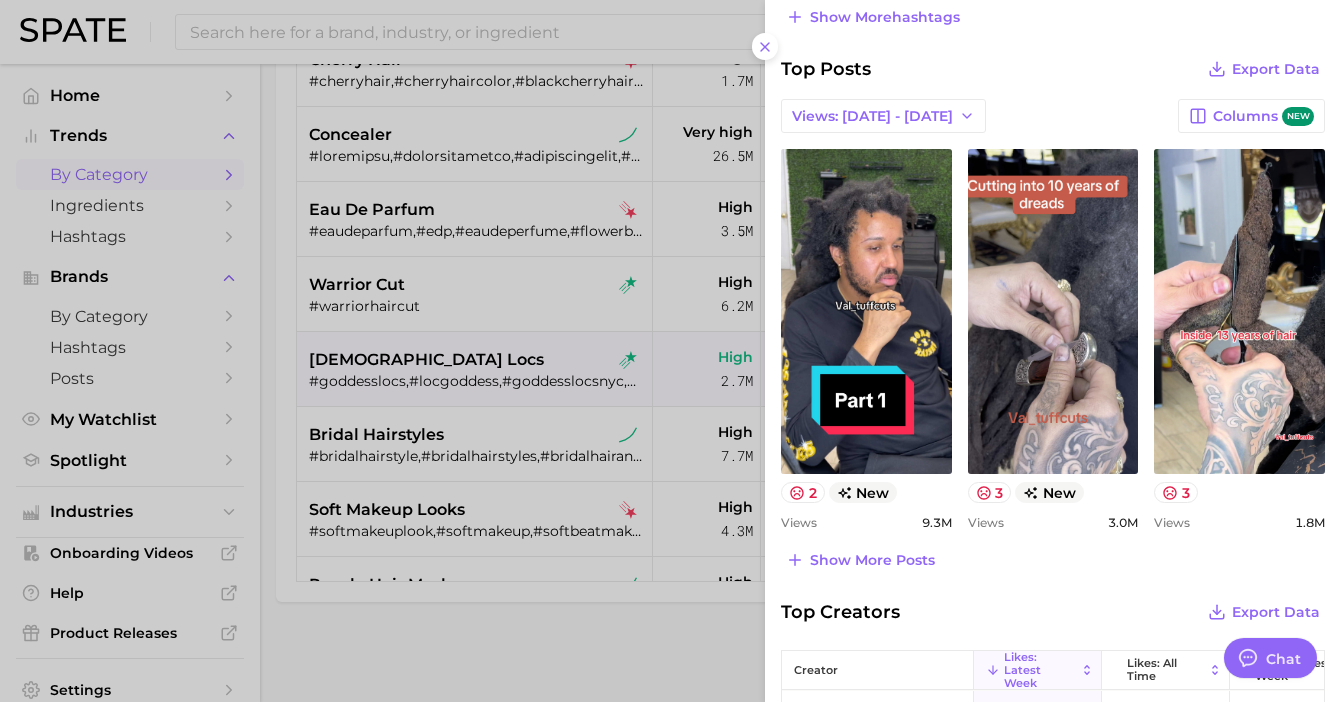 click at bounding box center [670, 351] 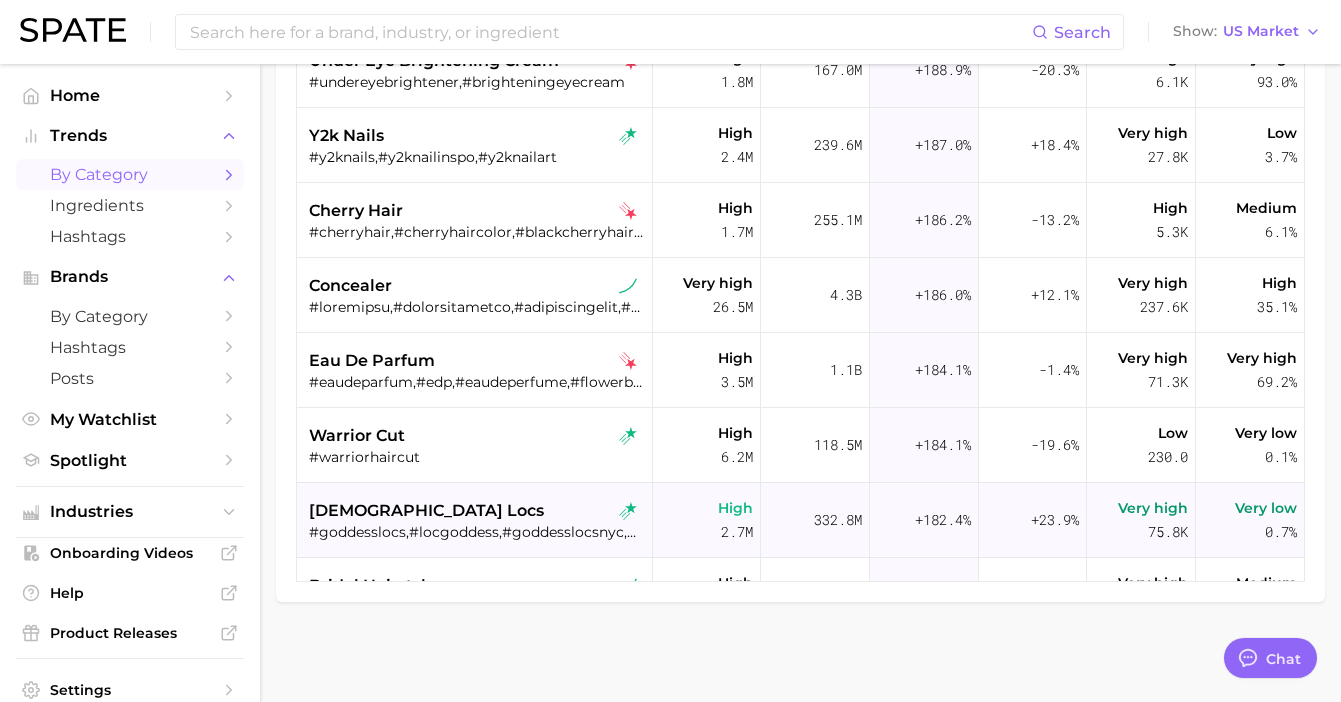 scroll, scrollTop: 7362, scrollLeft: 0, axis: vertical 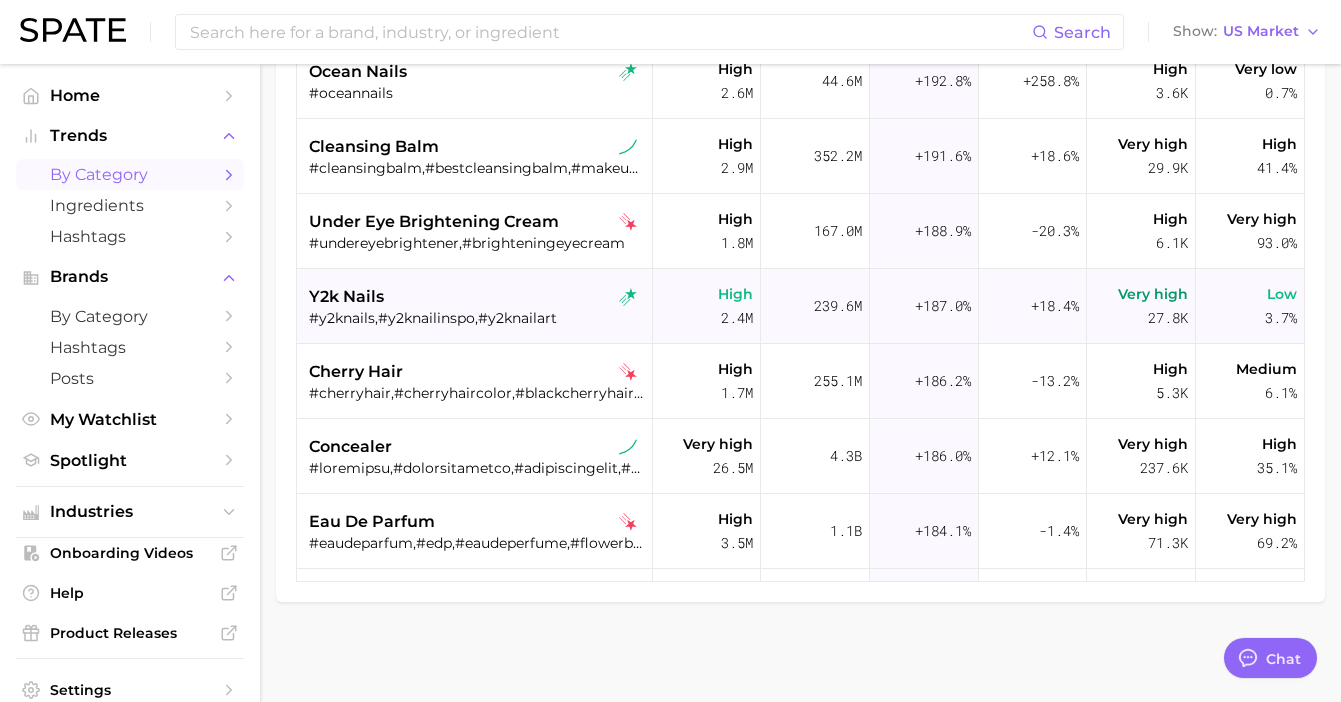click on "y2k nails" at bounding box center [477, 297] 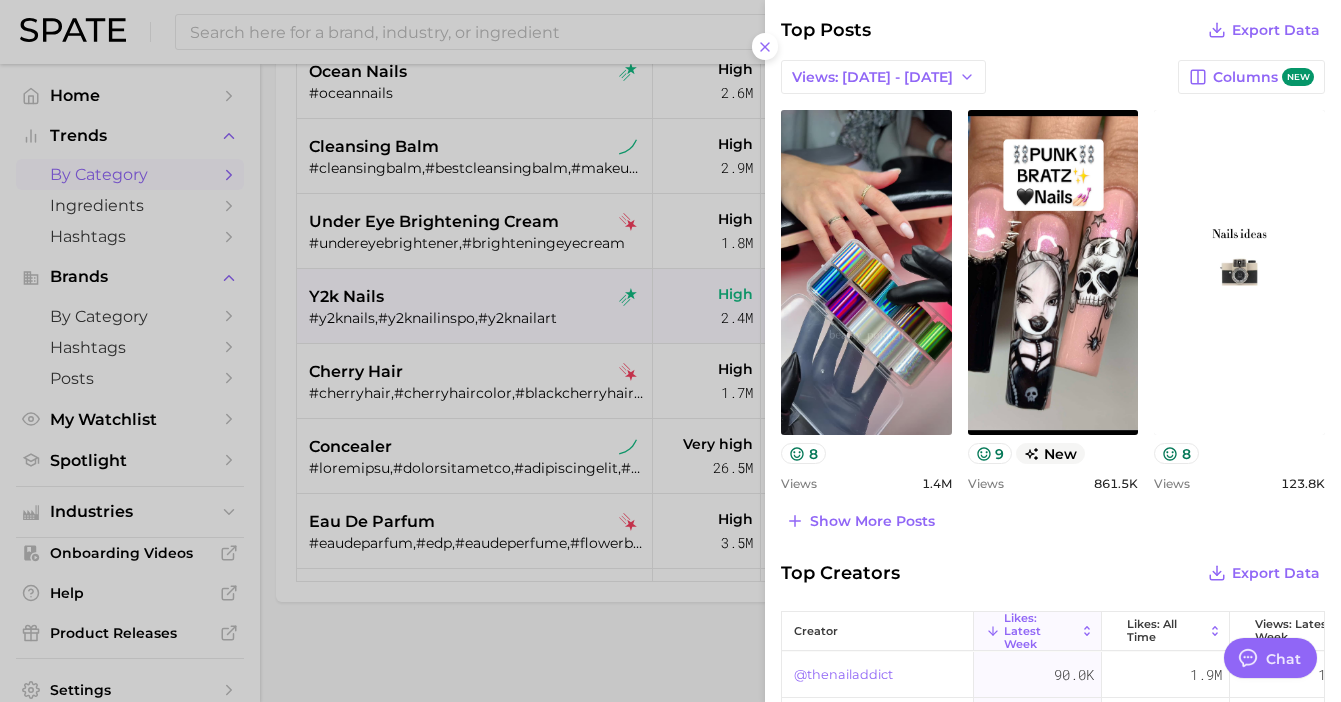 click at bounding box center (670, 351) 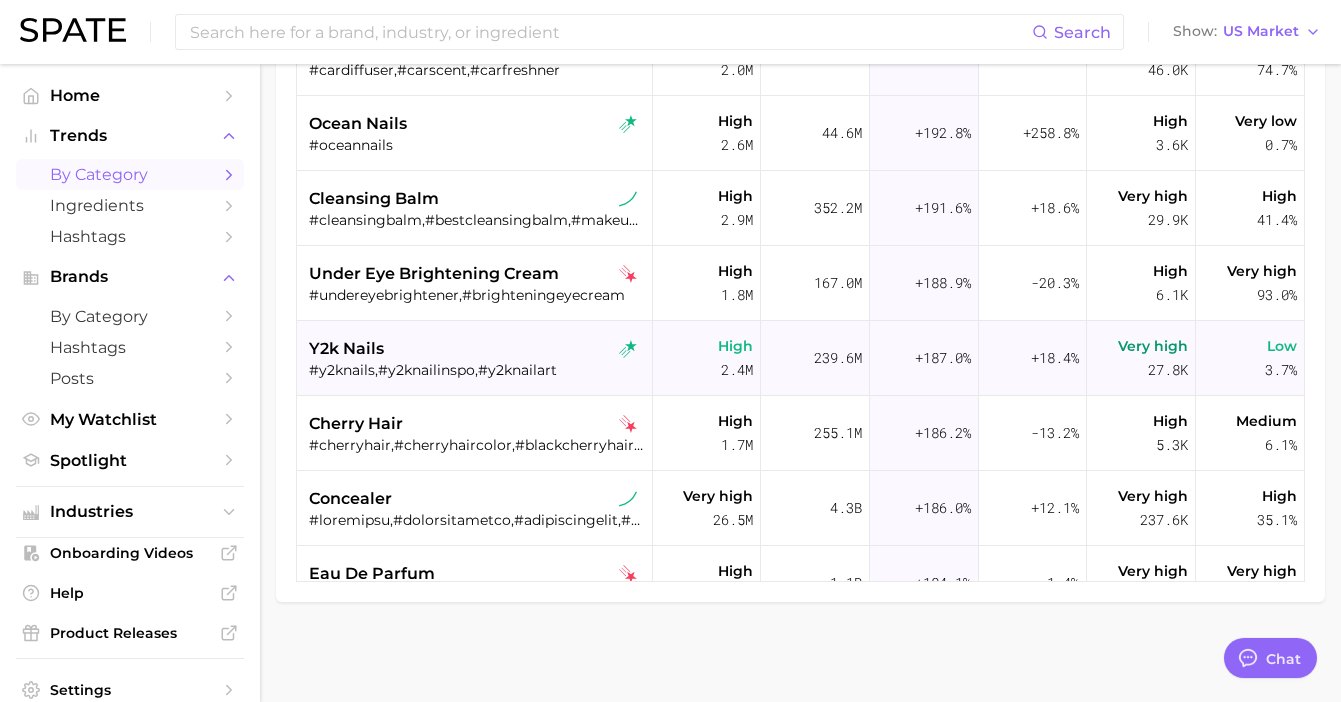 click on "y2k nails" at bounding box center (477, 349) 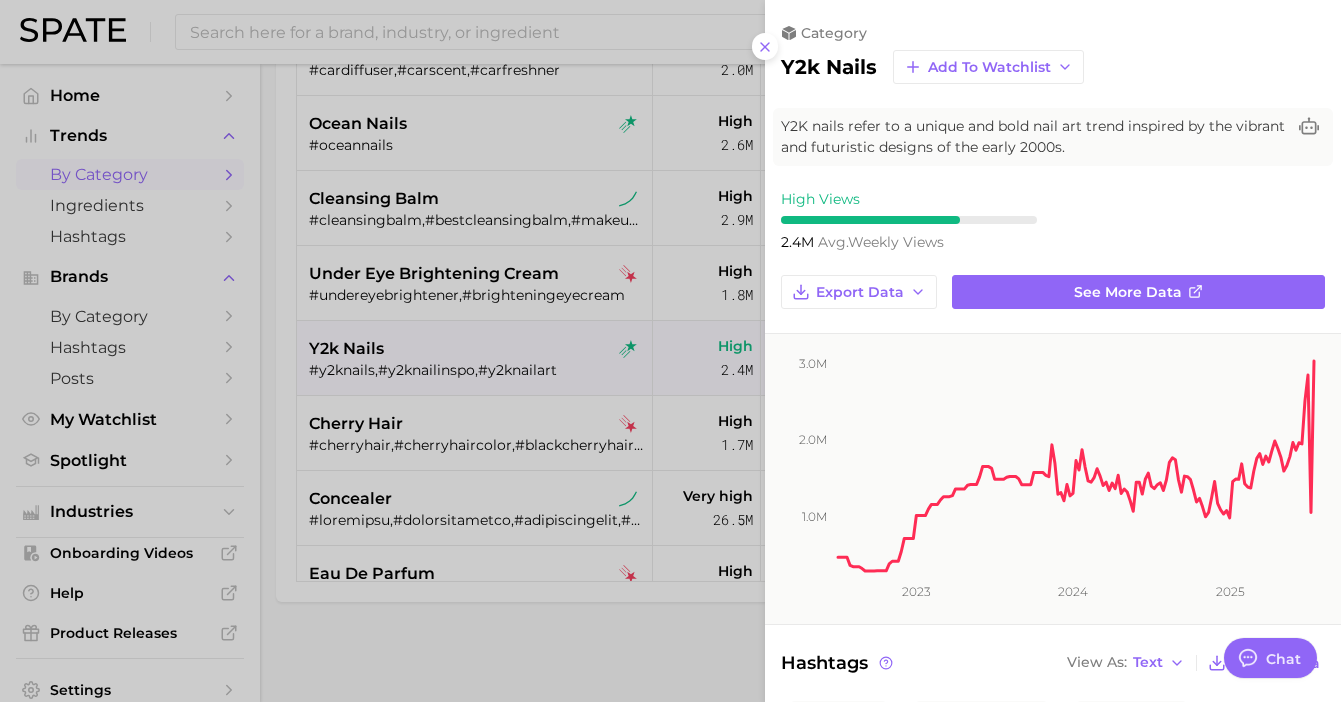 click at bounding box center [670, 351] 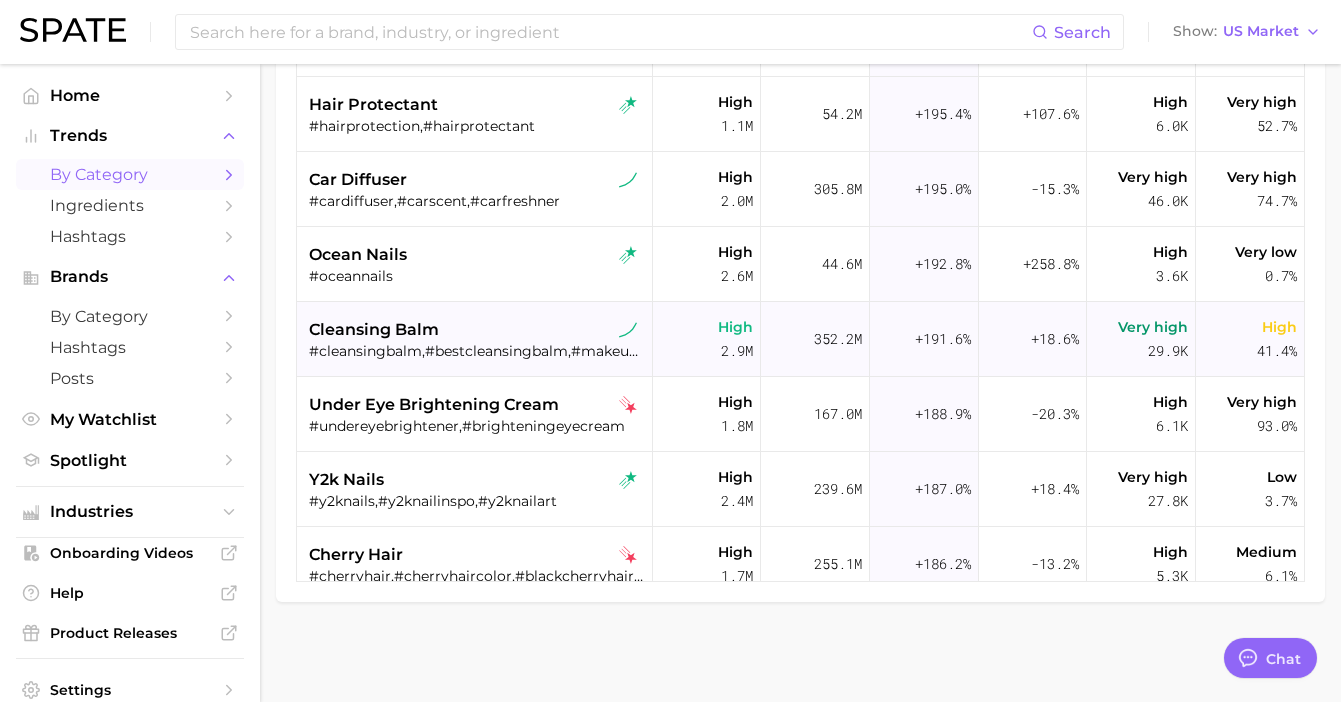 click on "cleansing balm" at bounding box center [477, 330] 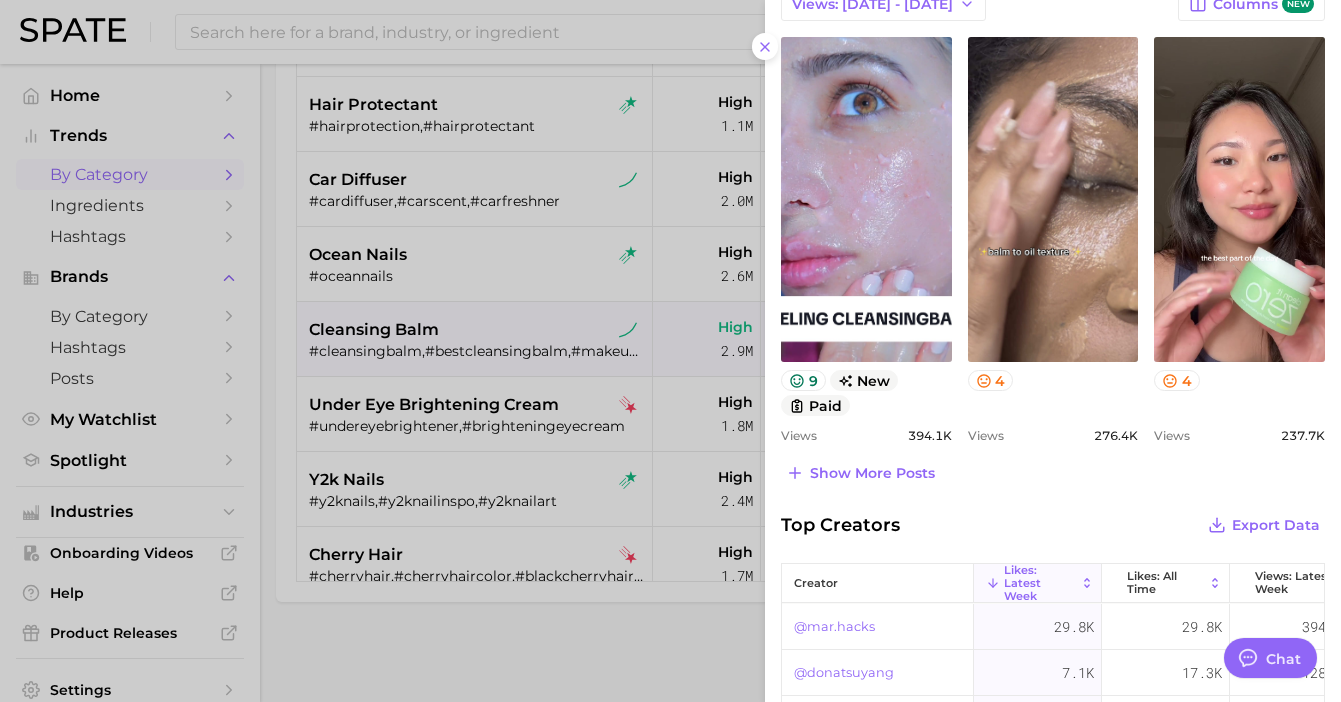 click at bounding box center (670, 351) 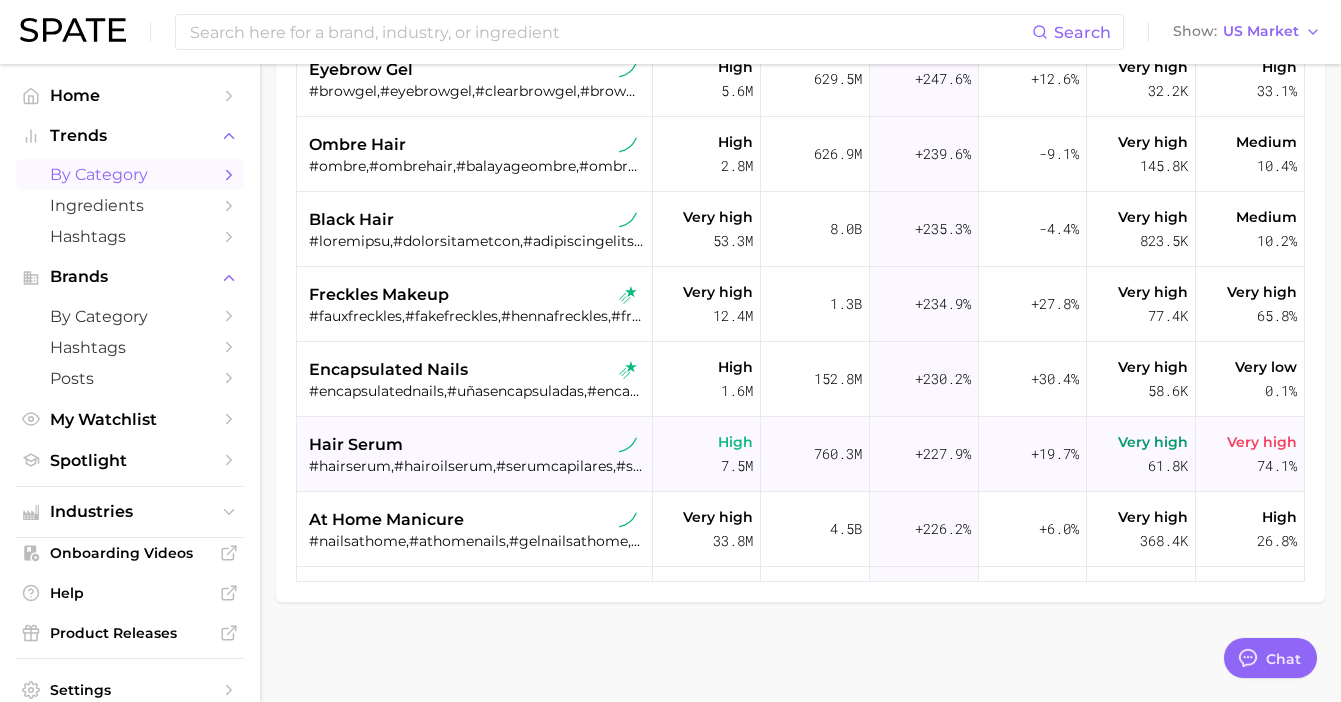 click on "hair serum" at bounding box center (477, 445) 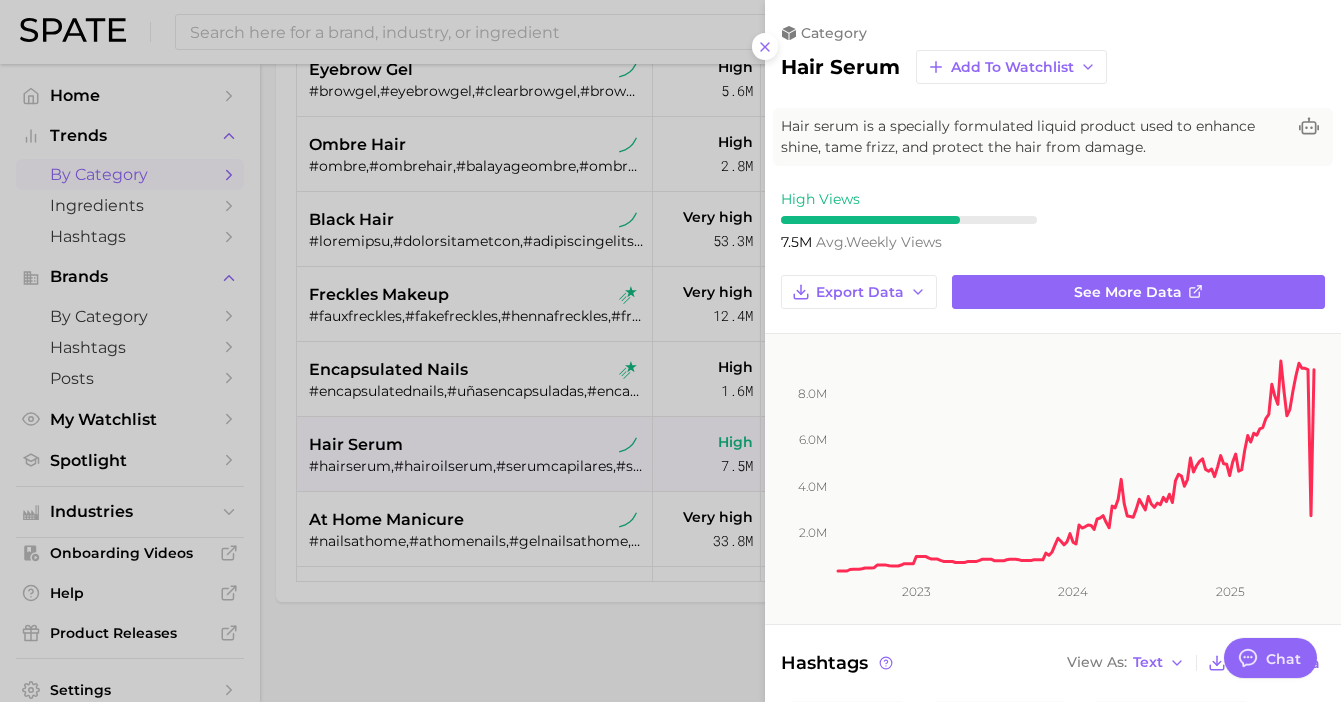 click at bounding box center [670, 351] 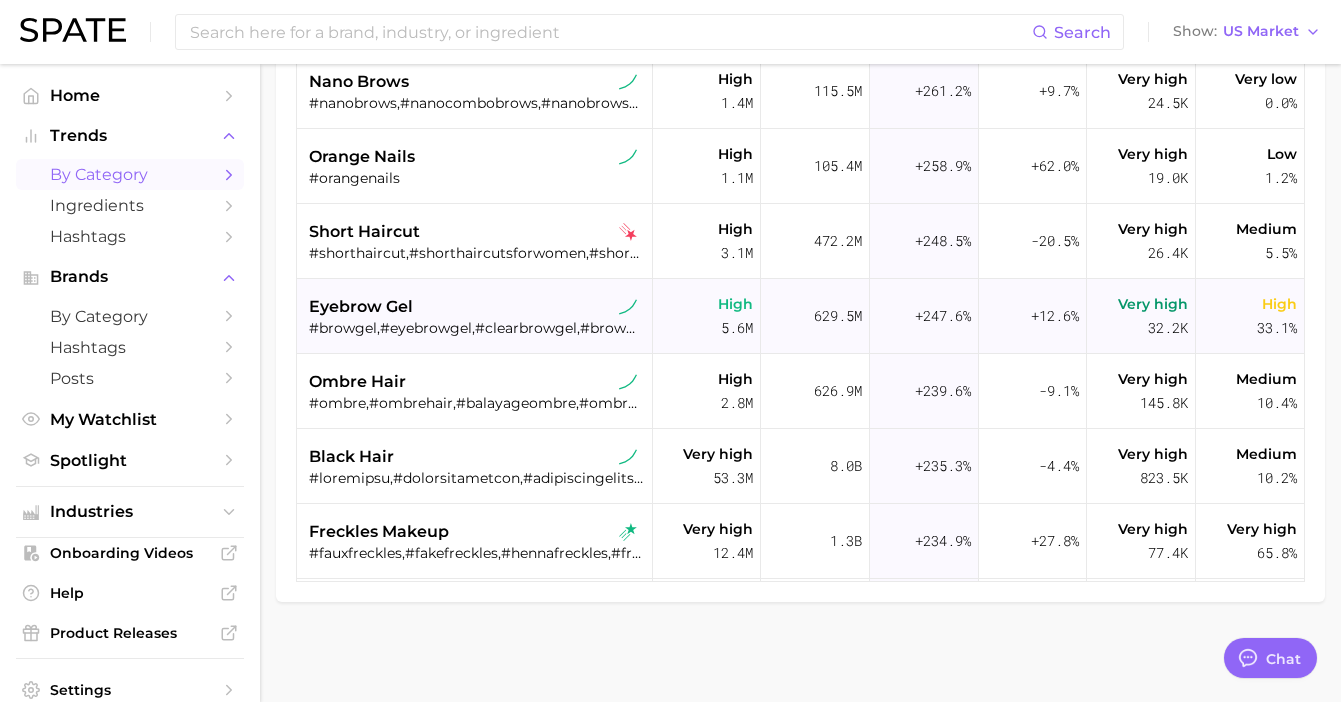 click on "eyebrow gel" at bounding box center [477, 307] 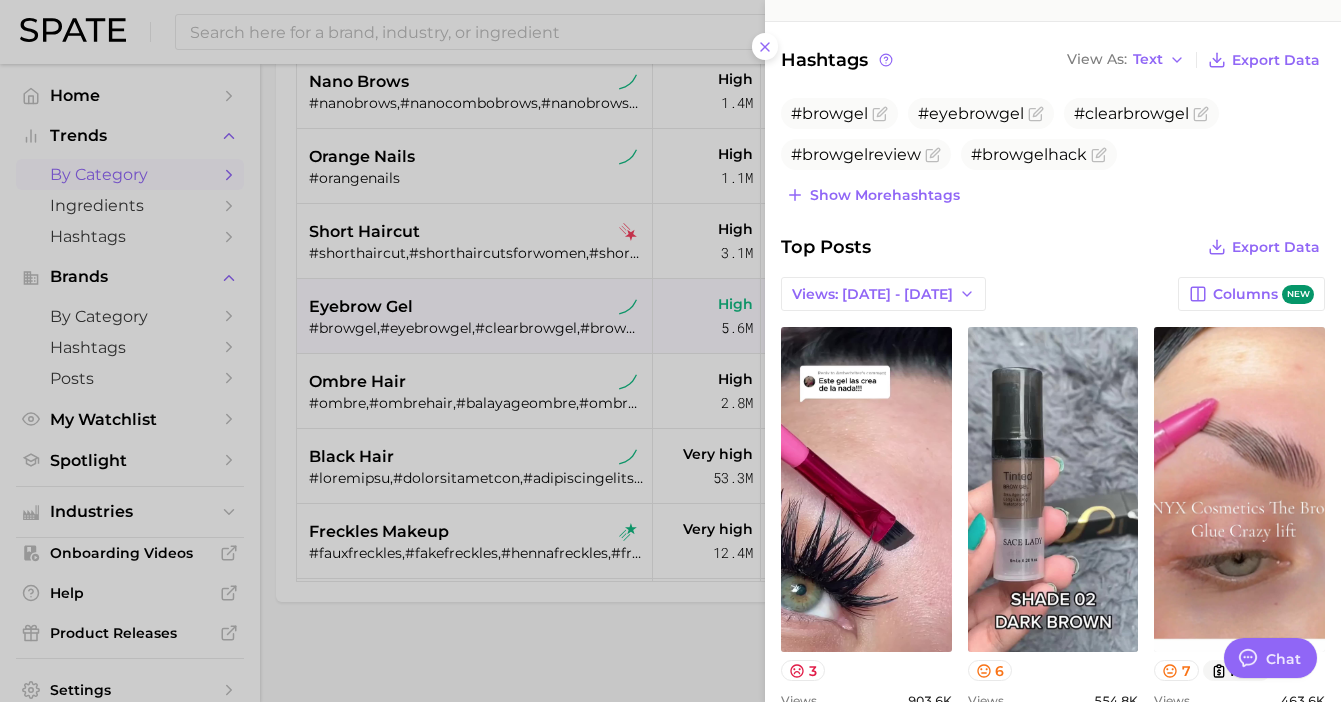 click at bounding box center (670, 351) 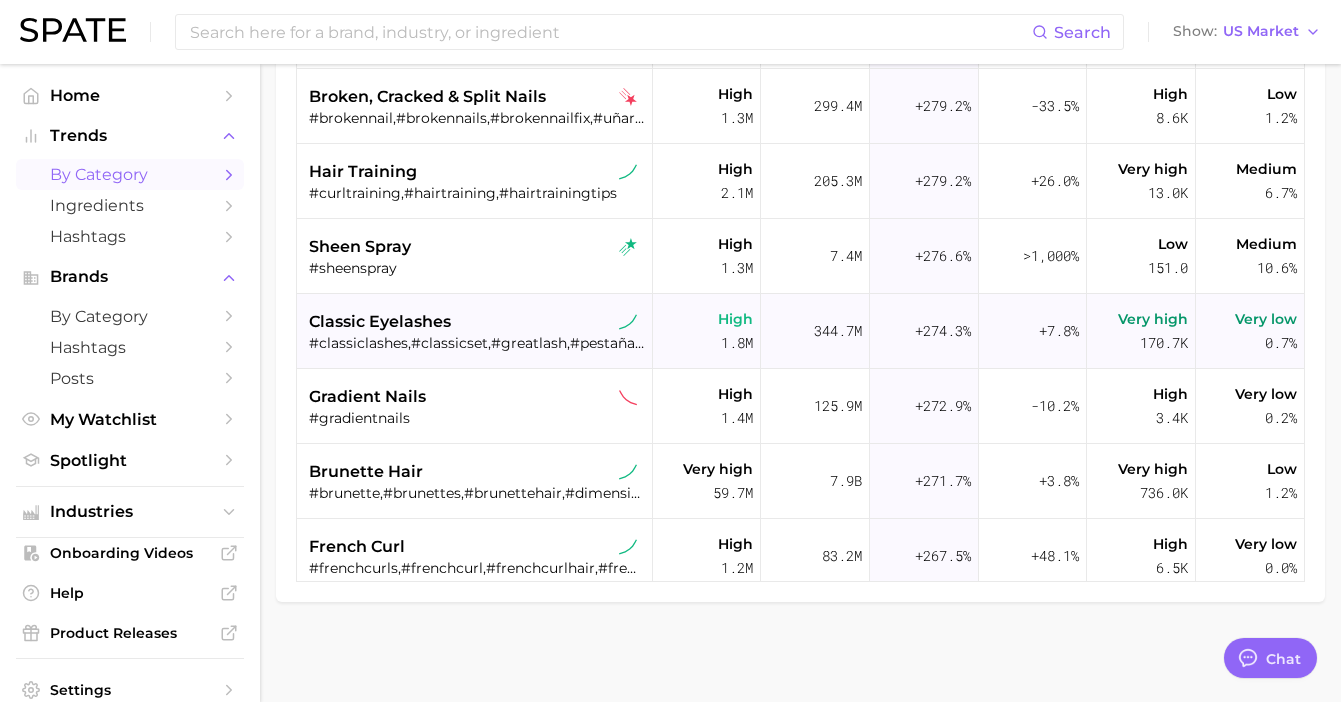 click on "classic eyelashes" at bounding box center [477, 322] 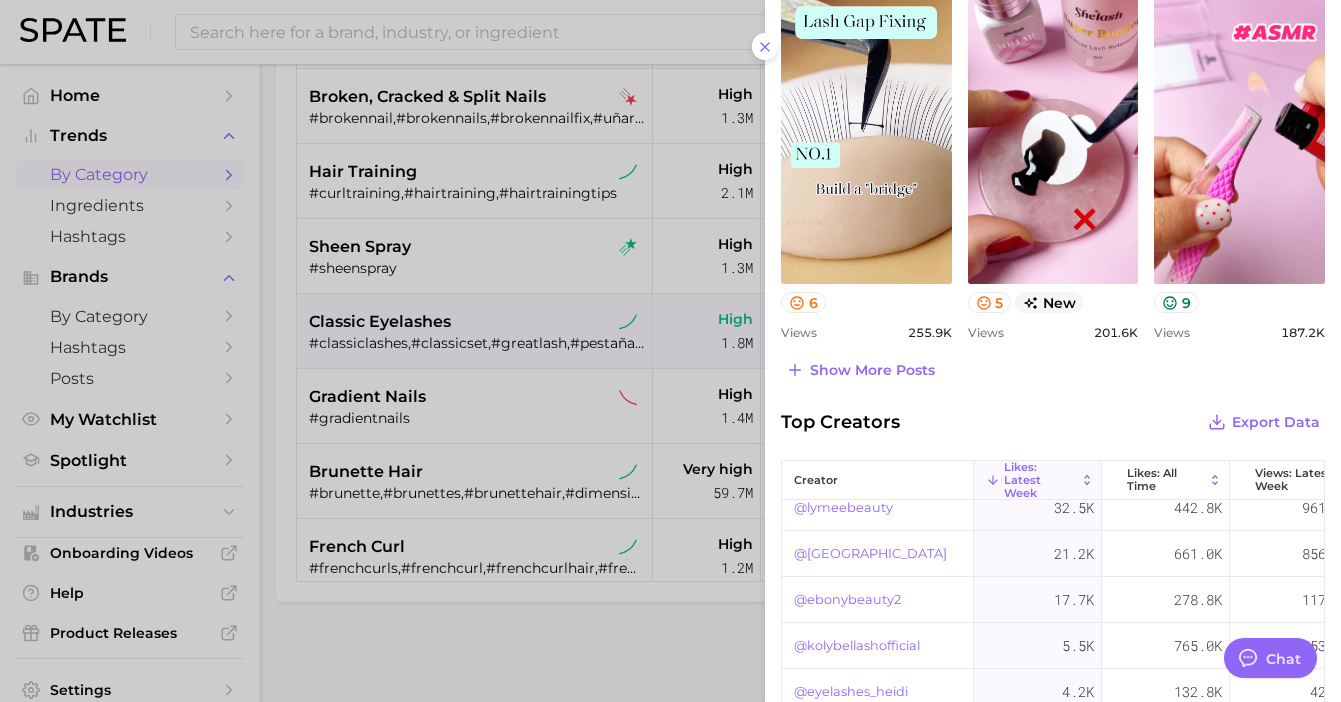 click at bounding box center (670, 351) 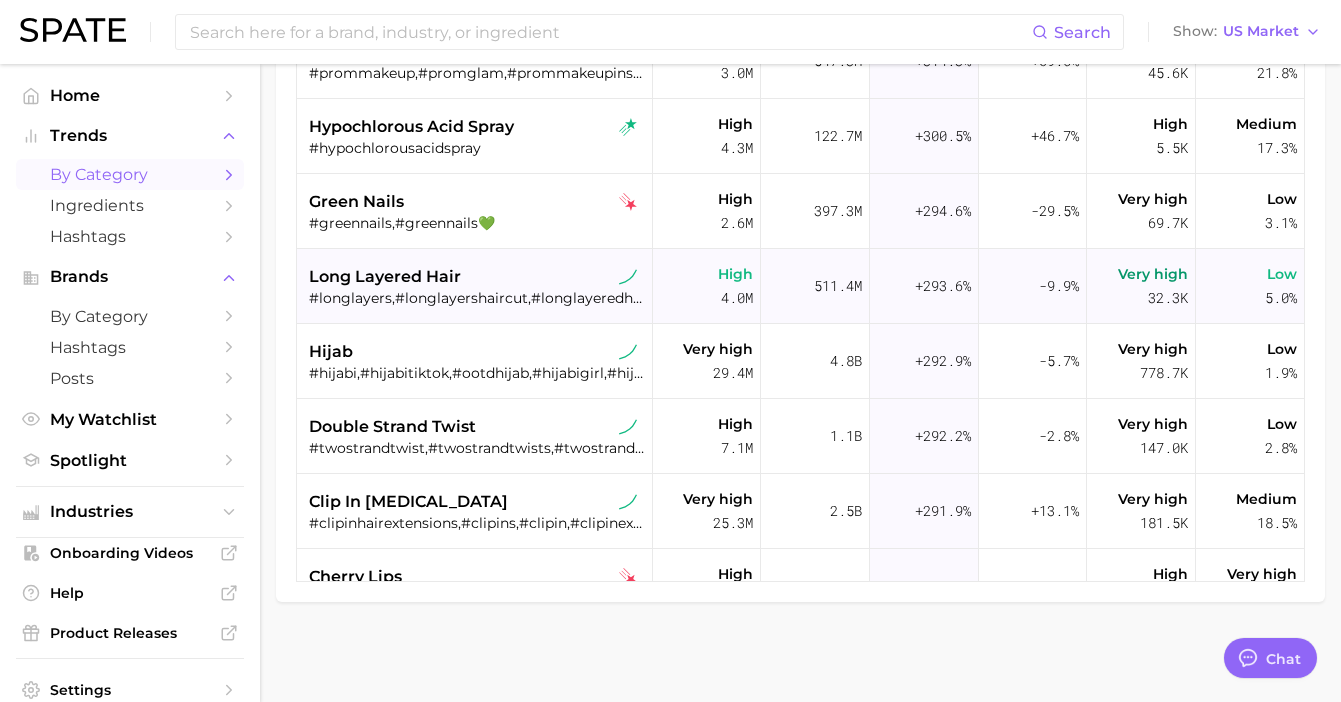 click on "long layered hair" at bounding box center [477, 277] 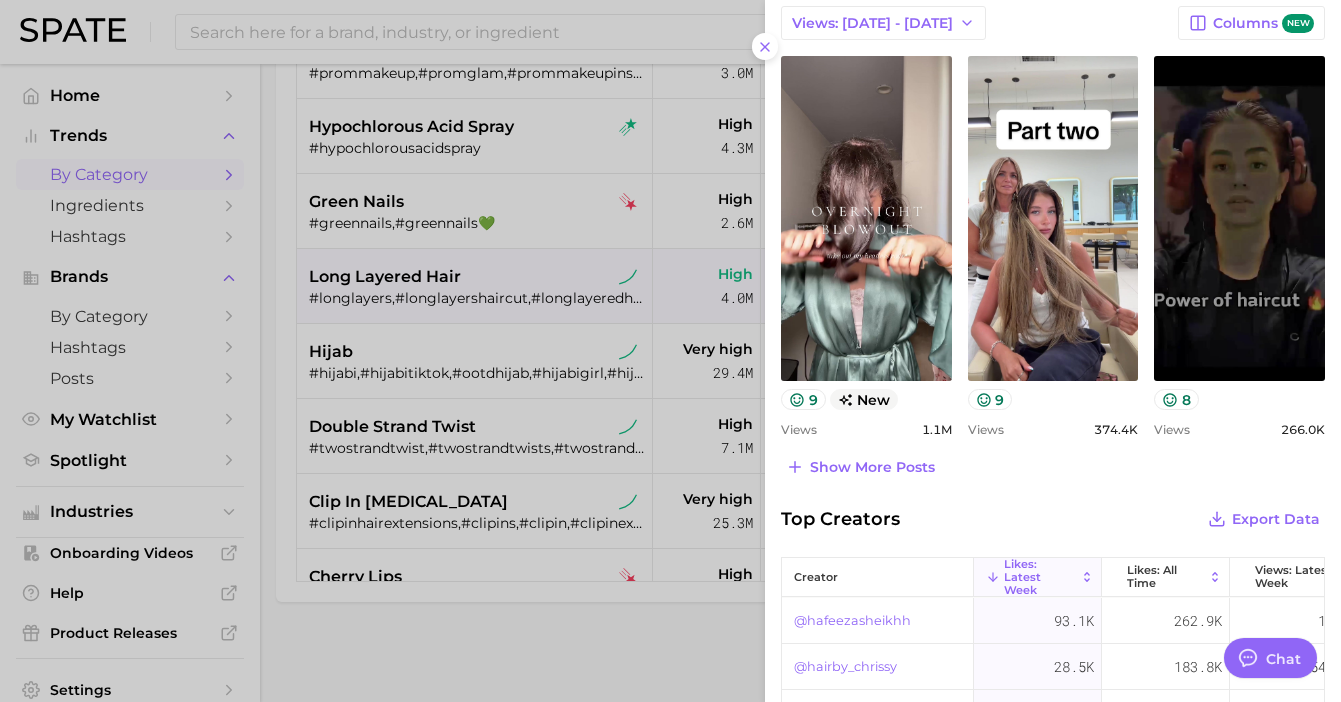 click at bounding box center [670, 351] 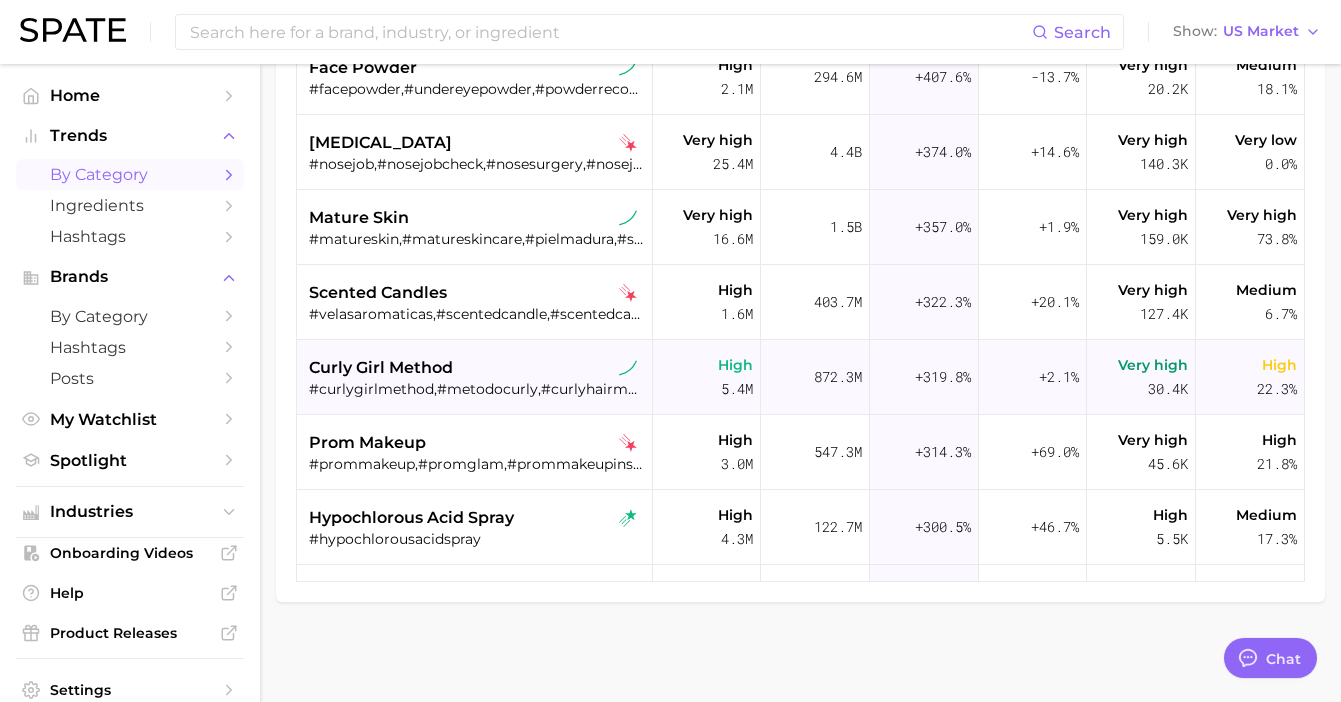 click on "curly girl method" at bounding box center (477, 368) 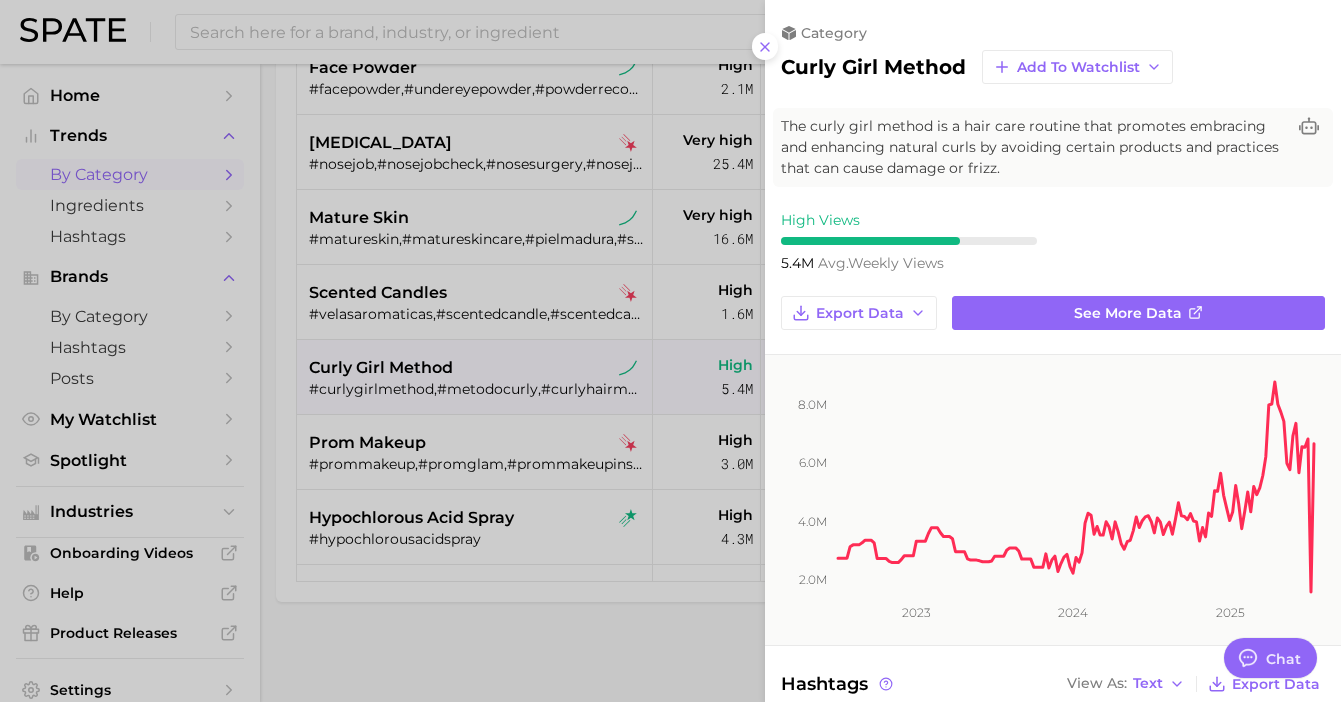 click at bounding box center [670, 351] 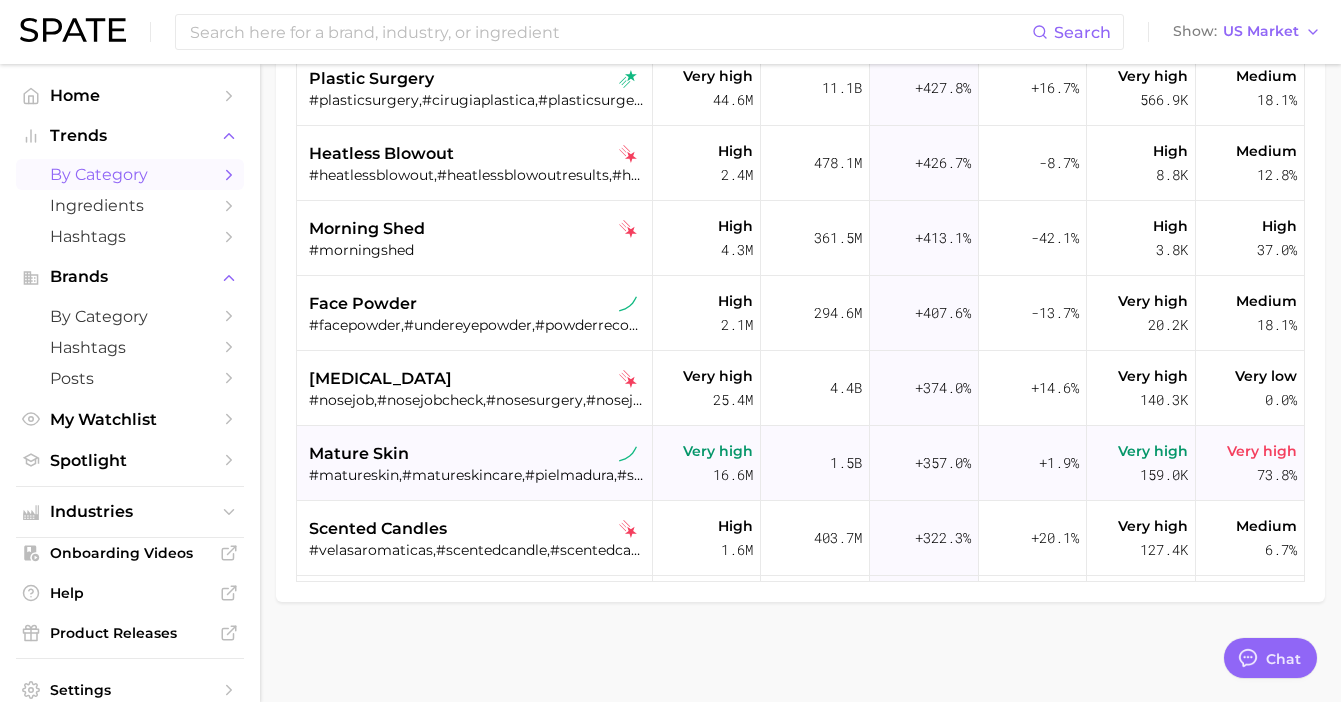 click on "#matureskin,#matureskincare,#pielmadura,#skincareformatureskin,#matureskinfoundation,#matureskintips,#matureskinconcealer,#matureskinbeauty,#foundationformatureskin,#matureskinapproved,#concealerformatureskin,#matureskinfriendly,#matureskinmusthave,#beautytipsformatureskin,#blushformatureskin,#bestfoundationformatureskin,#matureskinover40,#matureskincareproducts,#matureskinbeautytips,#makeuptipsformatureskin,#eyeshadowformatureskin,#matureskinhelp,#seintmatureskin" at bounding box center (477, 475) 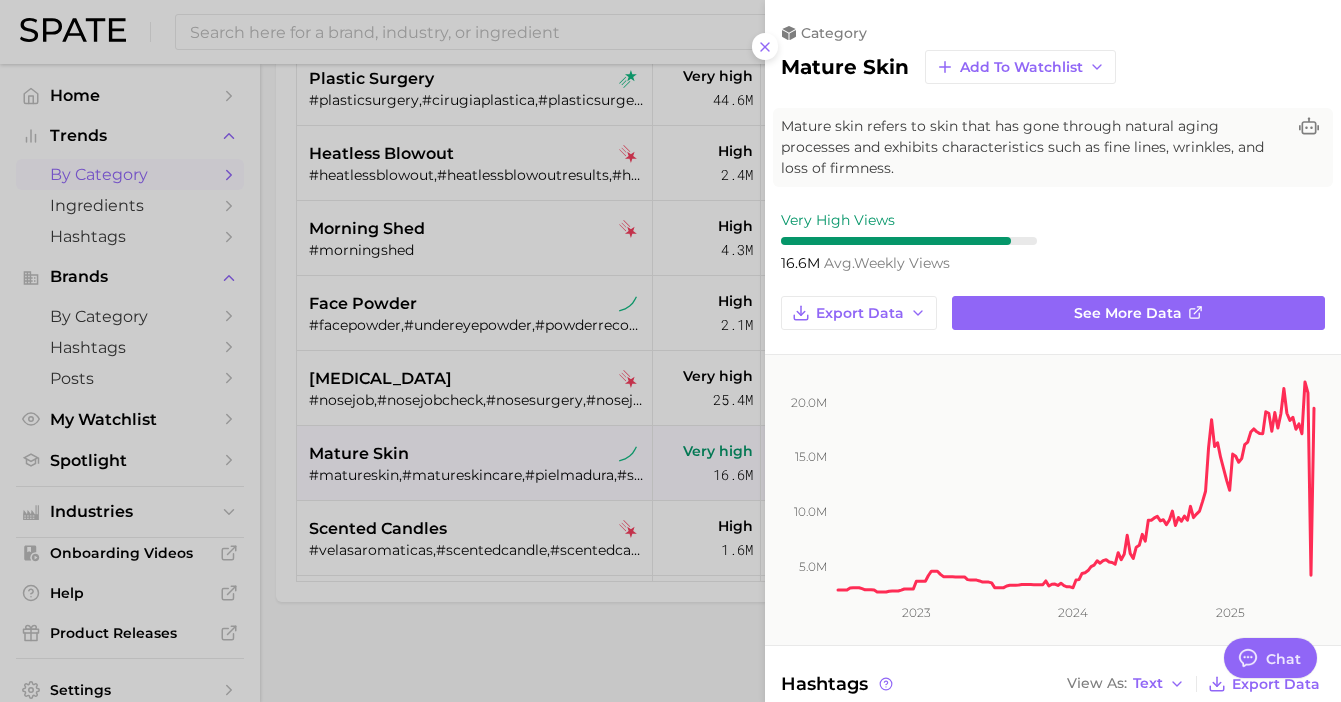 click at bounding box center (670, 351) 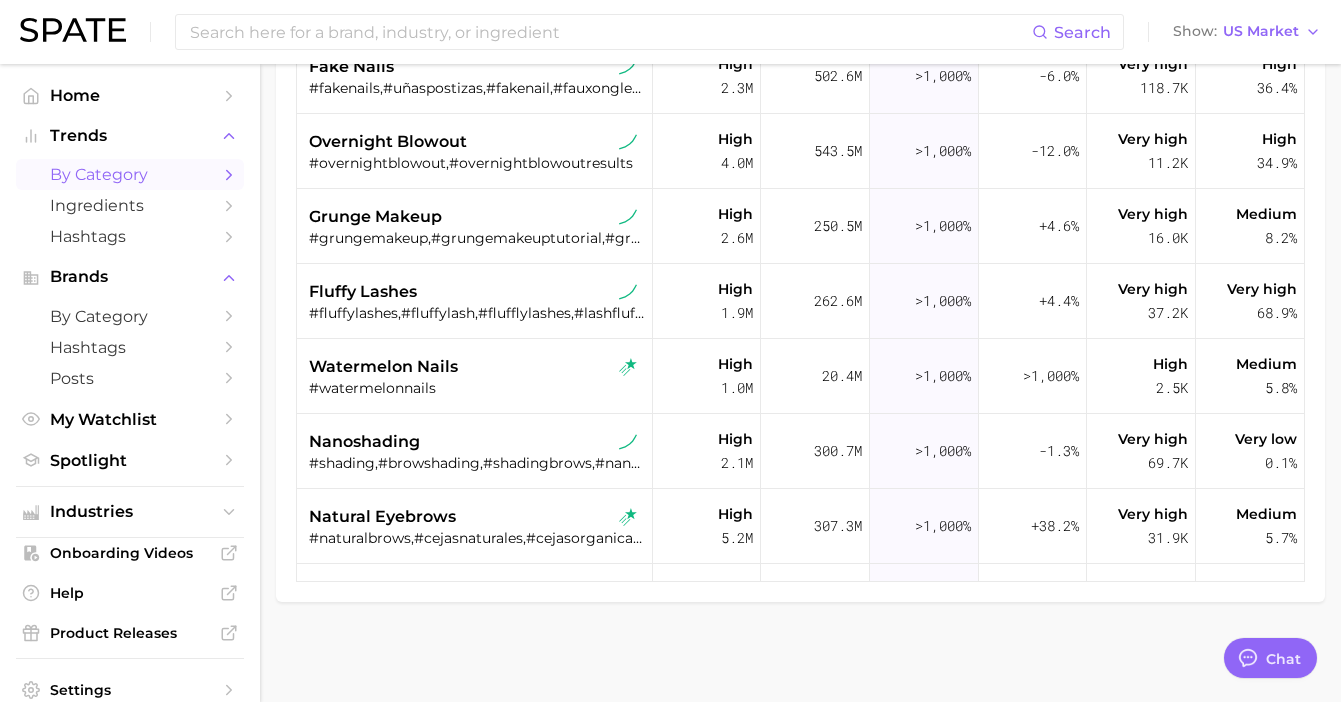 scroll, scrollTop: 1527, scrollLeft: 0, axis: vertical 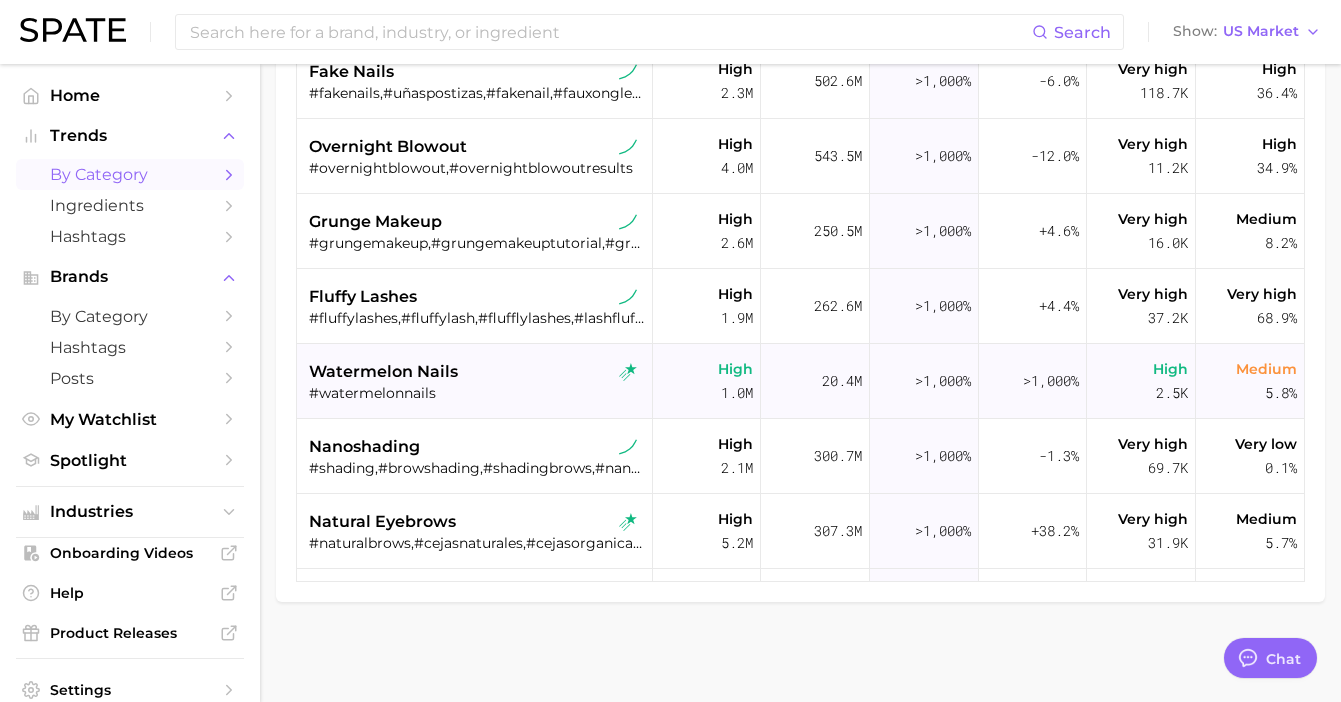 click on "watermelon nails" at bounding box center [477, 372] 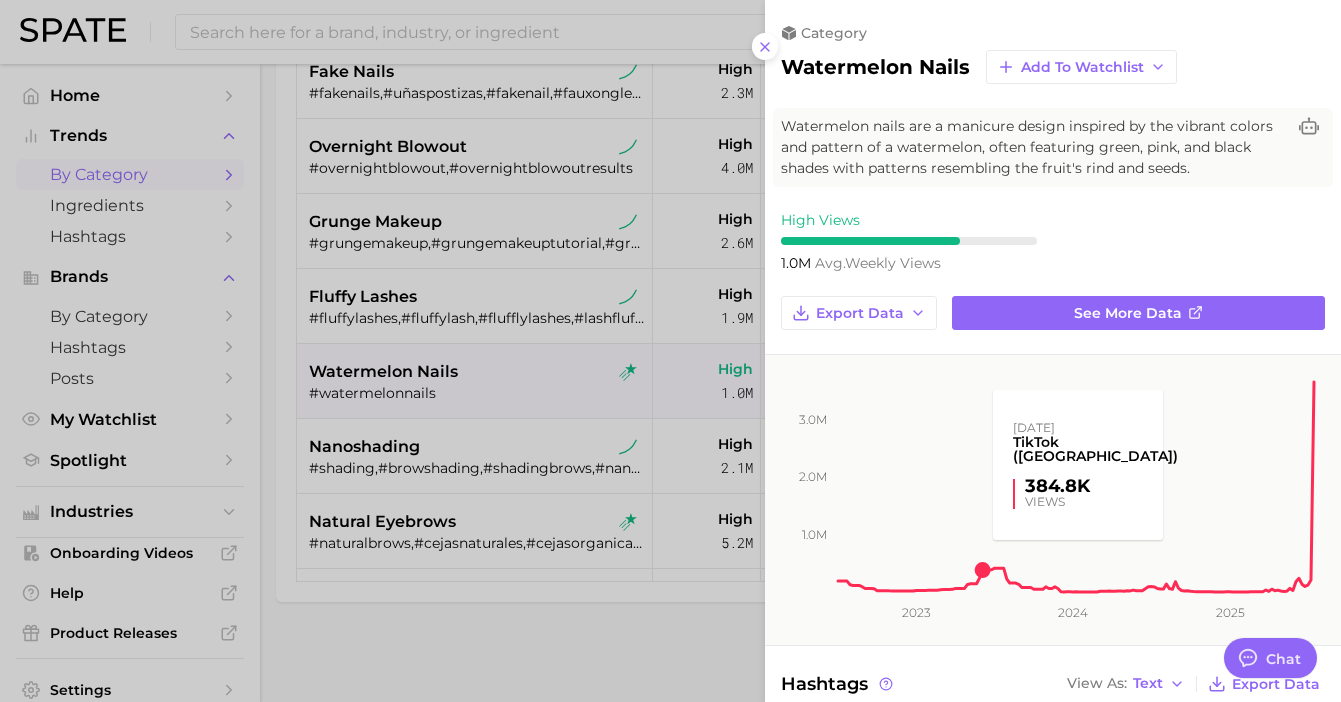 scroll, scrollTop: 326, scrollLeft: 0, axis: vertical 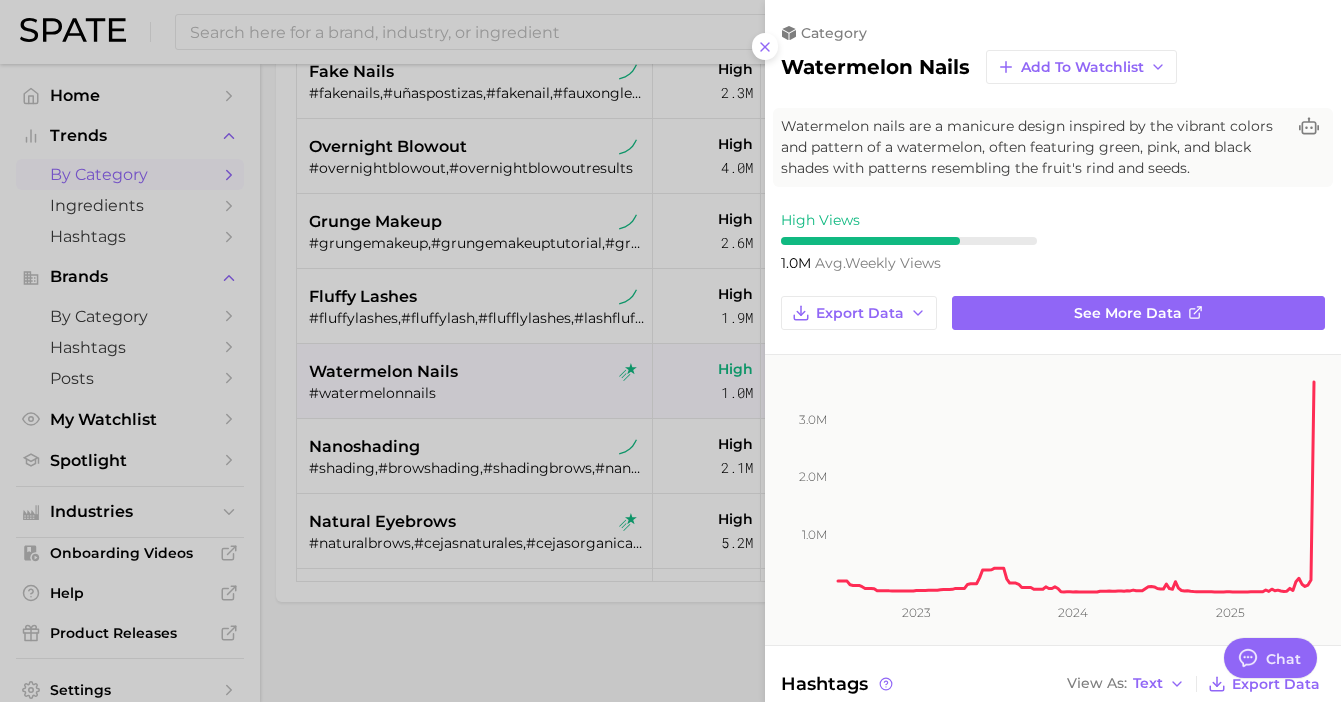 click at bounding box center (670, 351) 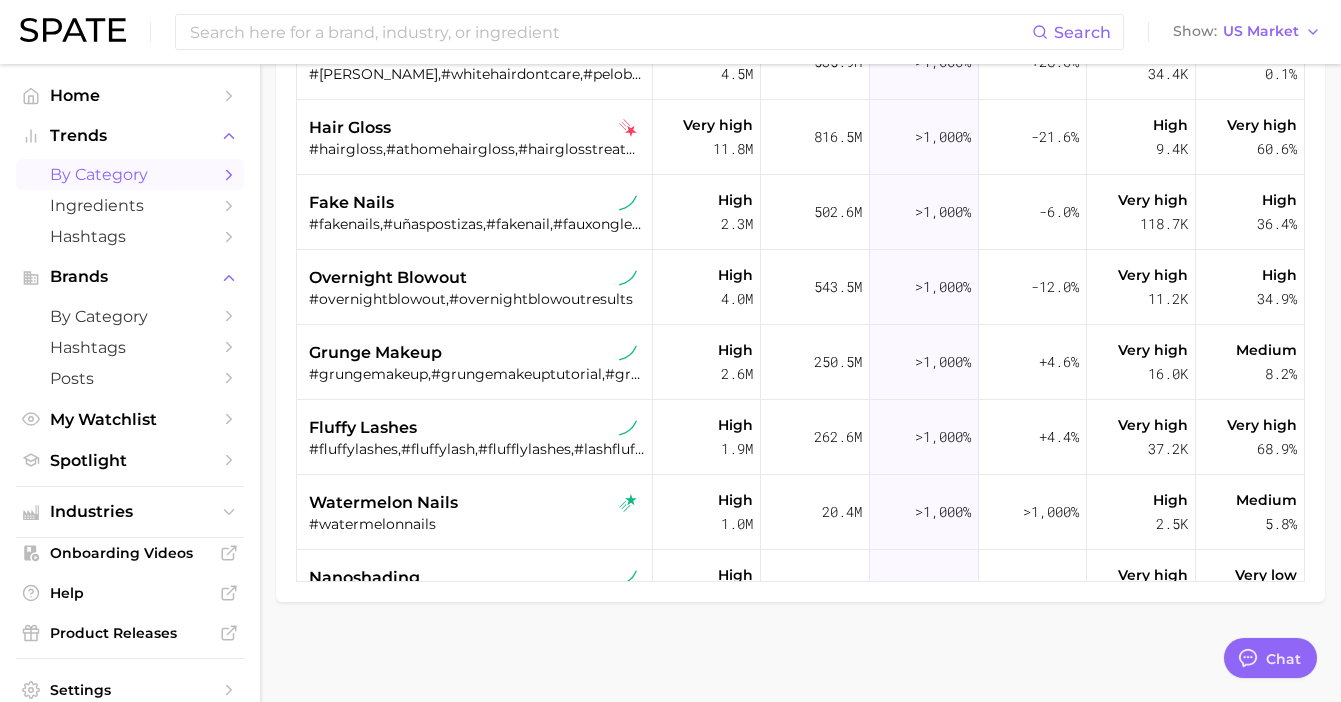 scroll, scrollTop: 1386, scrollLeft: 0, axis: vertical 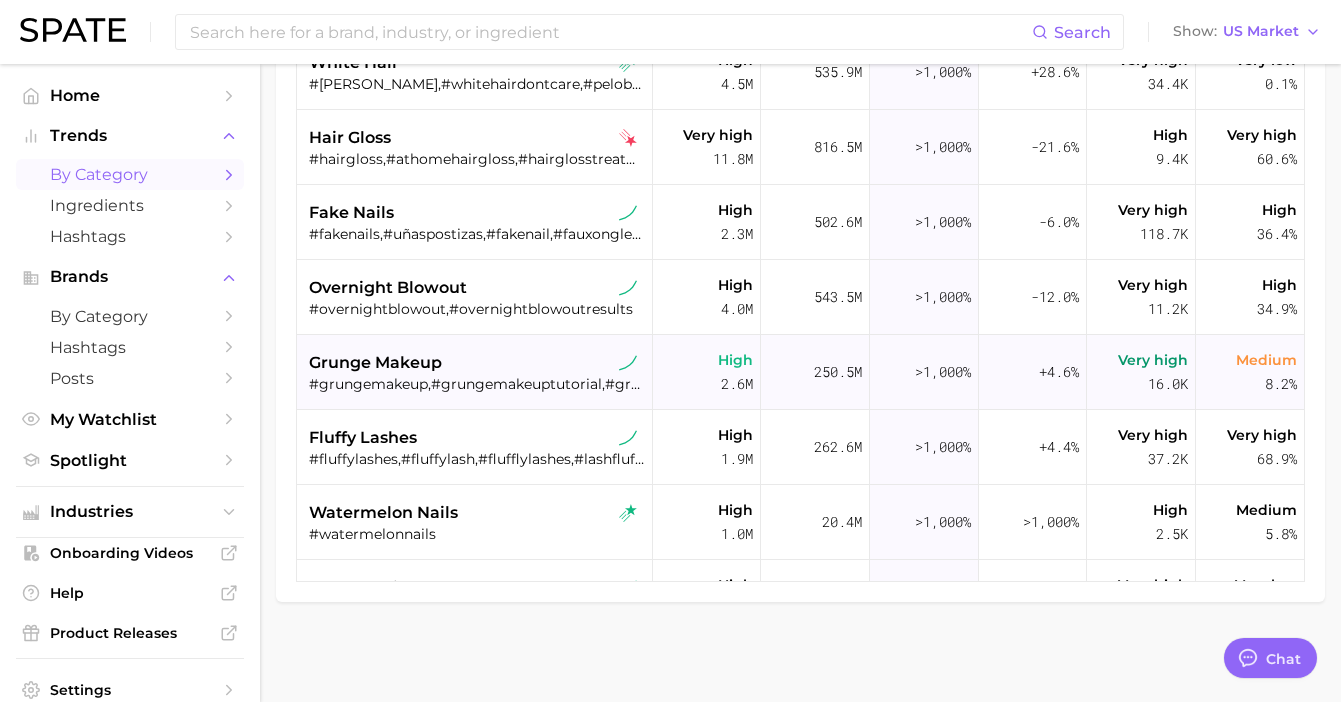 click on "grunge makeup" at bounding box center [477, 363] 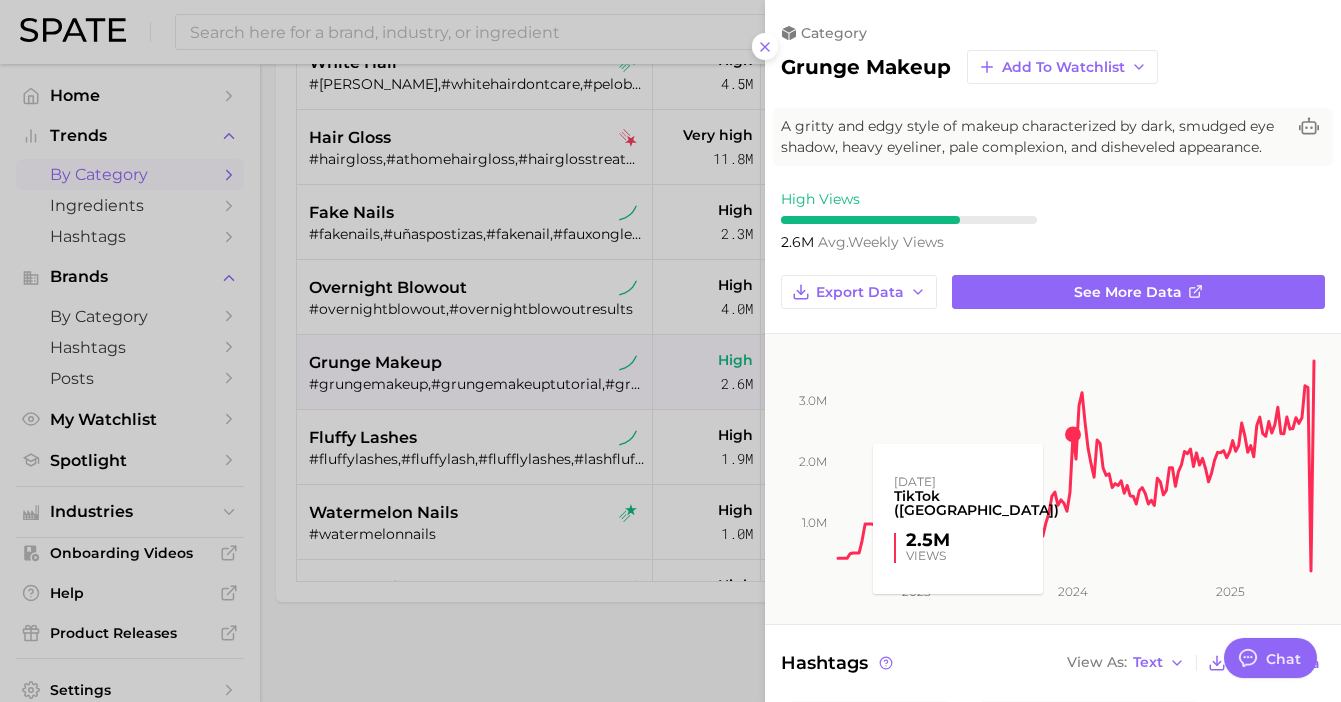 scroll, scrollTop: 0, scrollLeft: 0, axis: both 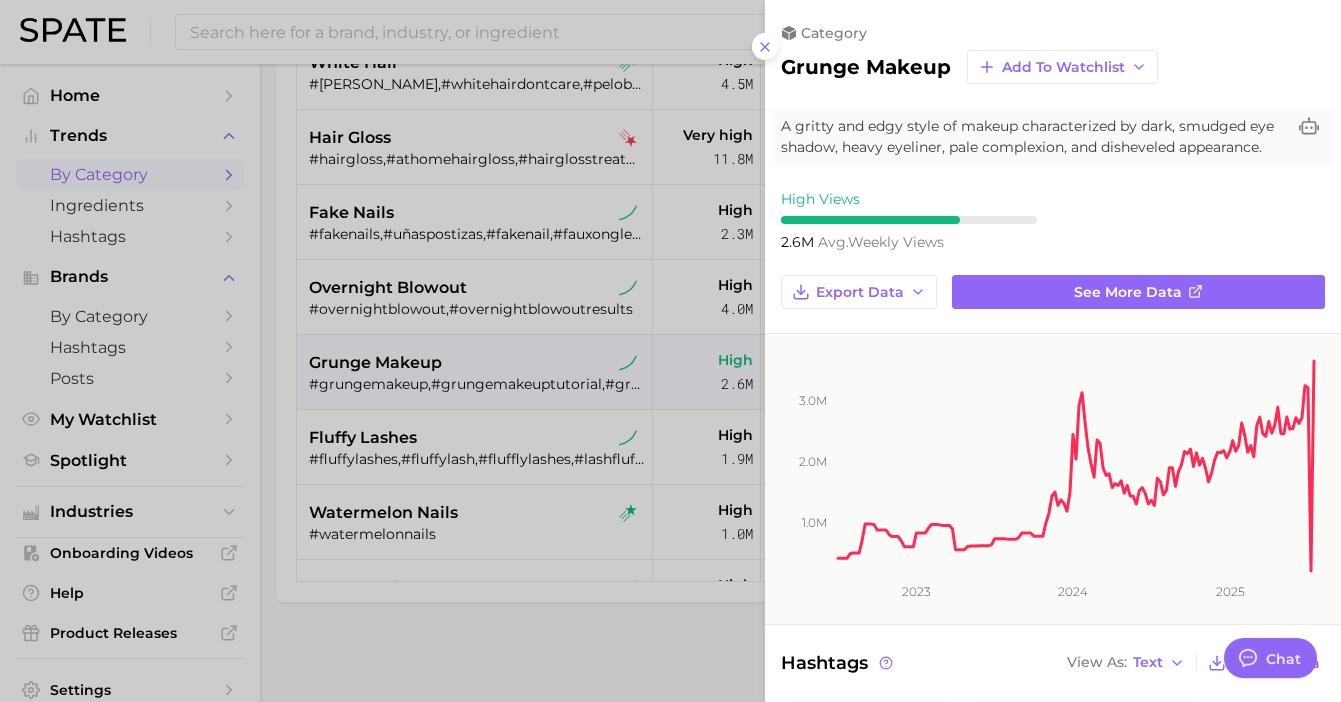 click at bounding box center (670, 351) 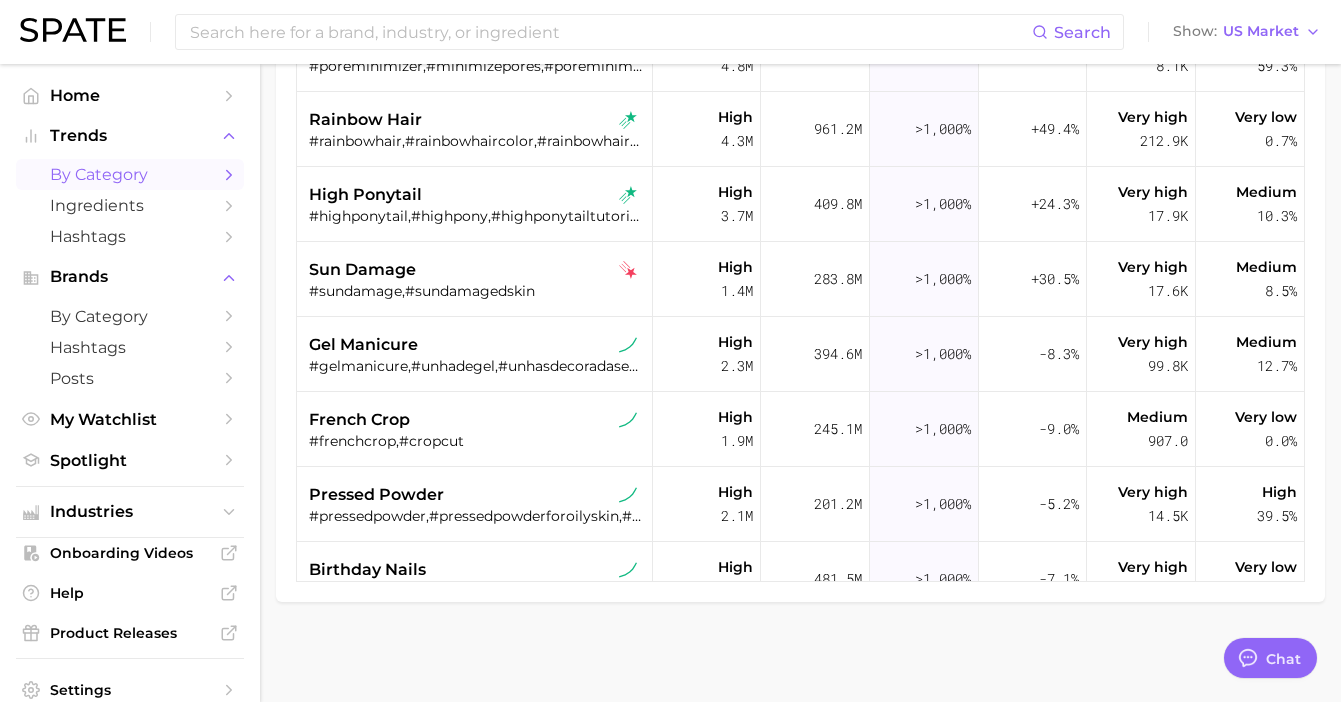 scroll, scrollTop: 716, scrollLeft: 0, axis: vertical 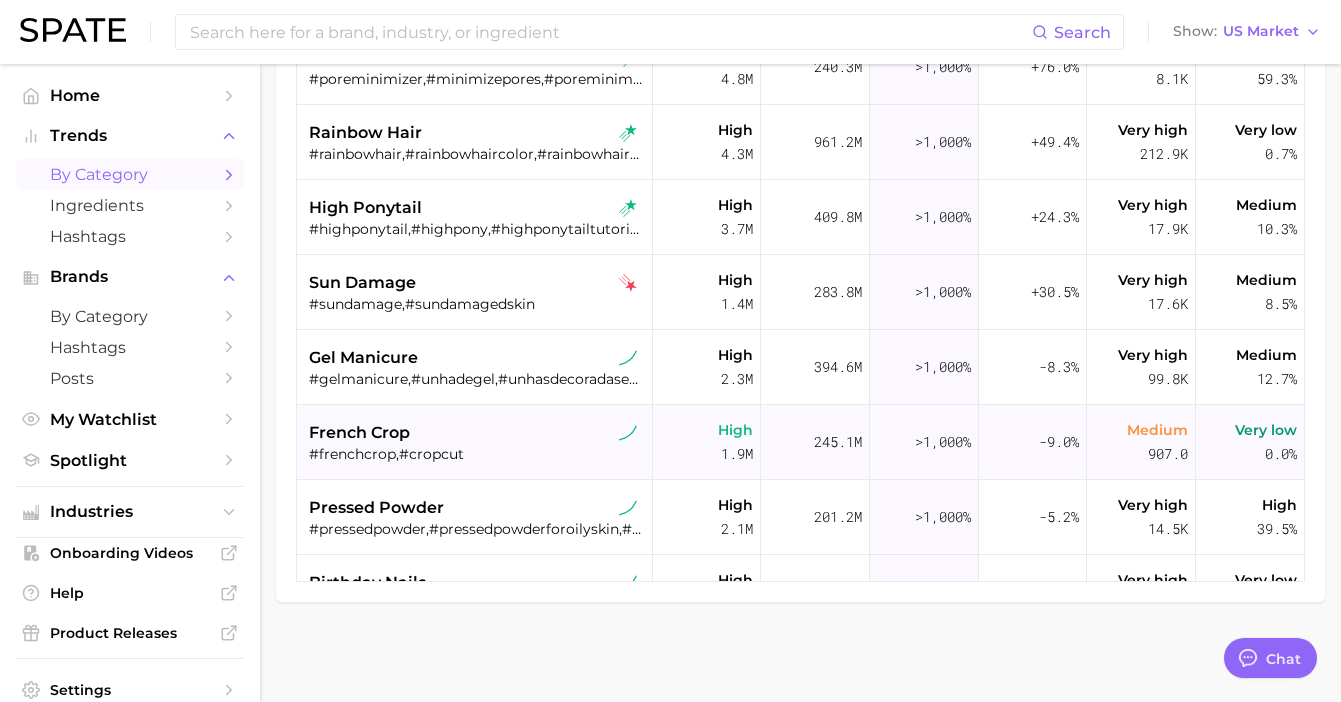 click on "#frenchcrop,#cropcut" at bounding box center [477, 454] 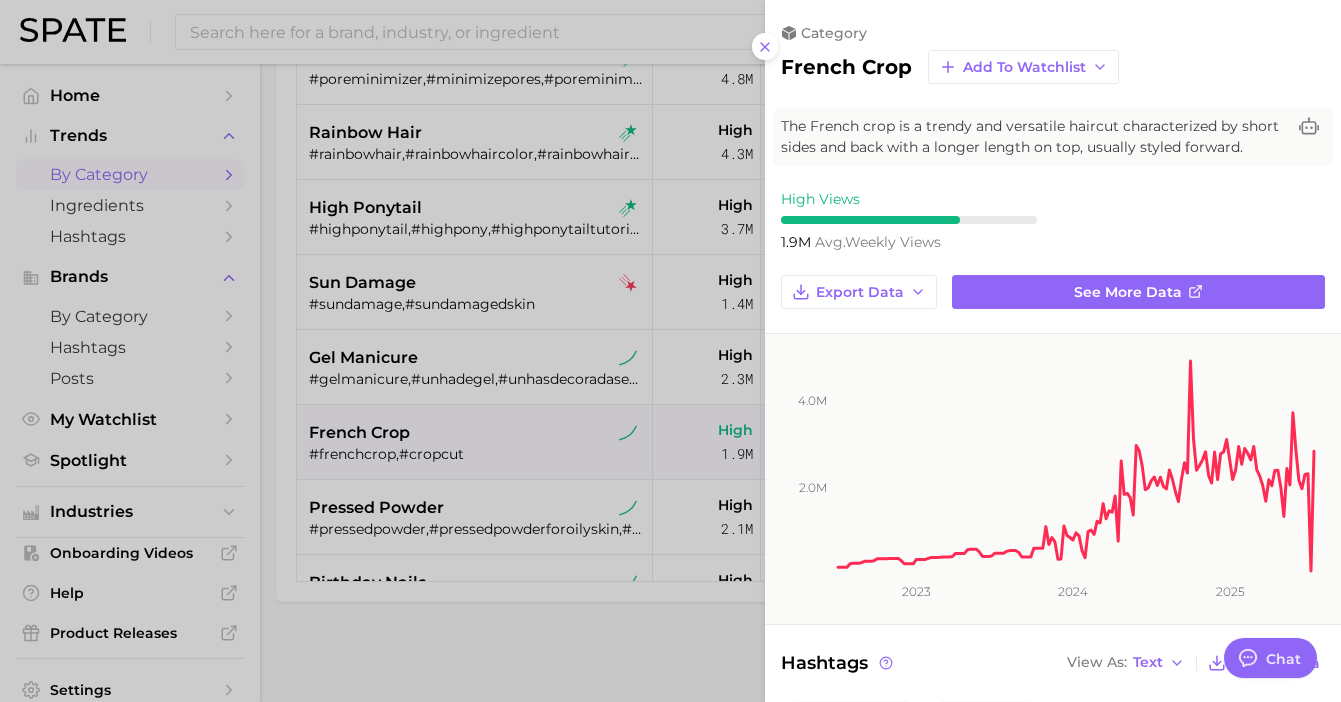 scroll, scrollTop: 748, scrollLeft: 0, axis: vertical 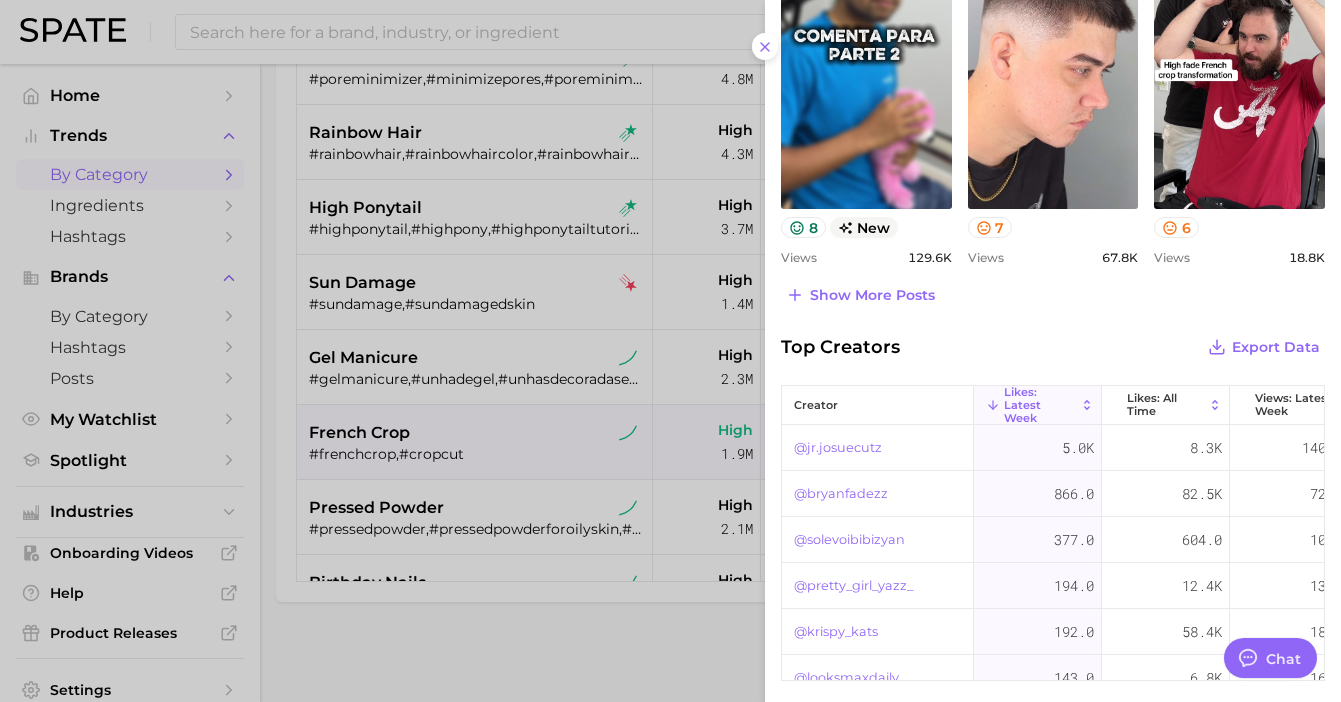 click at bounding box center [670, 351] 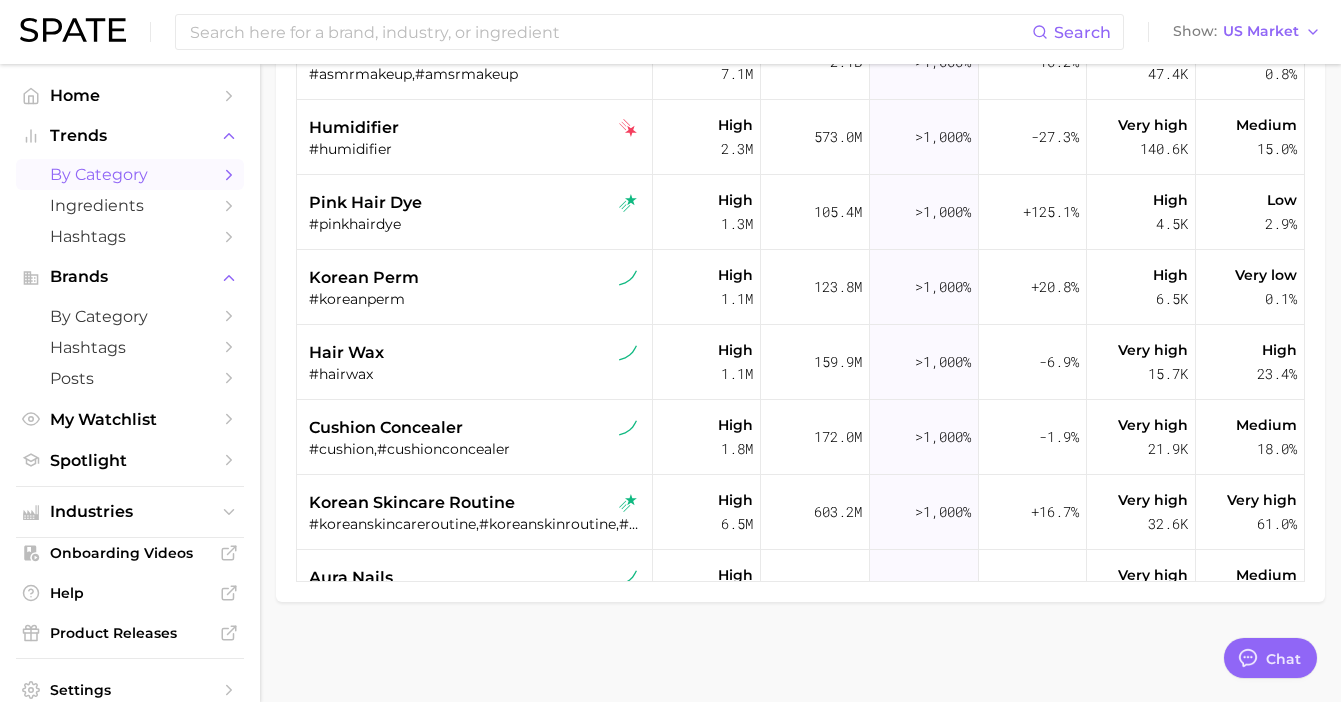 scroll, scrollTop: 37, scrollLeft: 0, axis: vertical 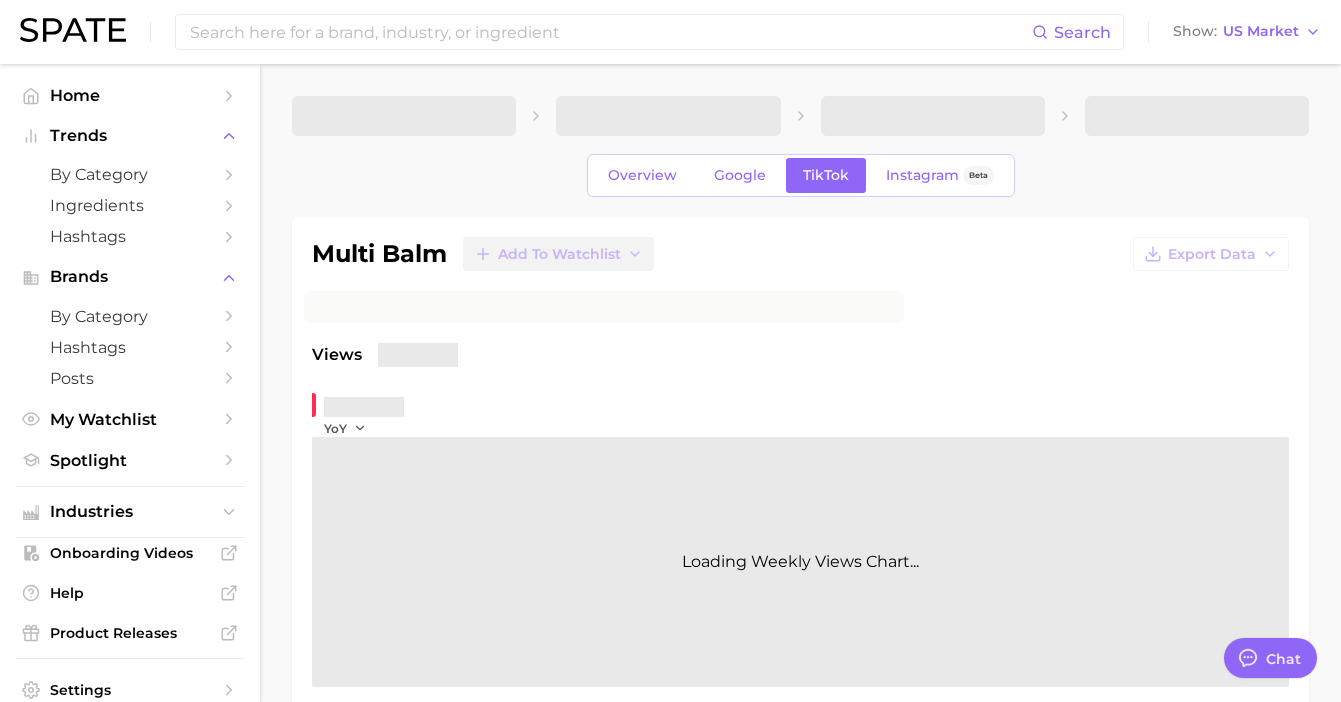 type on "x" 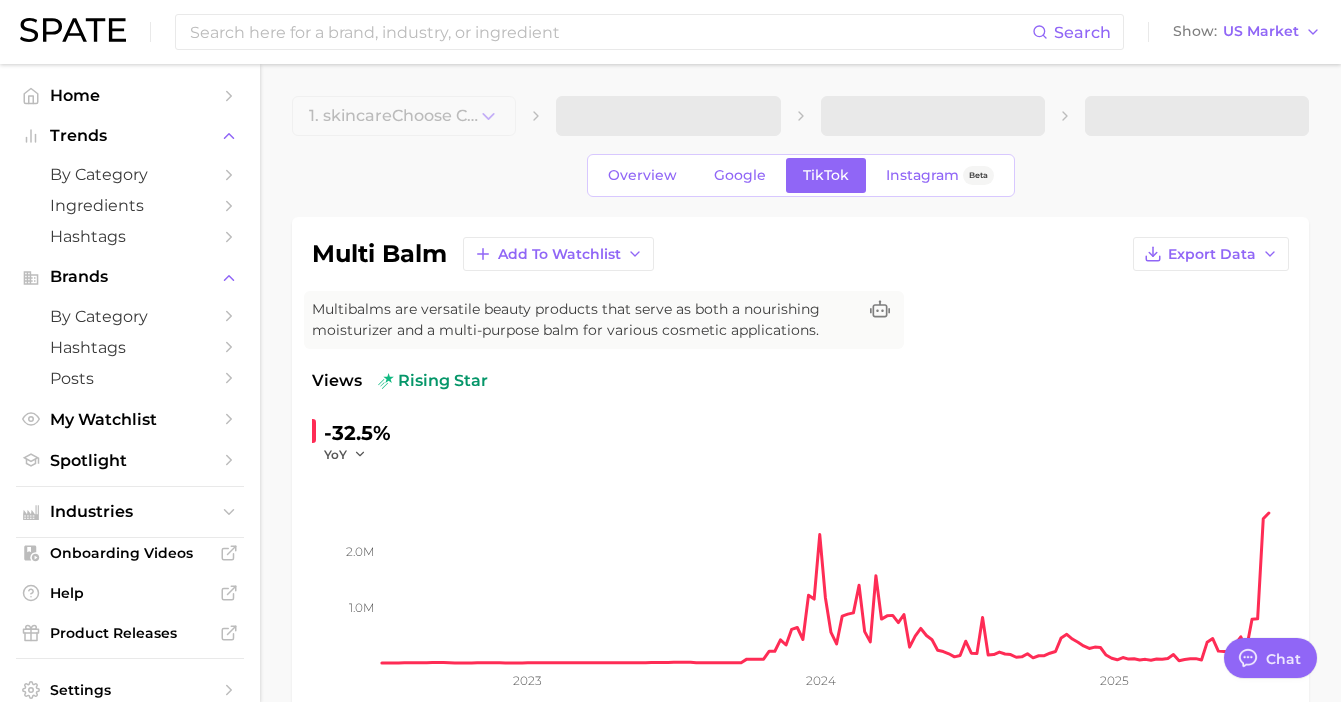 scroll, scrollTop: 0, scrollLeft: 0, axis: both 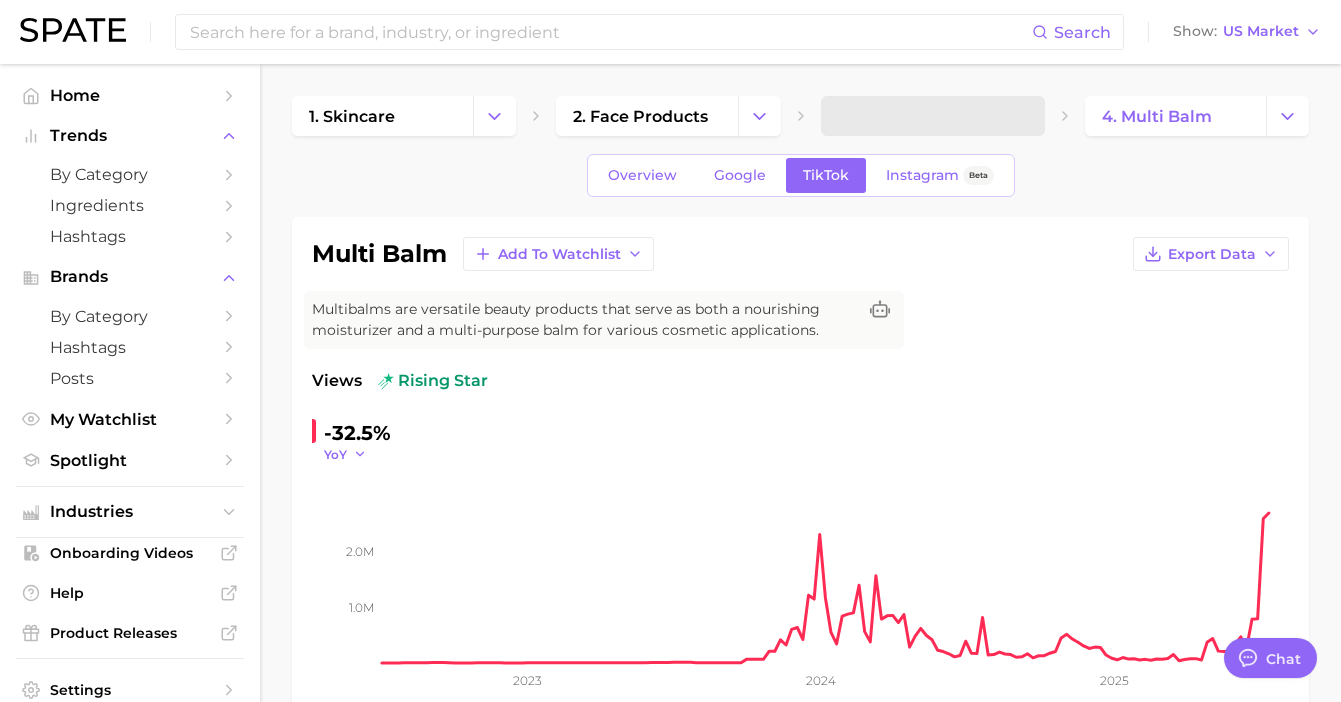 click 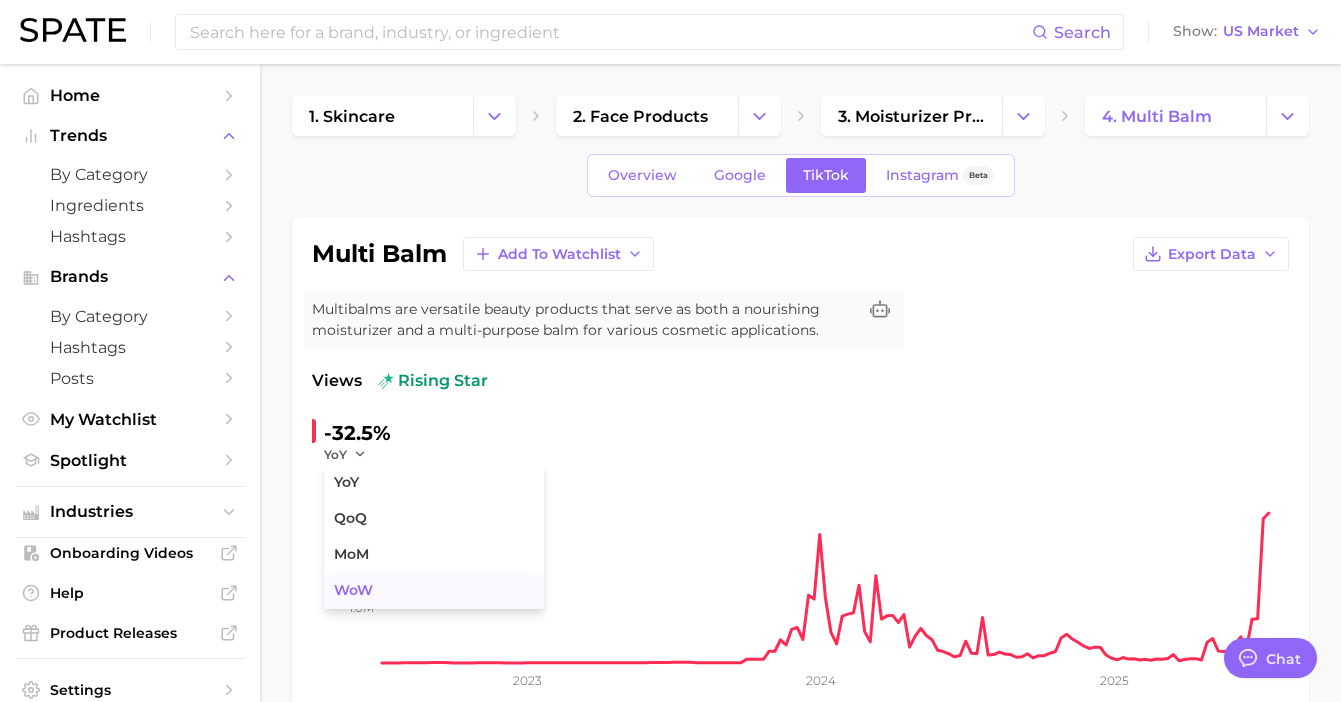 click on "WoW" at bounding box center (434, 591) 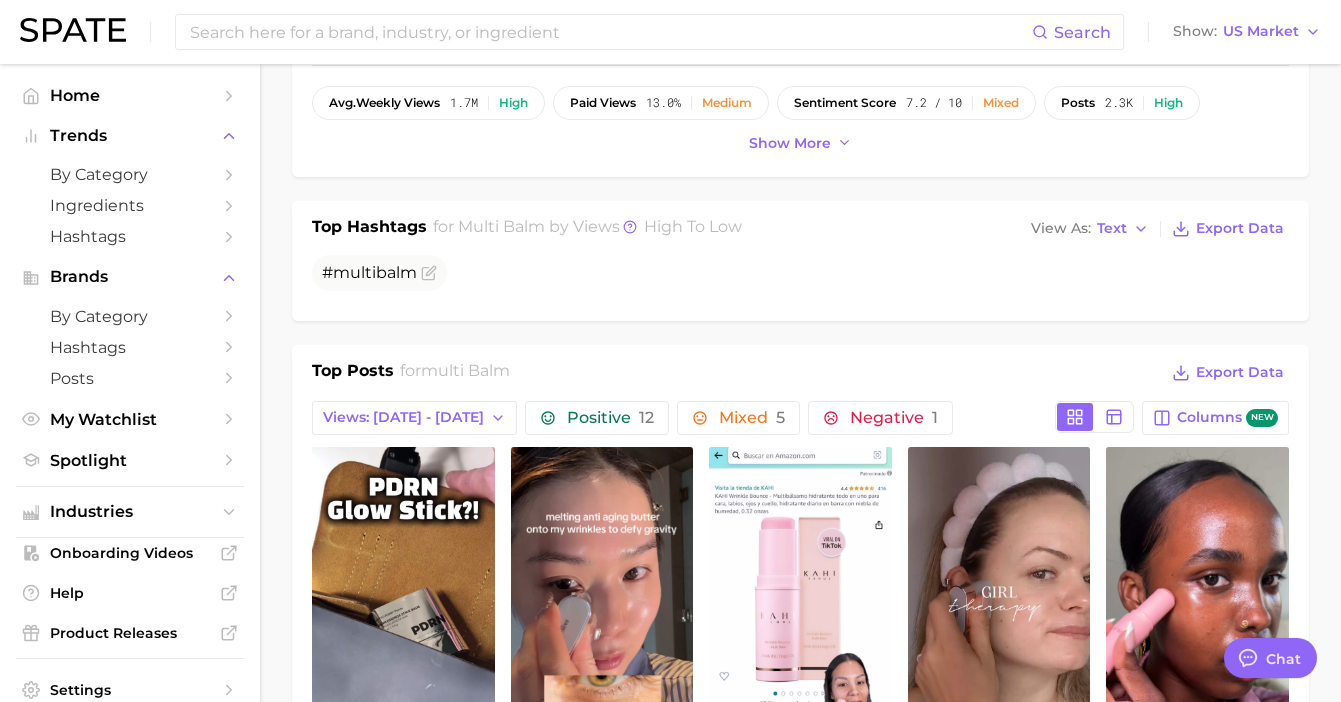 scroll, scrollTop: 677, scrollLeft: 0, axis: vertical 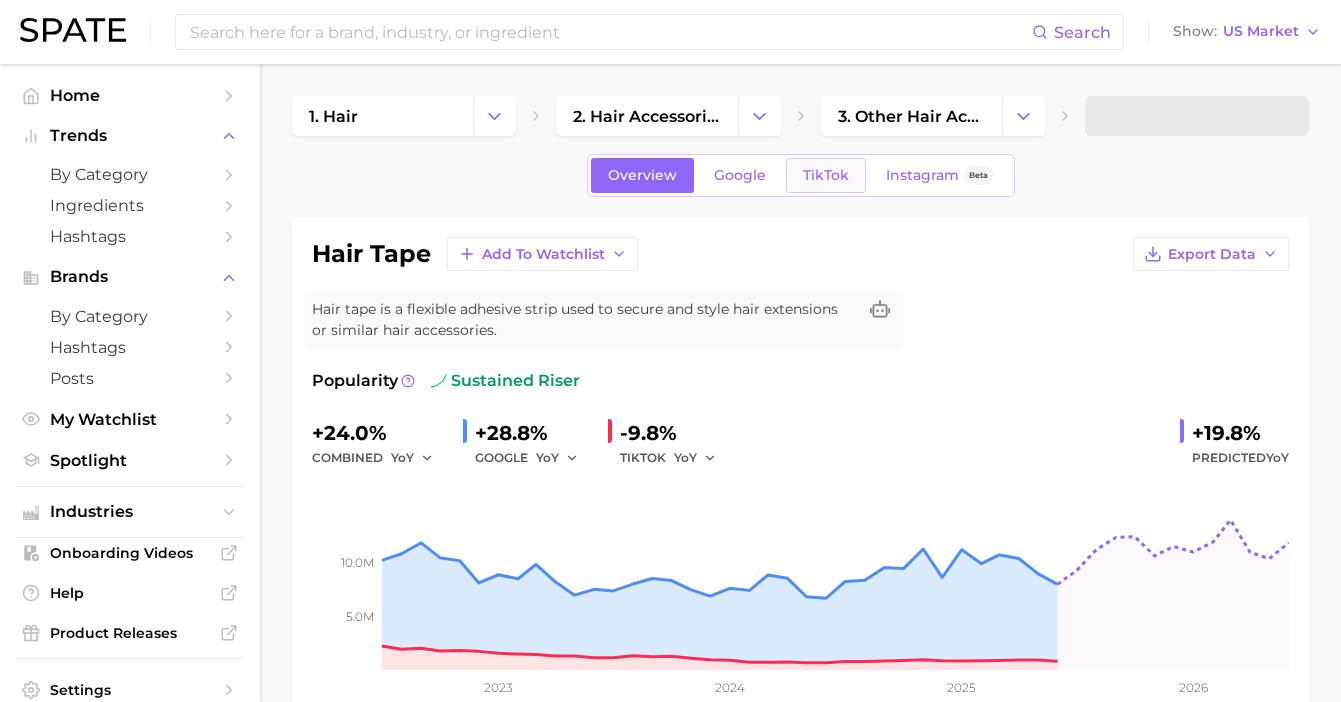 click on "TikTok" at bounding box center [826, 175] 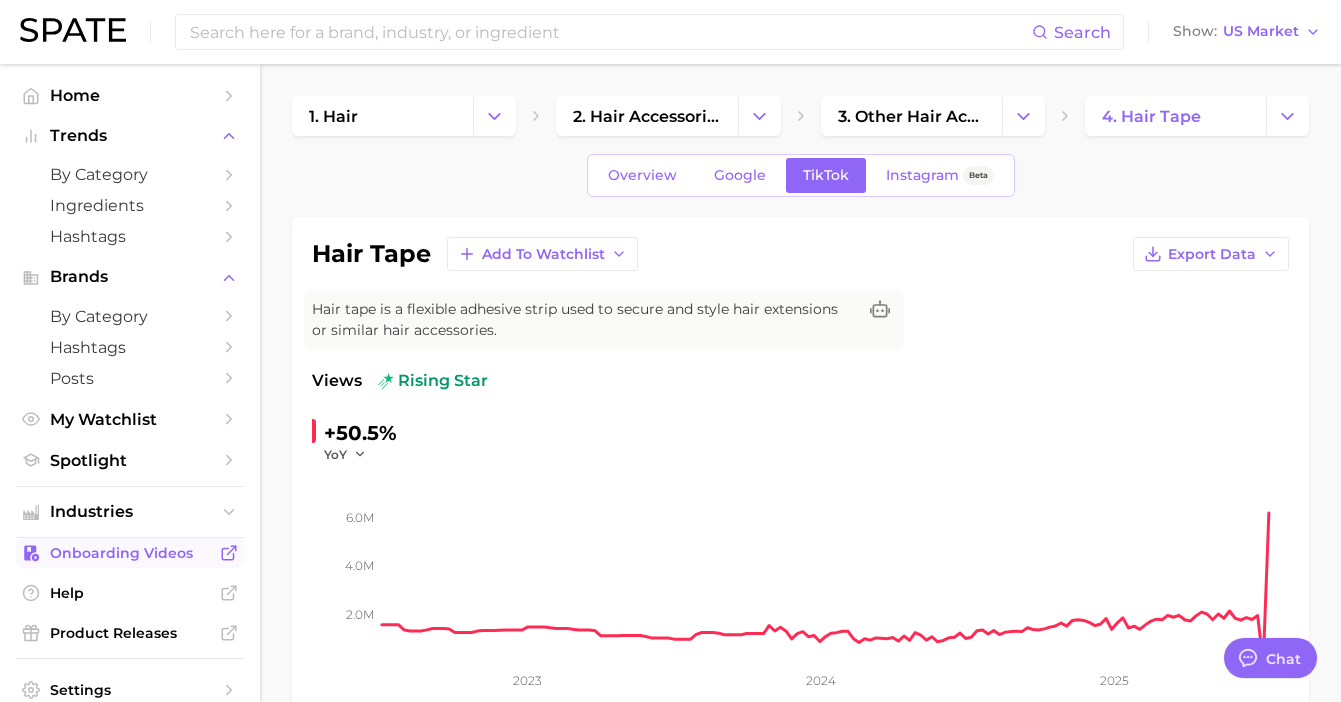 scroll, scrollTop: 0, scrollLeft: 0, axis: both 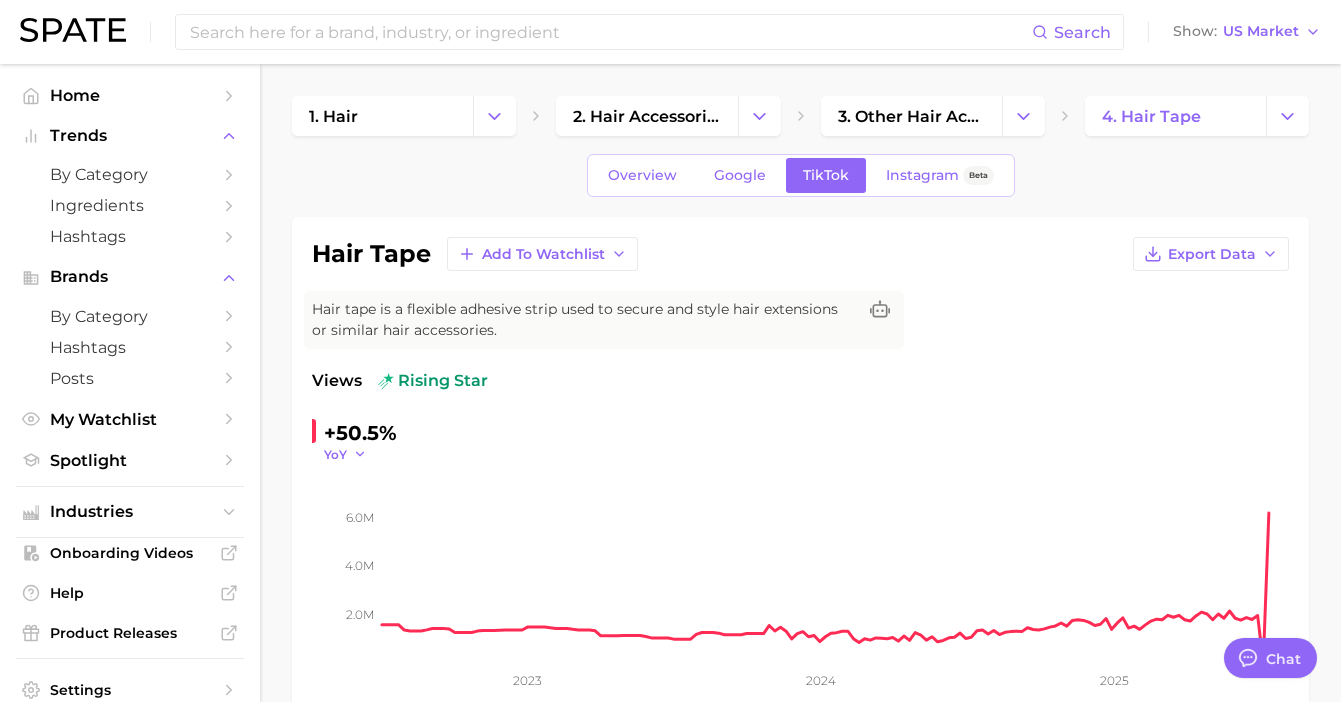 click on "YoY" at bounding box center [345, 454] 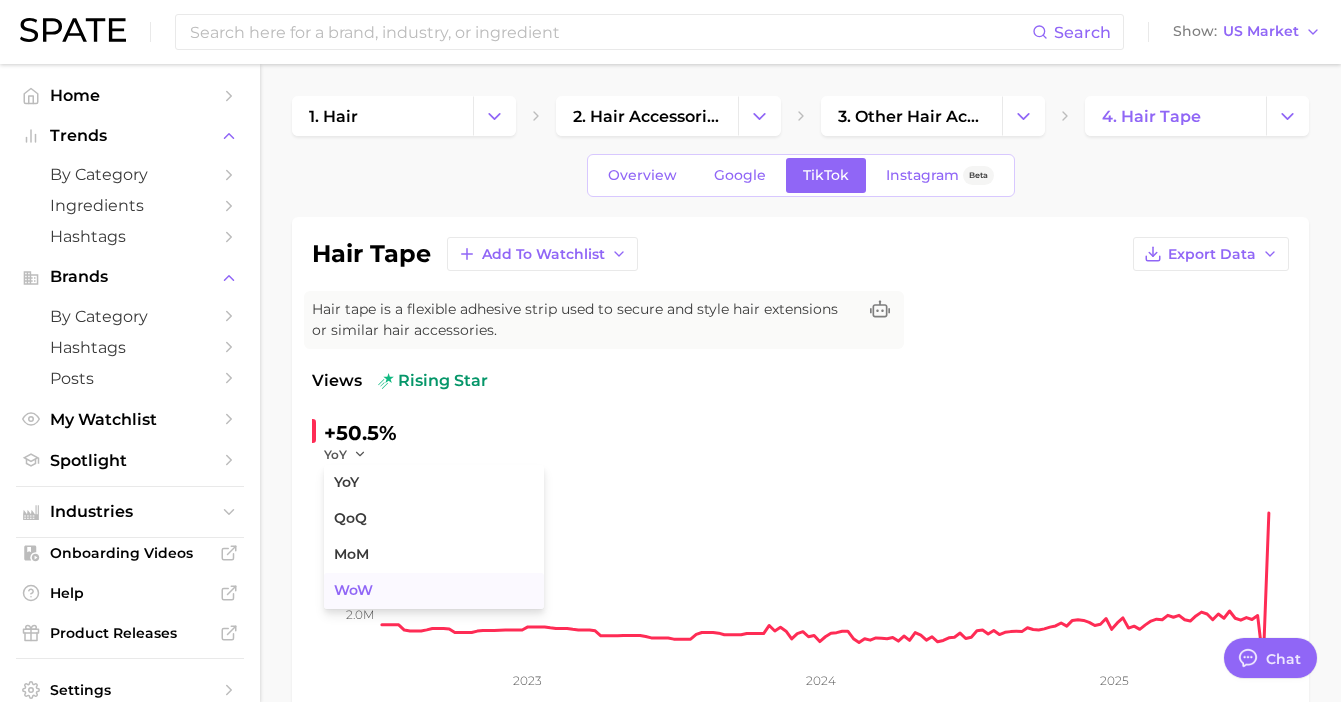 click on "WoW" at bounding box center [353, 590] 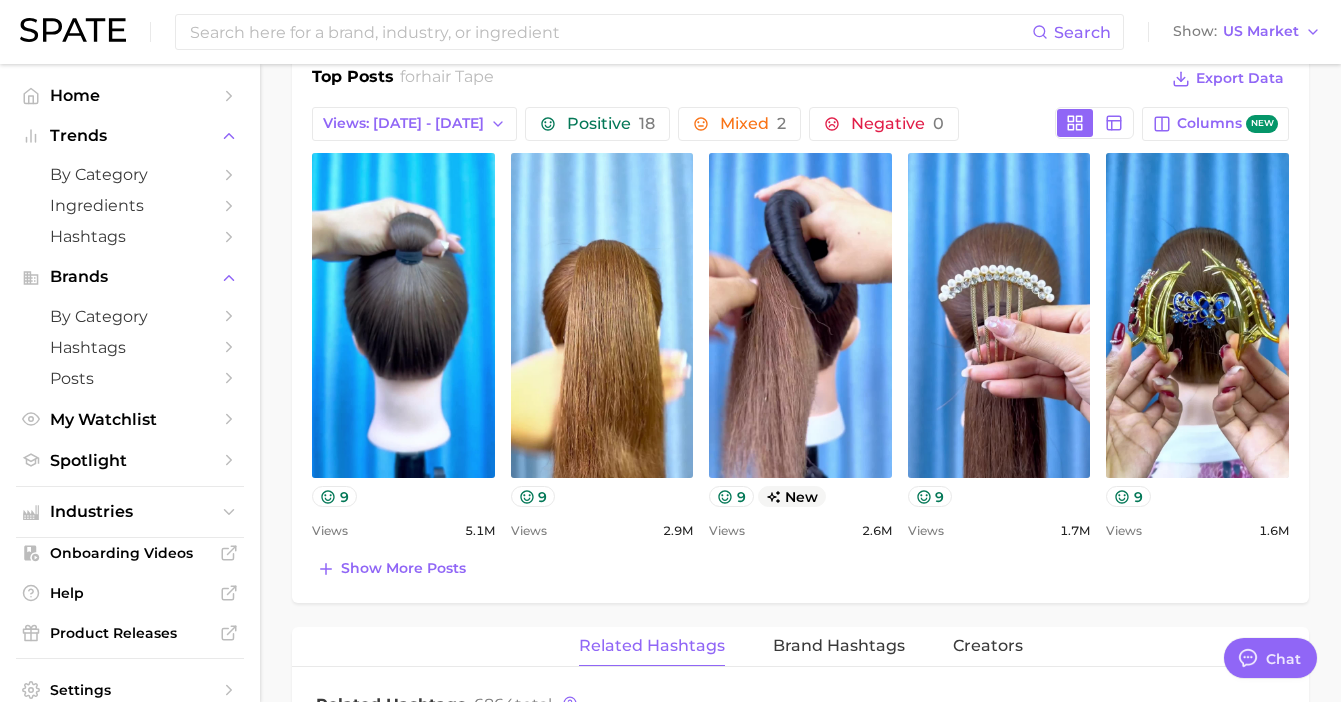 scroll, scrollTop: 963, scrollLeft: 0, axis: vertical 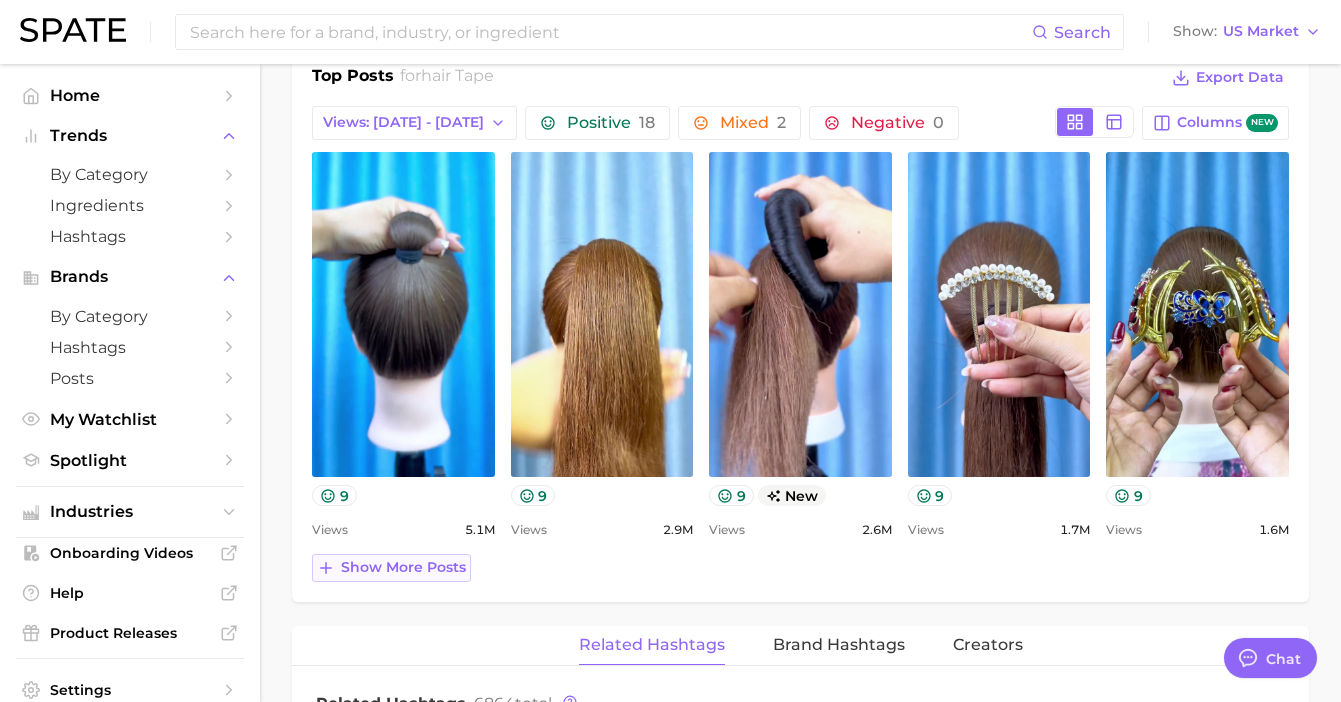 click on "Show more posts" at bounding box center (403, 567) 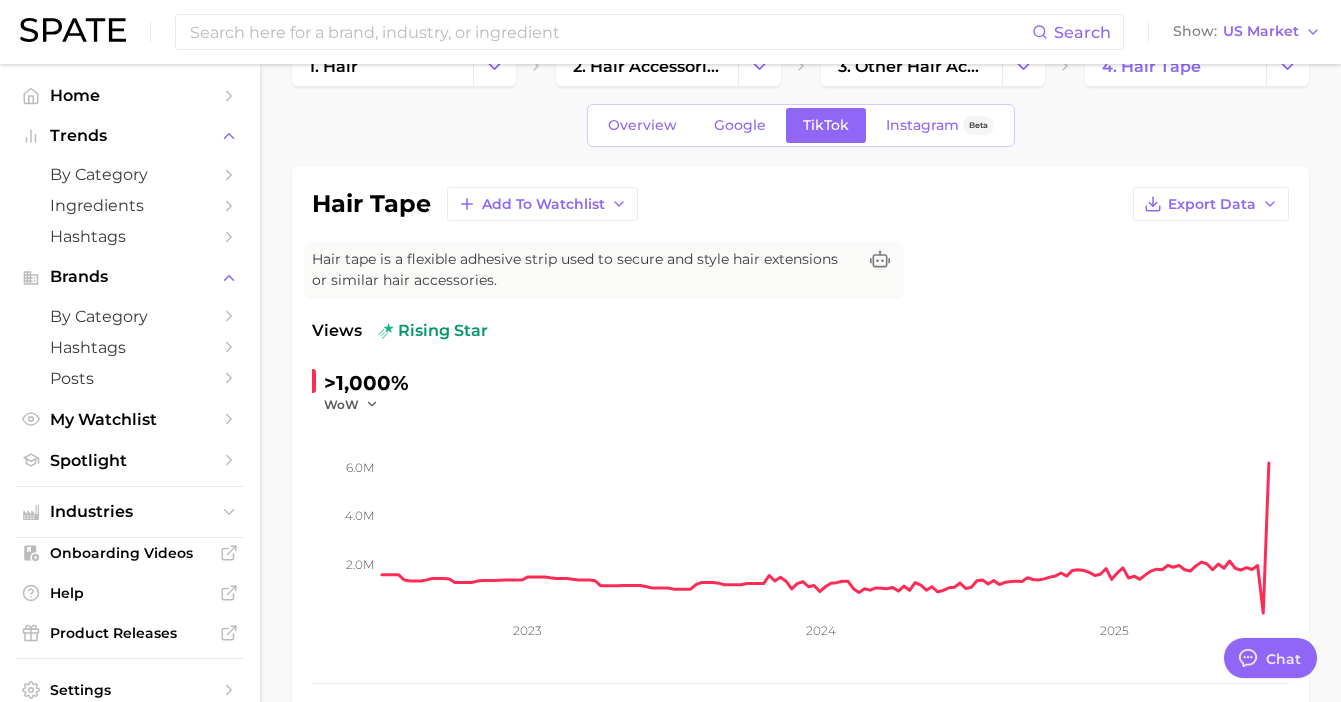 scroll, scrollTop: 0, scrollLeft: 0, axis: both 